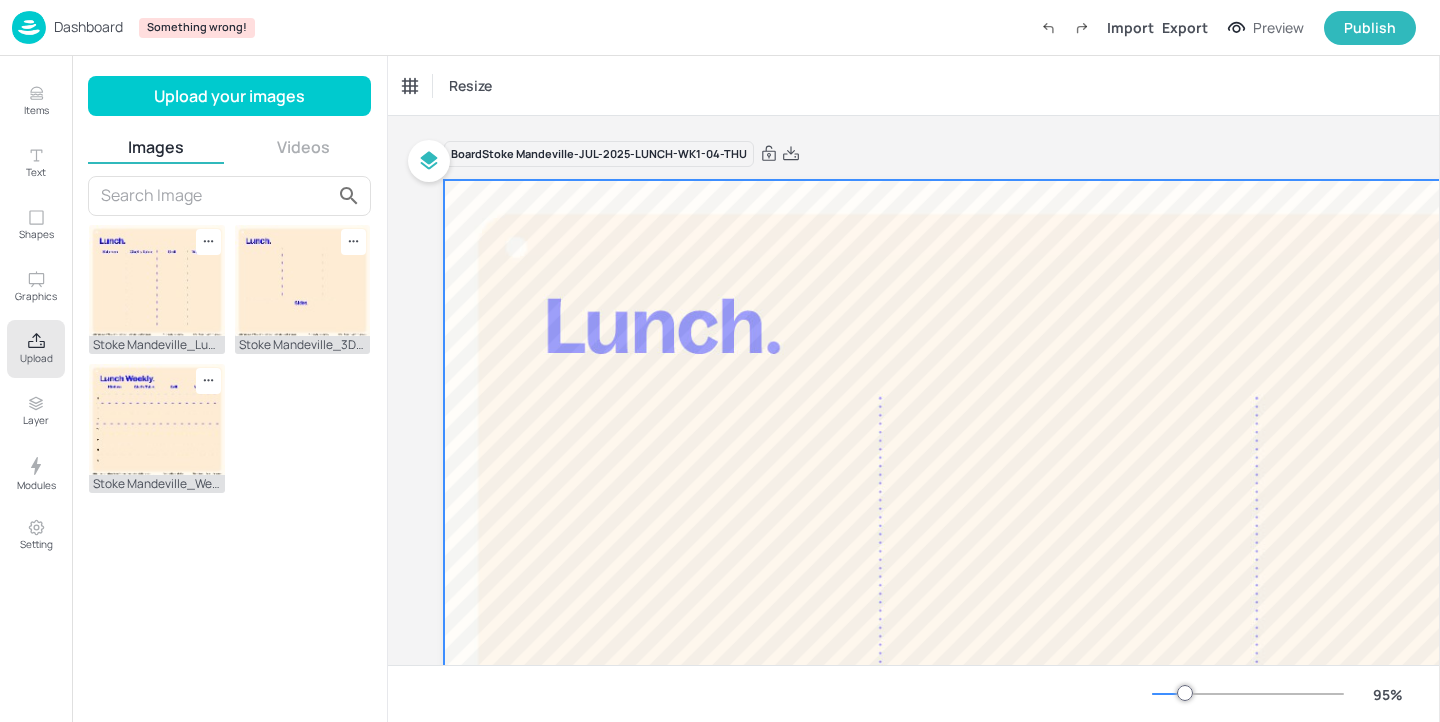 scroll, scrollTop: 0, scrollLeft: 0, axis: both 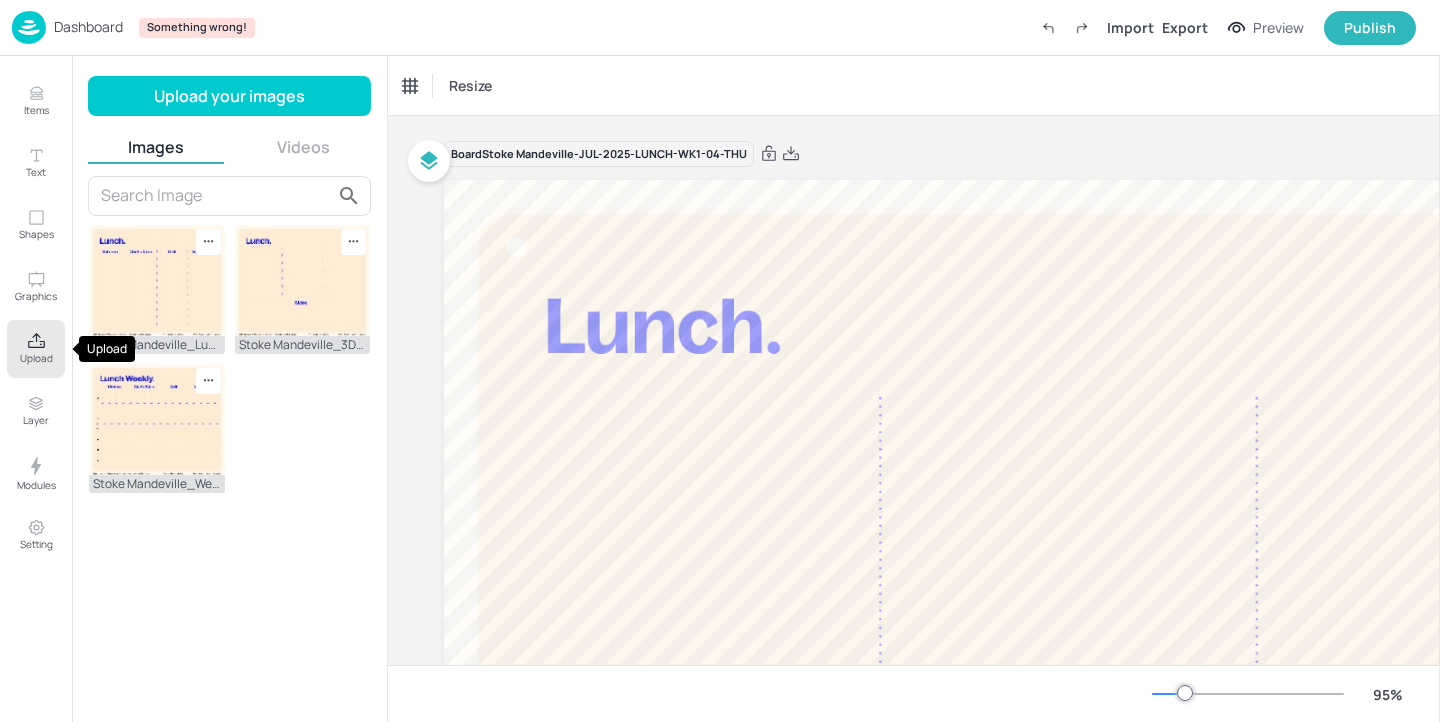 click 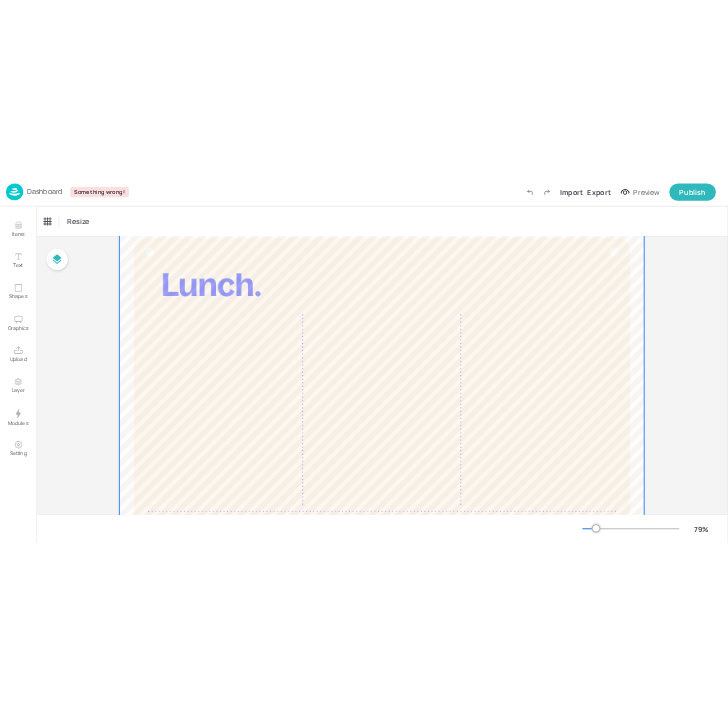 scroll, scrollTop: 75, scrollLeft: 0, axis: vertical 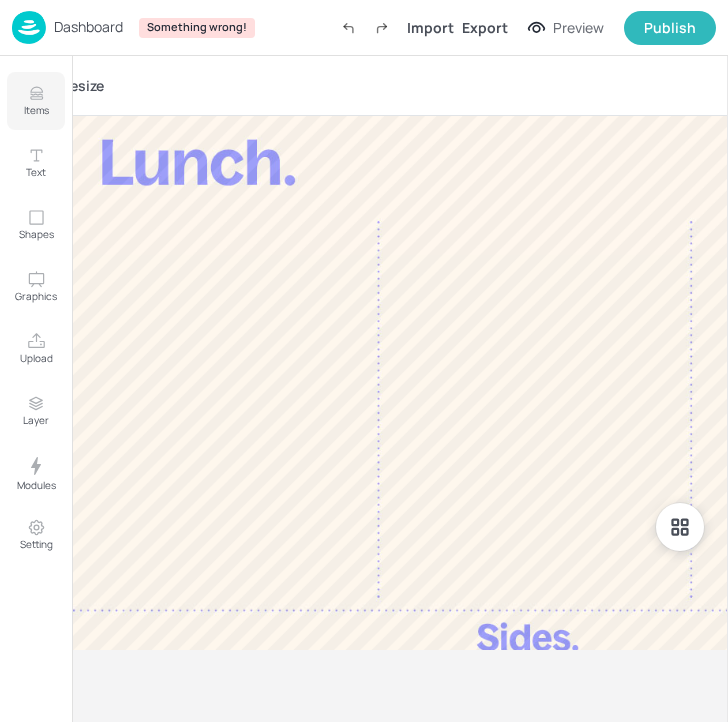 click 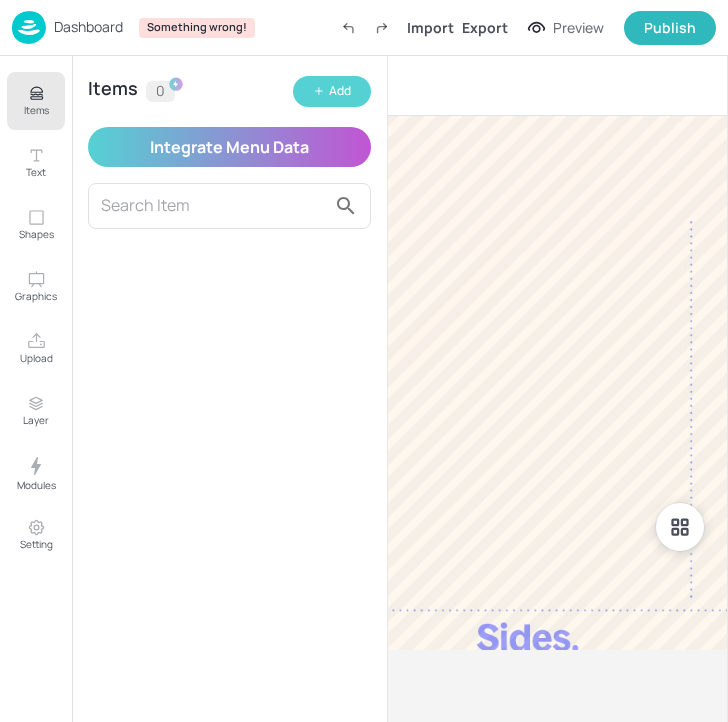 click 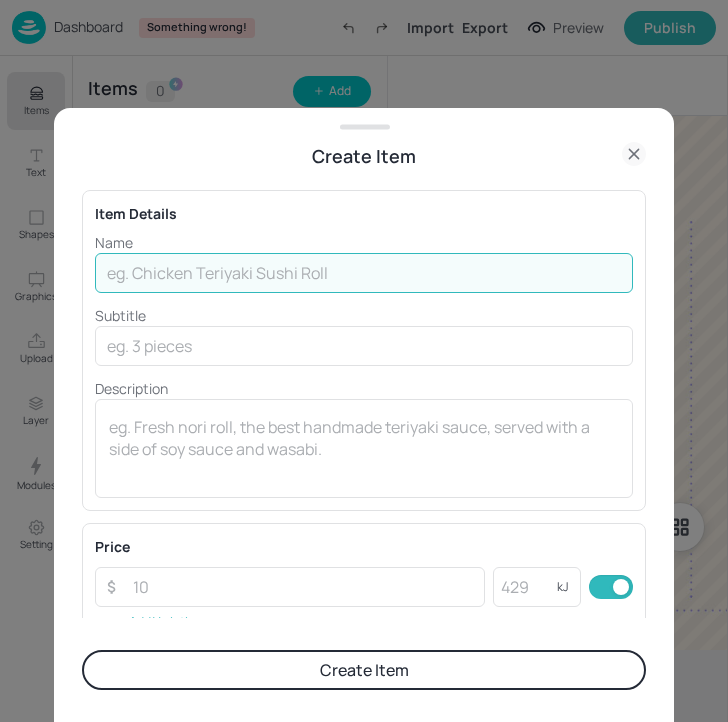 click at bounding box center [364, 273] 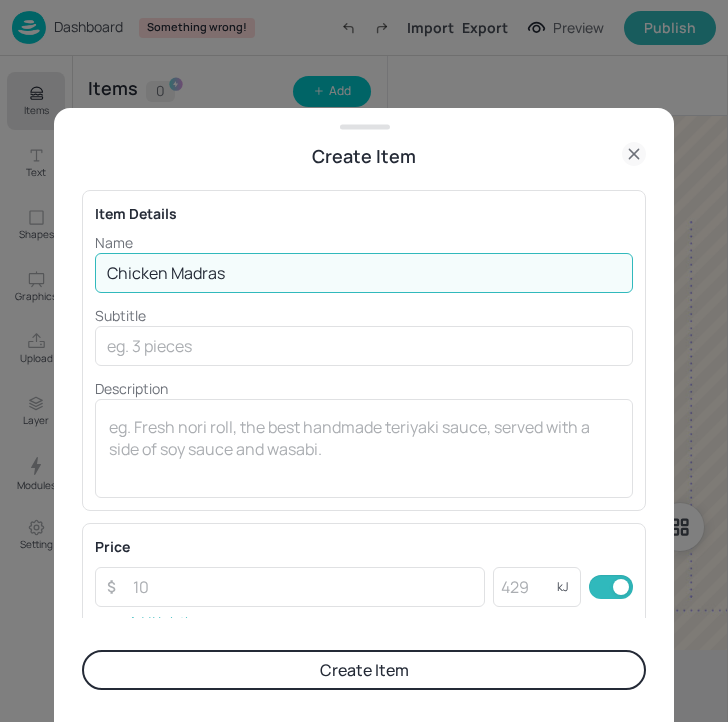 type on "Chicken Madras" 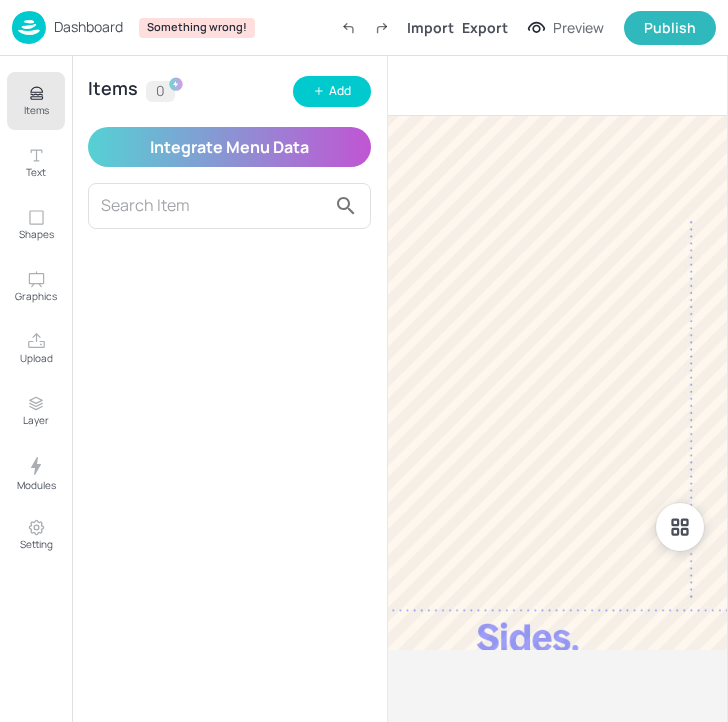 click on "Items 0 Add Integrate Menu Data" at bounding box center [229, 389] 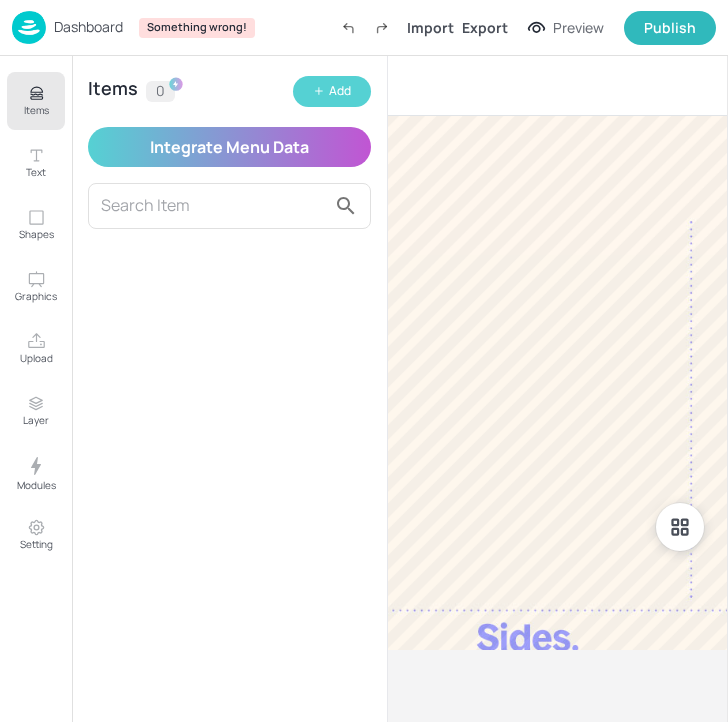 click on "Add" at bounding box center (340, 91) 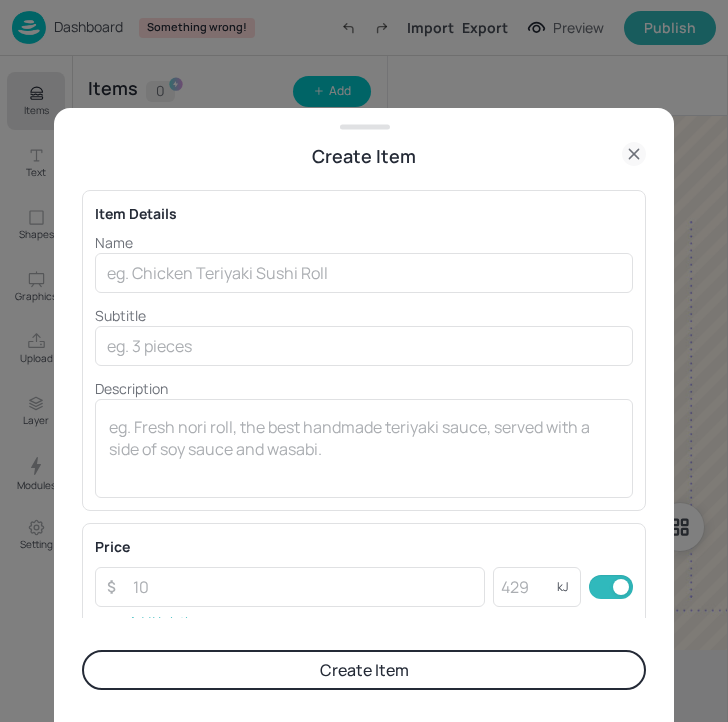 click on "Name ​ Subtitle ​ Description x ​" at bounding box center (364, 365) 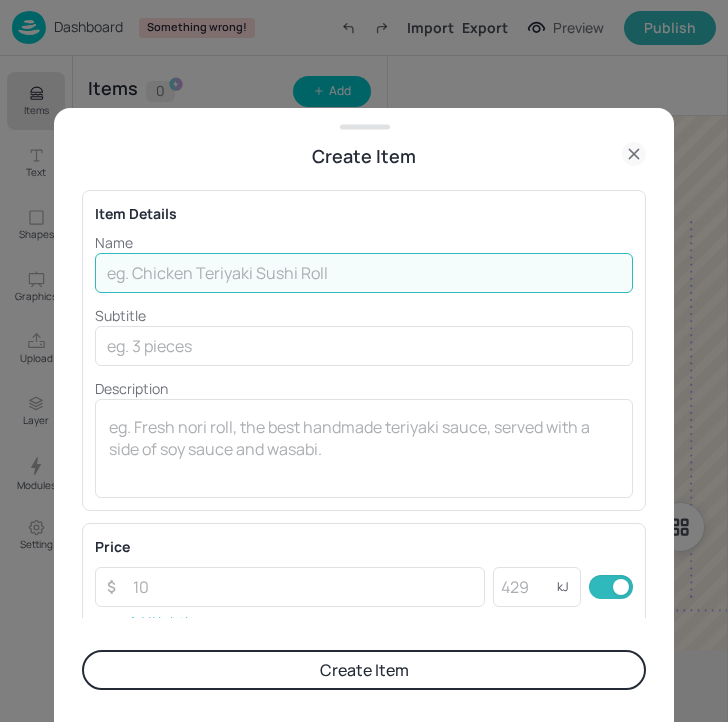 click at bounding box center [364, 273] 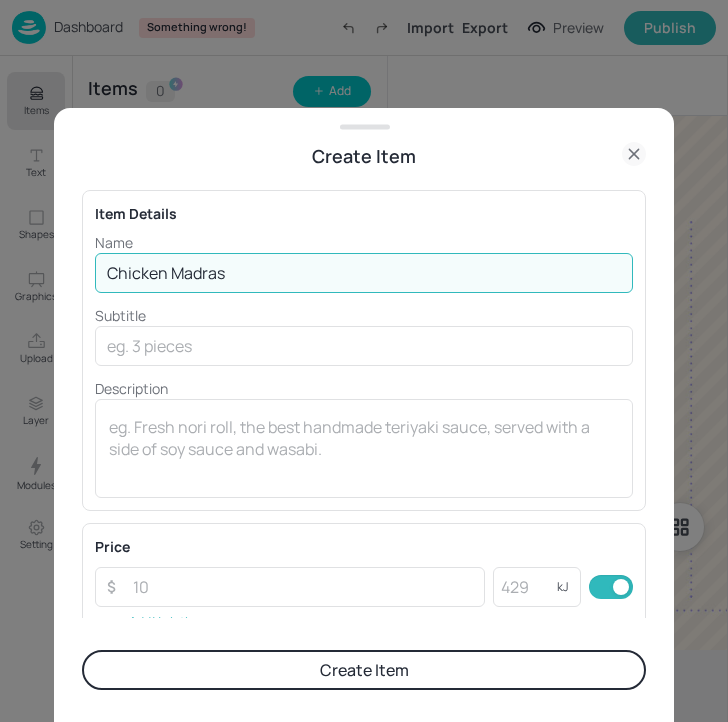 type on "Chicken Madras" 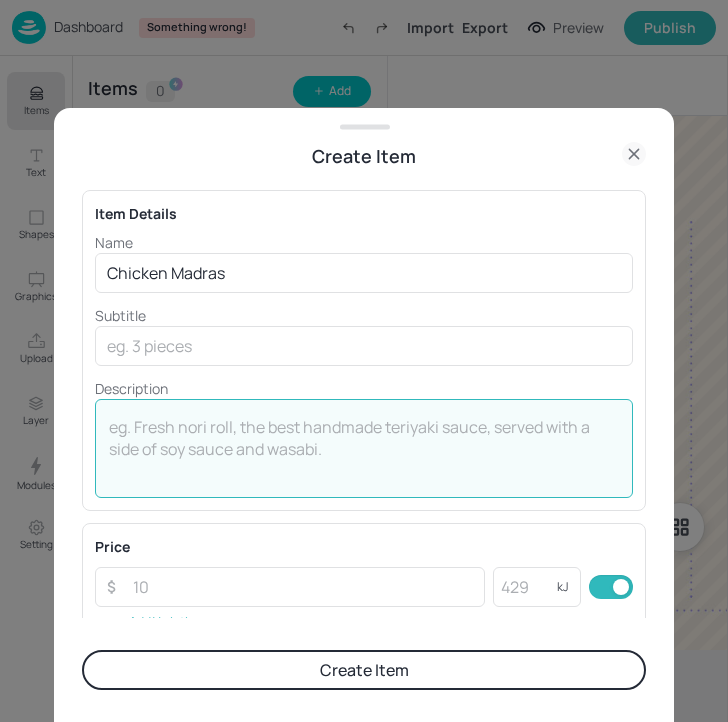 click at bounding box center [364, 449] 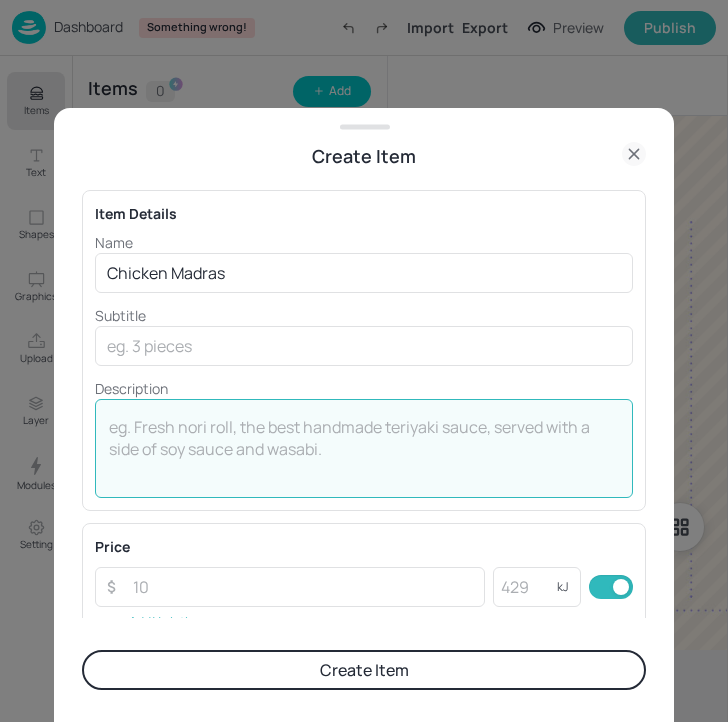 paste on "Served with pilau rice
& poppadom" 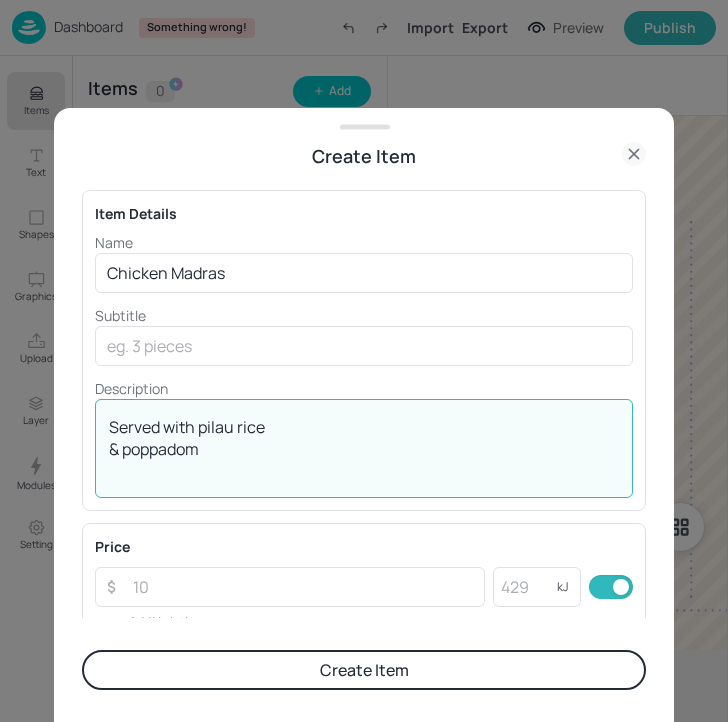 drag, startPoint x: 224, startPoint y: 452, endPoint x: 0, endPoint y: 350, distance: 246.13005 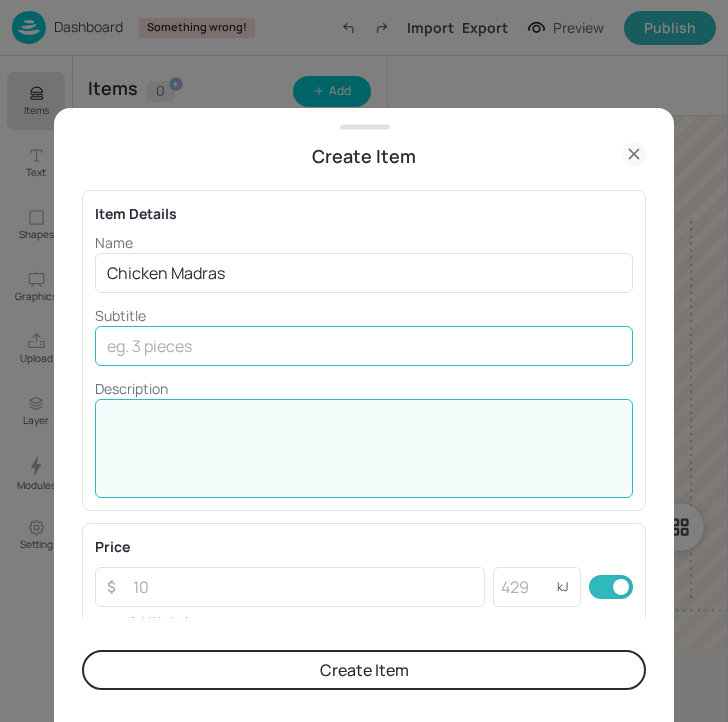 type 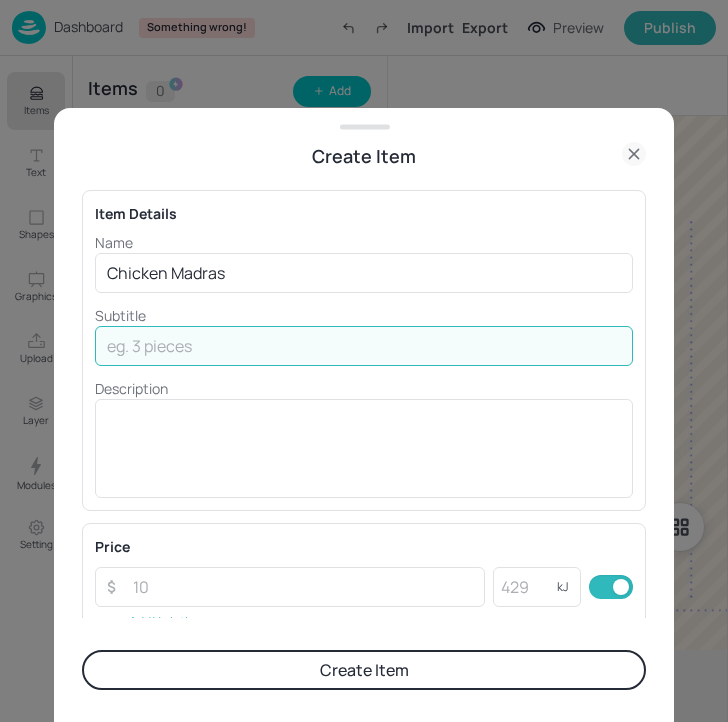paste on "Served with pilau rice  & poppadom" 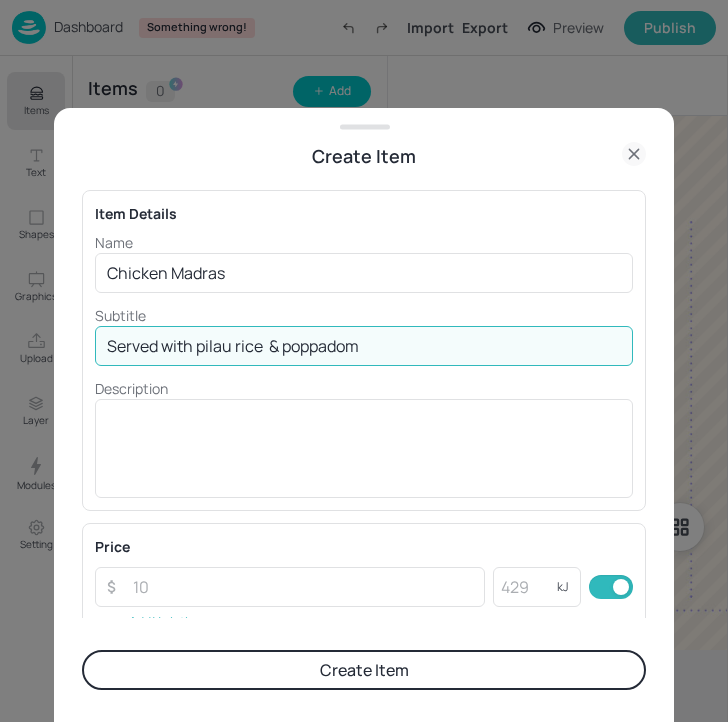 type on "Served with pilau rice  & poppadom" 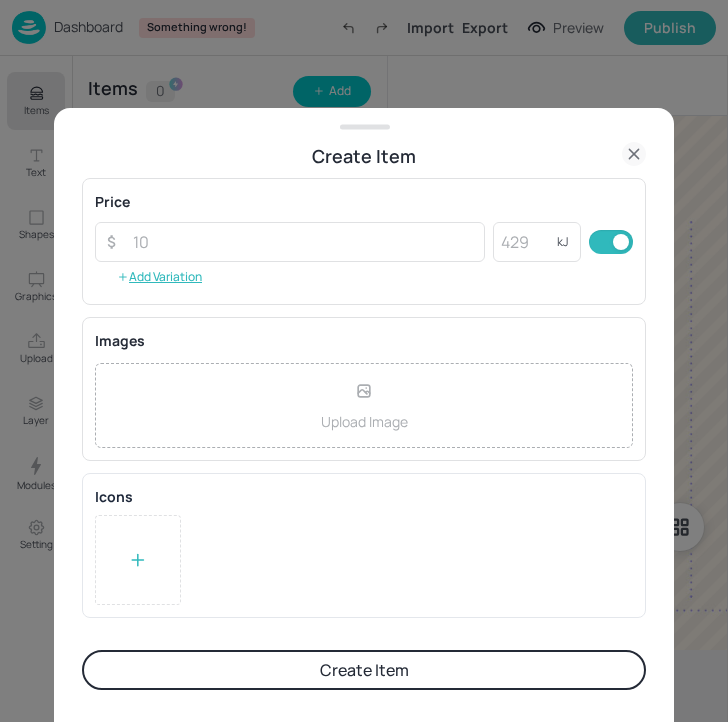 scroll, scrollTop: 0, scrollLeft: 0, axis: both 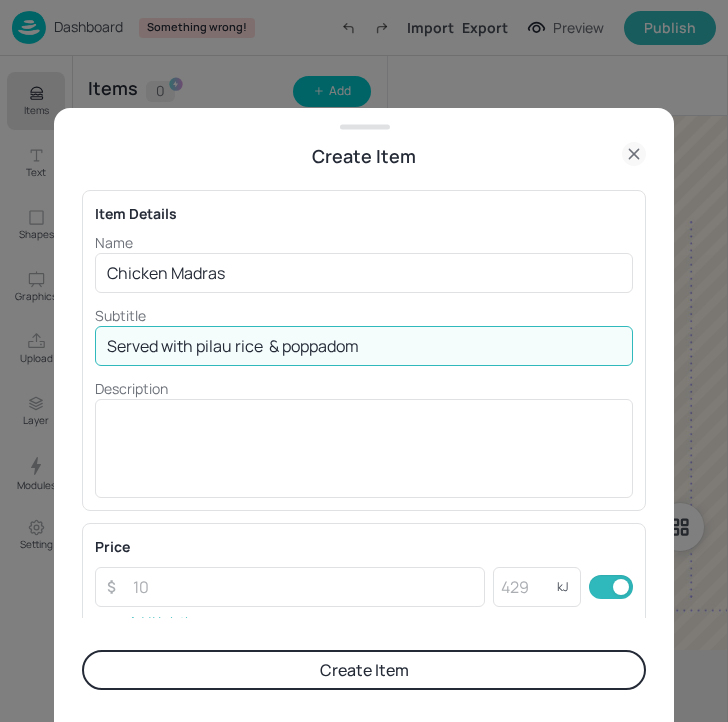 drag, startPoint x: 403, startPoint y: 349, endPoint x: 0, endPoint y: 302, distance: 405.73145 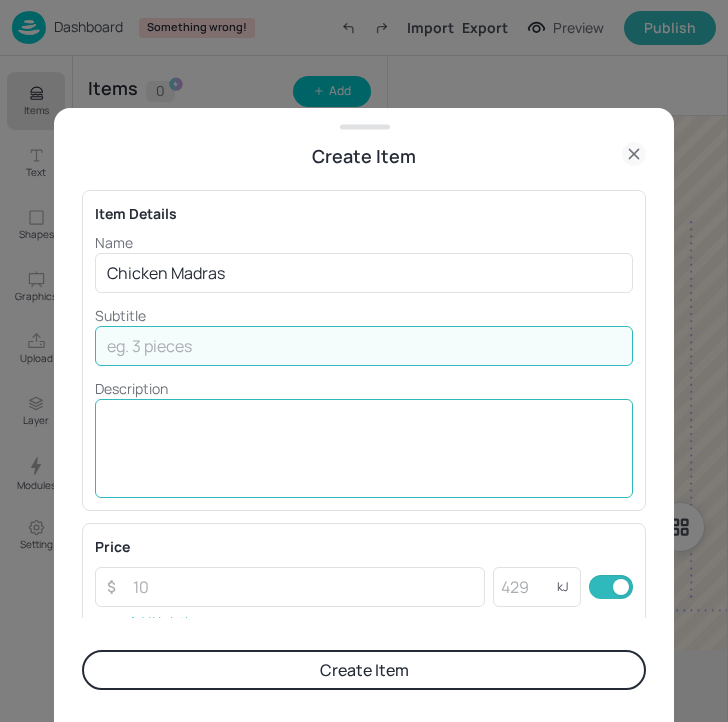 type 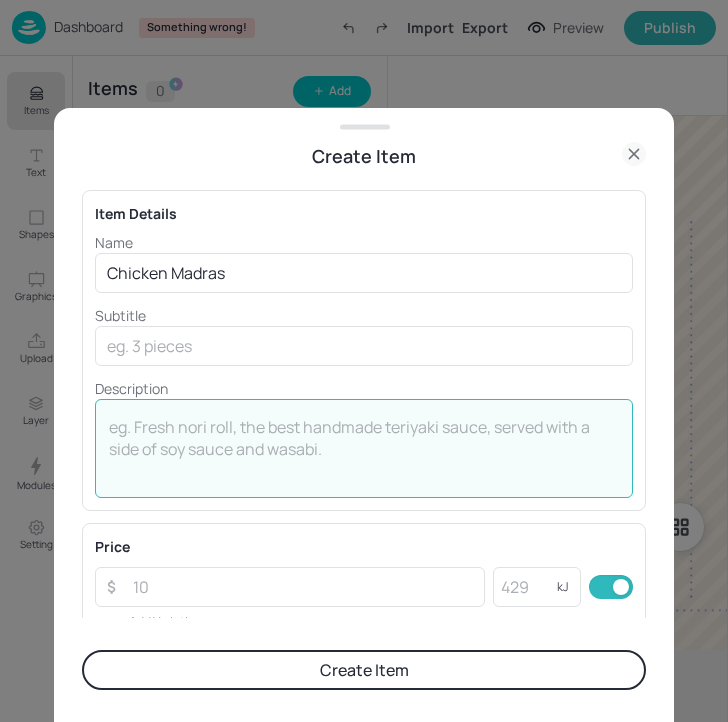 paste on "Served with pilau rice
& poppadom" 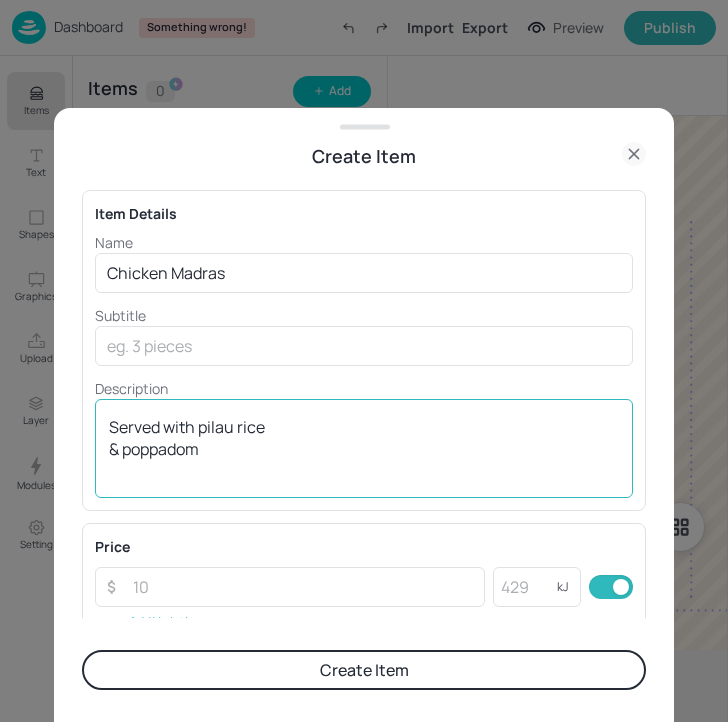 click on "Served with pilau rice
& poppadom
x ​" at bounding box center [364, 448] 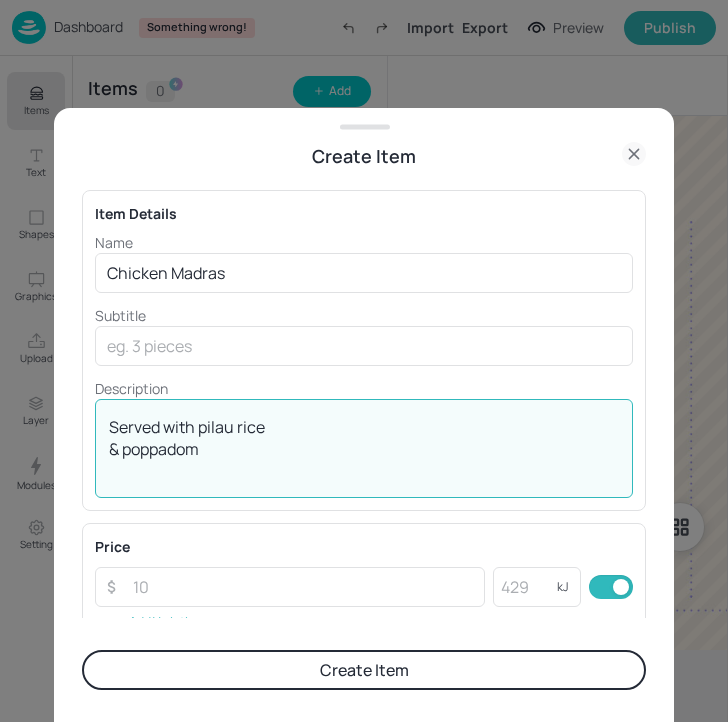 click on "Served with pilau rice
& poppadom" at bounding box center [364, 449] 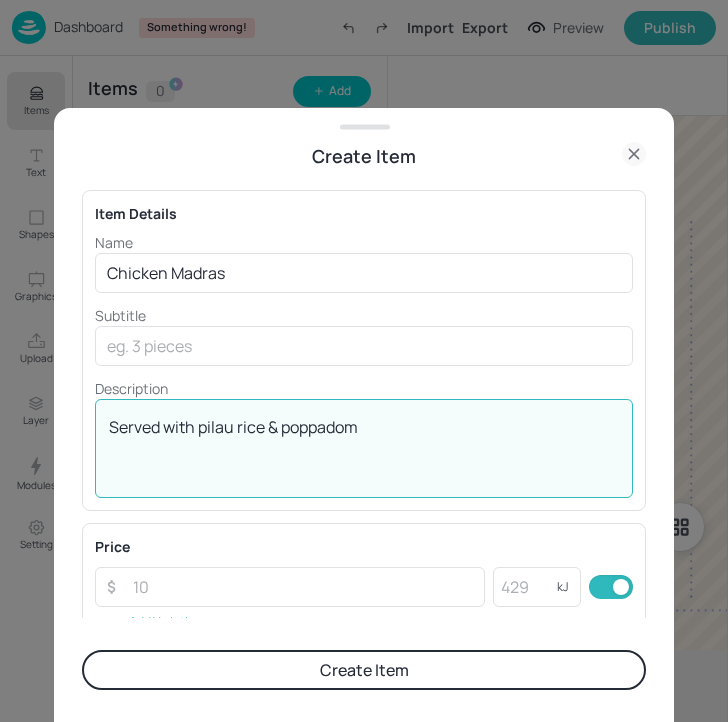 type on "Served with pilau rice & poppadom" 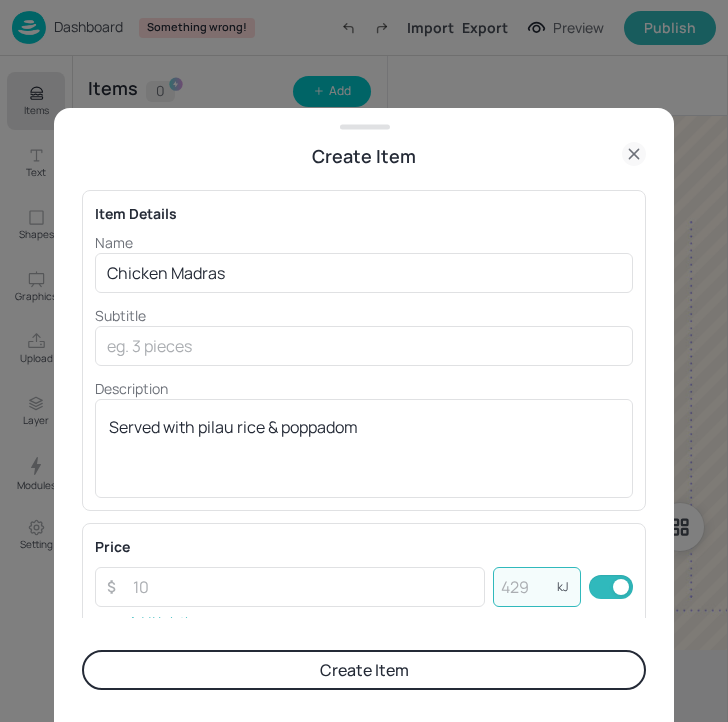 click at bounding box center (525, 587) 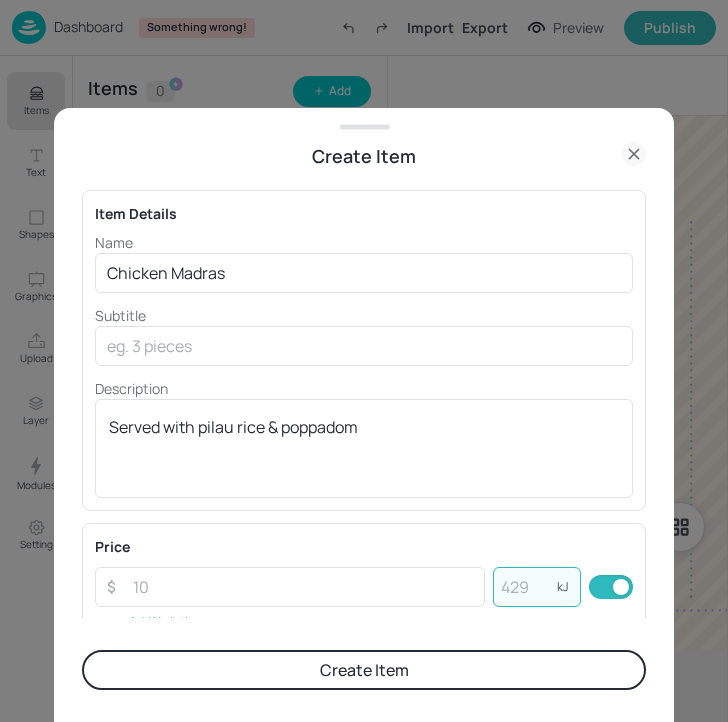 click 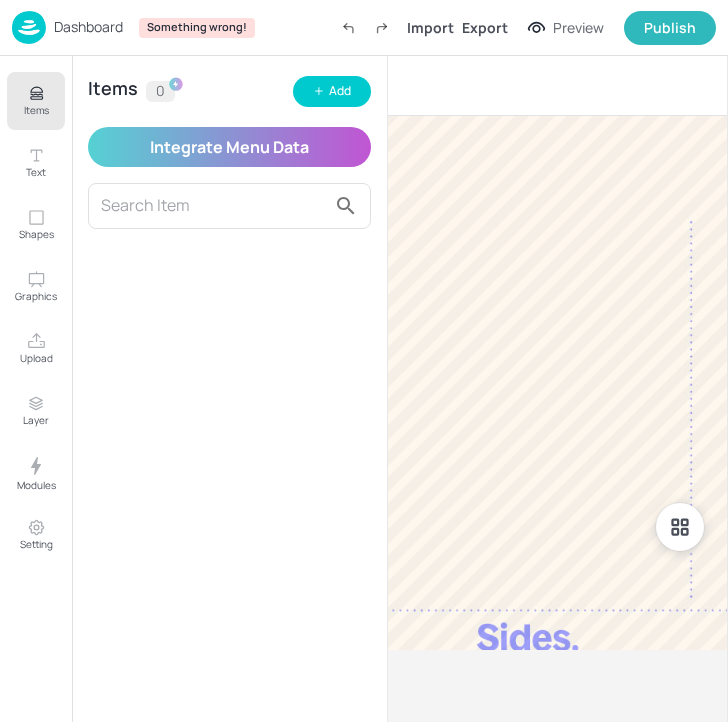 click on "Dashboard" at bounding box center [88, 27] 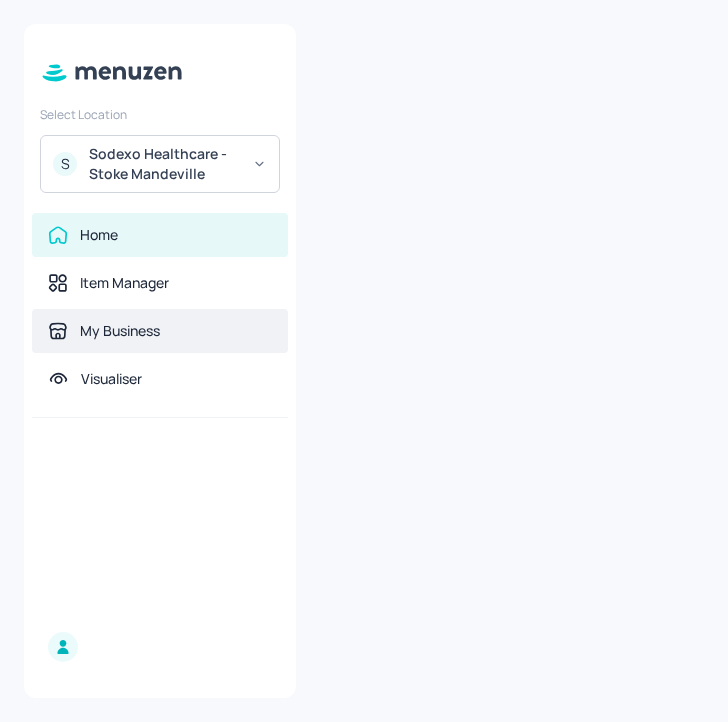 click on "My Business" at bounding box center [160, 331] 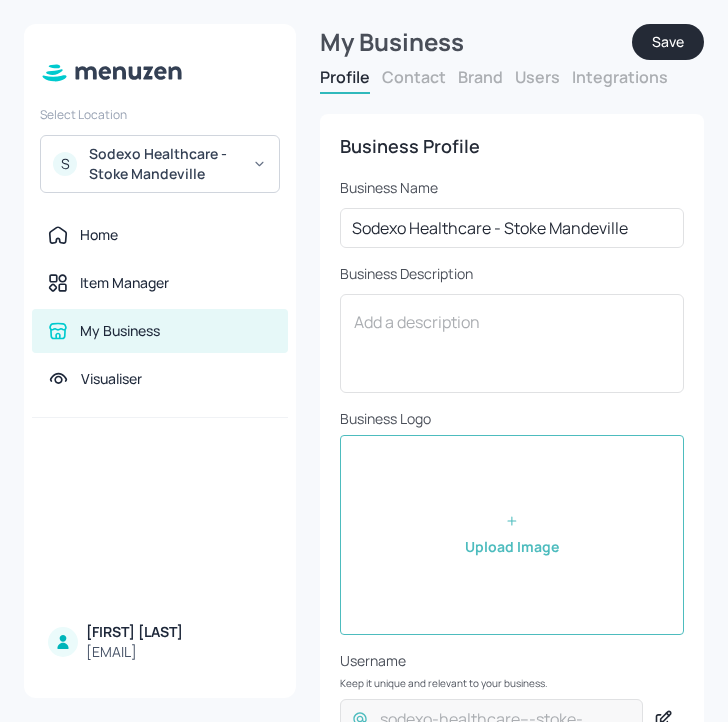 drag, startPoint x: 724, startPoint y: 318, endPoint x: 1040, endPoint y: 307, distance: 316.1914 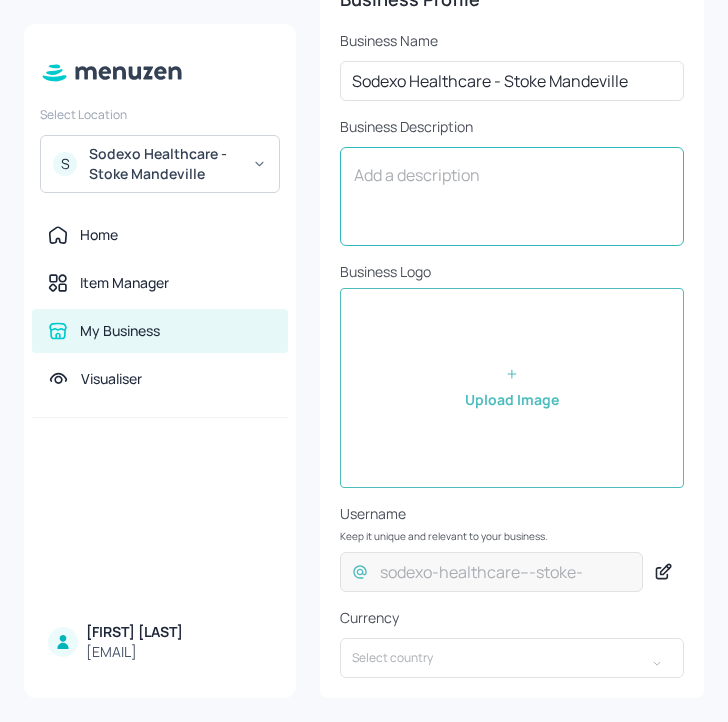 scroll, scrollTop: 0, scrollLeft: 0, axis: both 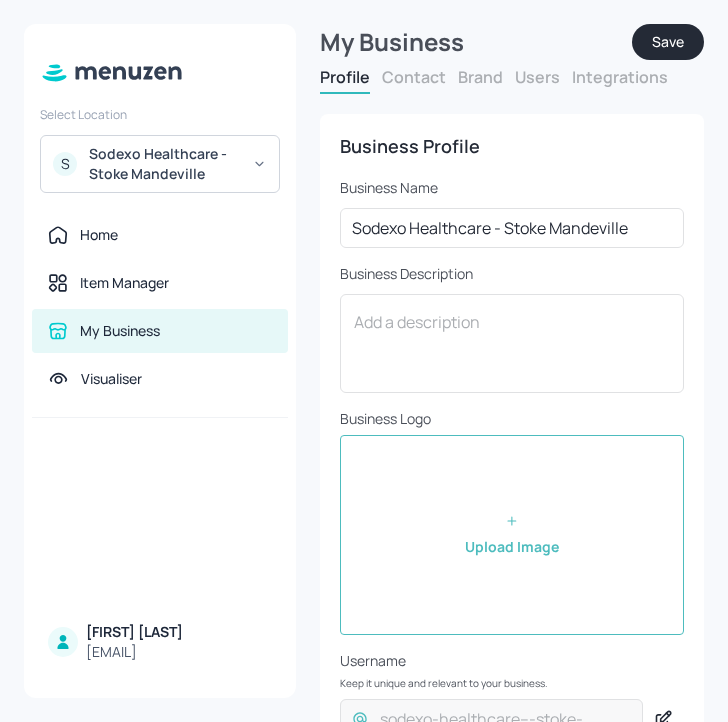 click on "Contact" at bounding box center (414, 77) 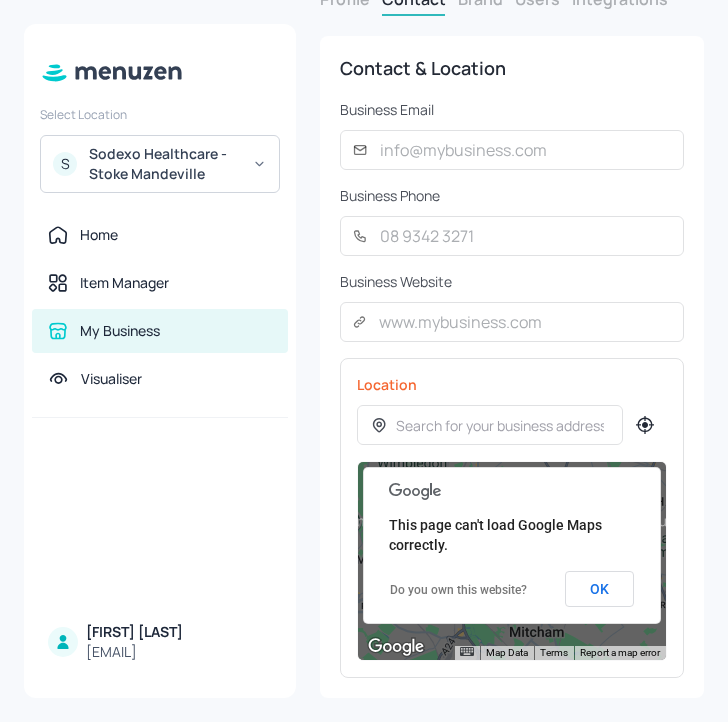 scroll, scrollTop: 0, scrollLeft: 0, axis: both 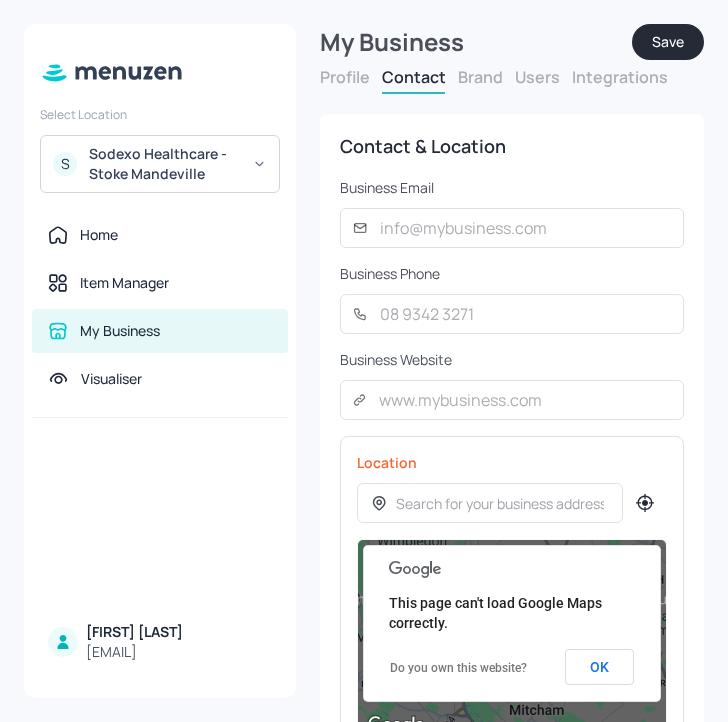 click on "Brand" at bounding box center [480, 77] 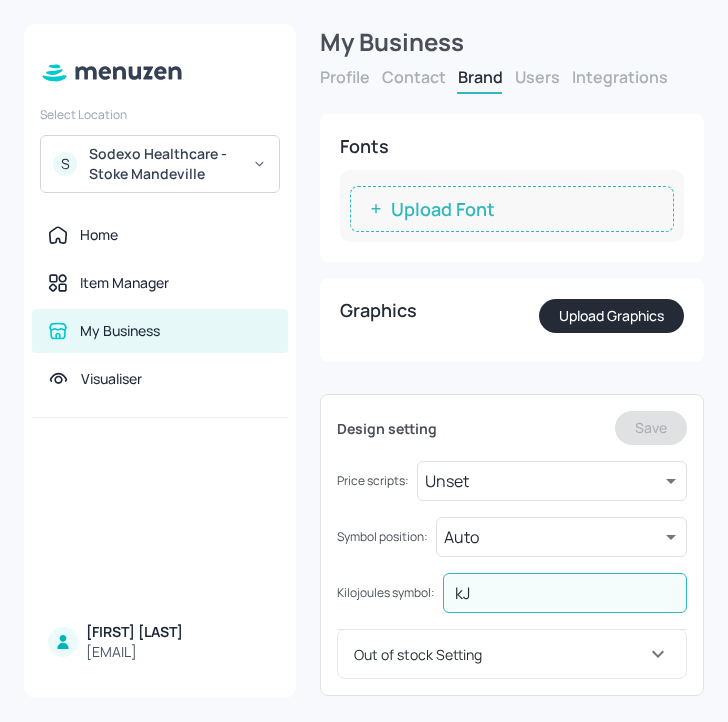 click on "kJ" at bounding box center (565, 593) 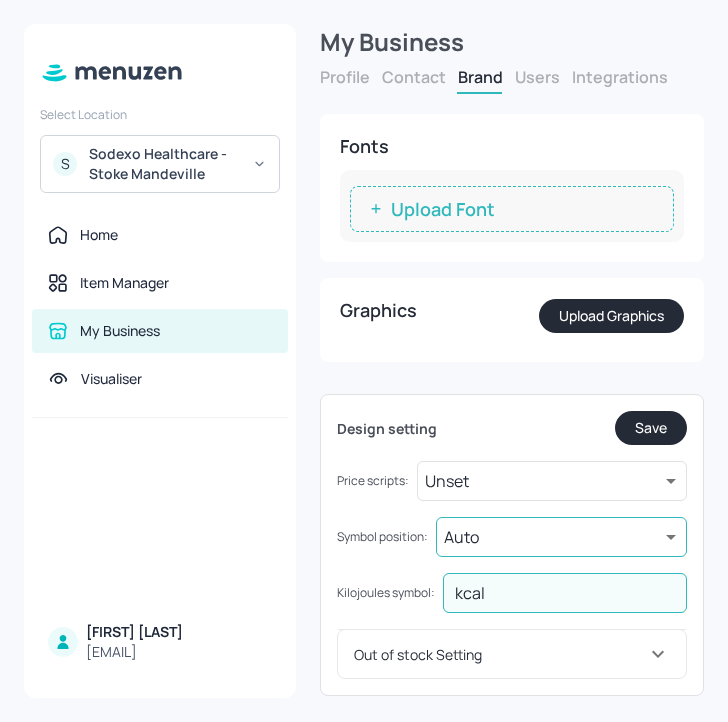 type on "kcal" 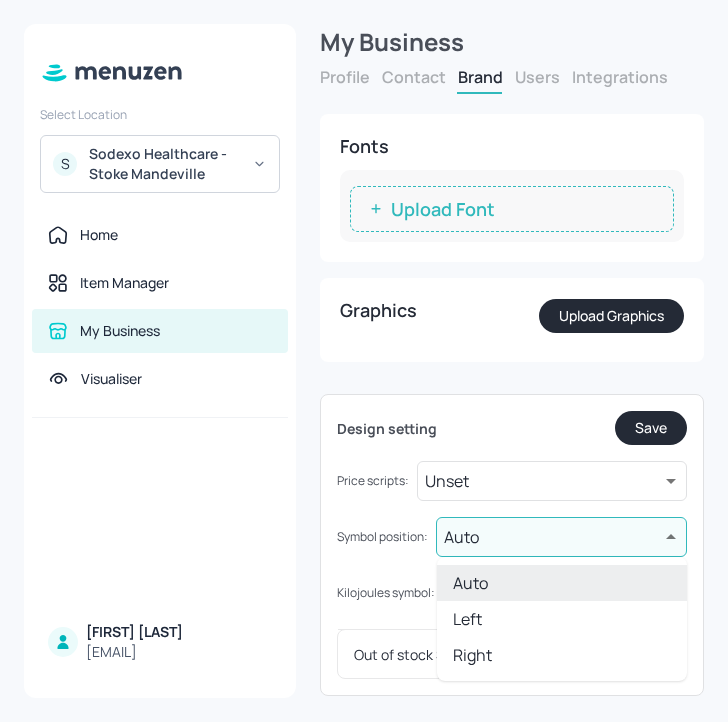 click at bounding box center [364, 361] 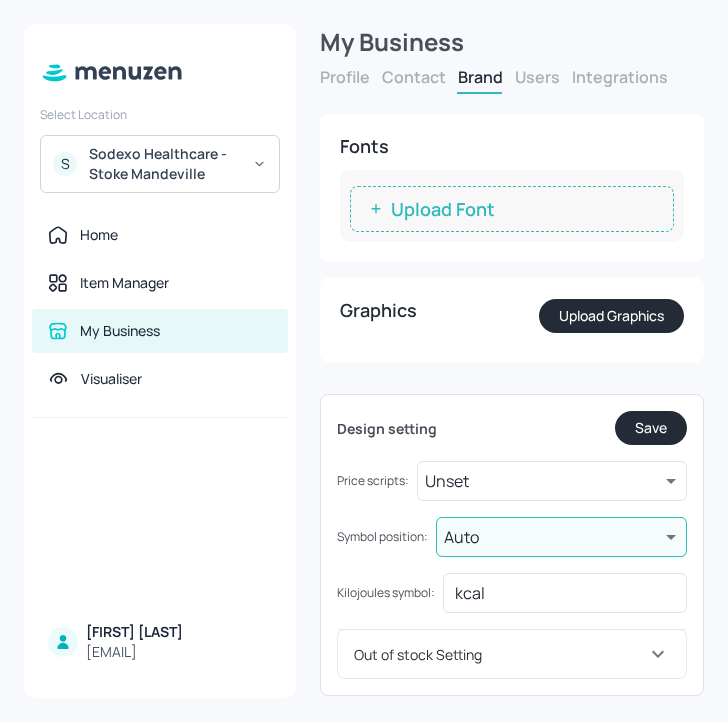 click on "Auto Left Right Items 0 Add Integrate Menu Data Stoke Mandeville_Lunch_1315x1080.jpg Chicken Madras Served with pilau rice poppadom Select Location S Sodexo Healthcare - Stoke Mandeville Home Item Manager My Business Visualiser [FIRST] [LAST] [EMAIL] My Business Profile Contact Brand Users Integrations Business Profile Business Name Sodexo Healthcare - Stoke Mandeville ​ Business Description x ​ Business Logo Upload Image Username Keep it unique and relevant to your business. ​ sodexo-healthcare---stoke- ​ Currency ​ Contact & Location Business Email ​ ​ Business Phone ​ ​ Business Website ​ ​ Location ← Move left → Move right ↑ Move up ↓ Move down + Zoom in - Zoom out Home Jump left by 75% End Jump right by 75% Page Up Jump up by 75% Page Down Jump down by 75% Keyboard shortcuts Map Data Map data ©2025 Google Map data ©2025 Google 1 km  Click to toggle between metric and imperial units Terms Report a map error This page can't load Google Maps correctly. Do you own this website? OK  Use custom label? ​ Maximum 200 characters Fonts Upload Font Graphics Save Unset" at bounding box center (364, 361) 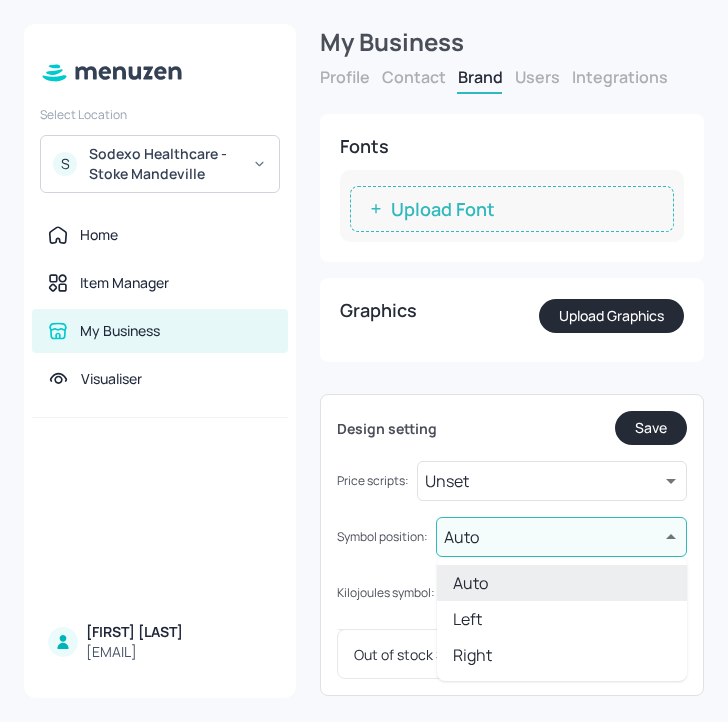 click at bounding box center (364, 361) 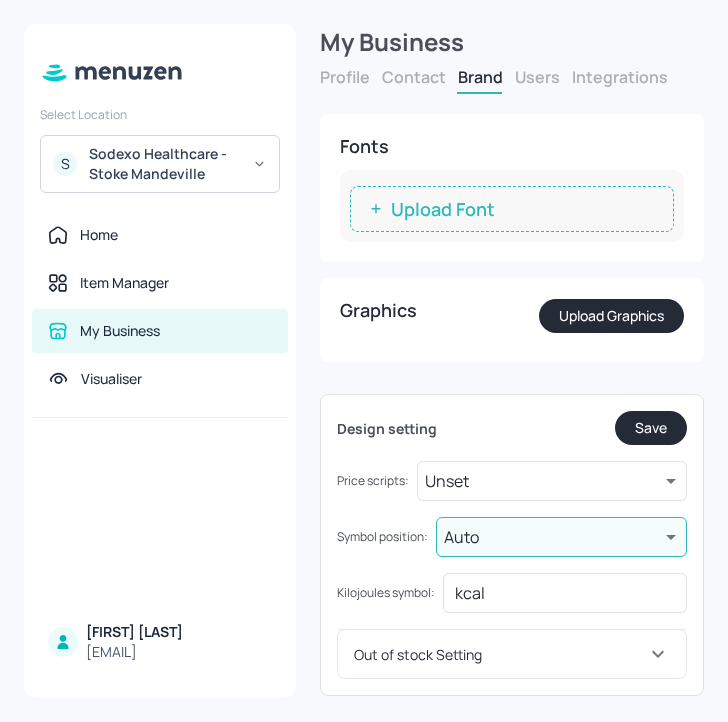 click on "Save" at bounding box center (651, 428) 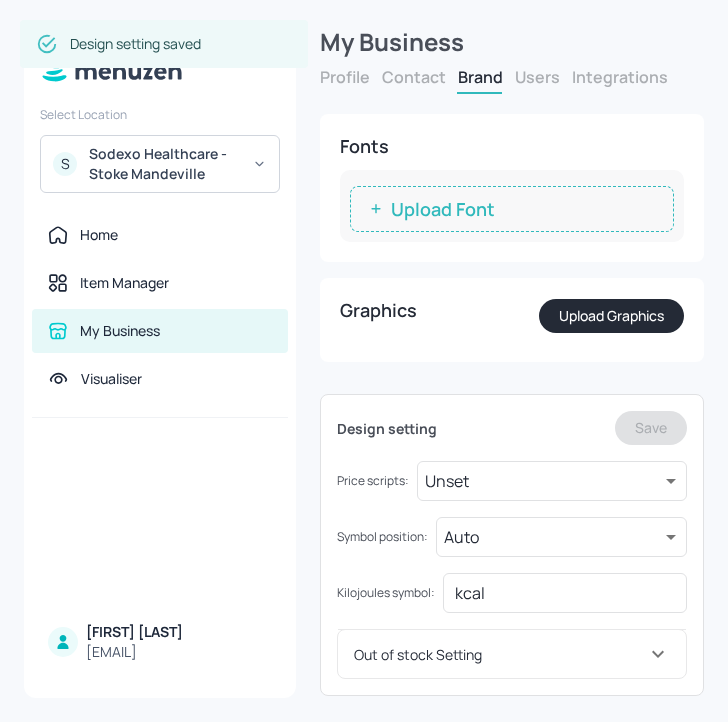 click on "Upload Font" at bounding box center (443, 209) 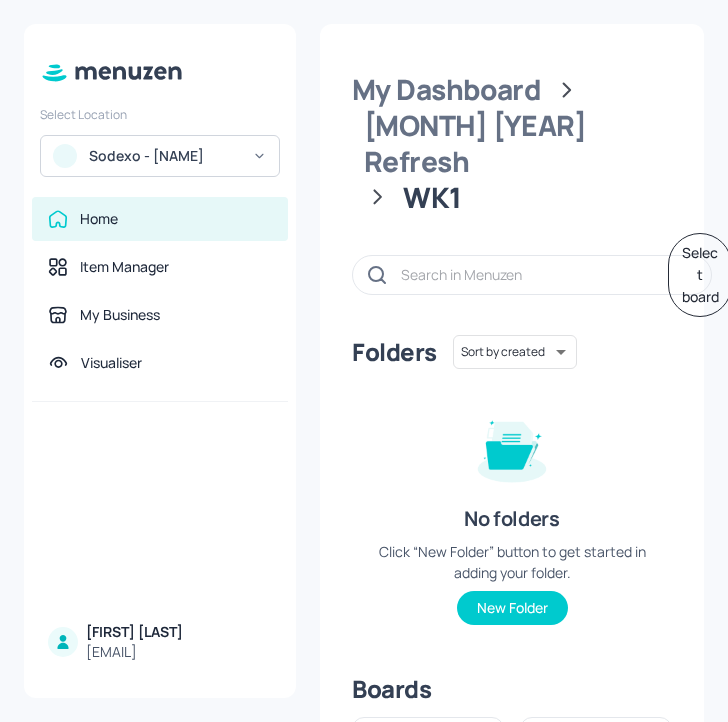 scroll, scrollTop: 0, scrollLeft: 0, axis: both 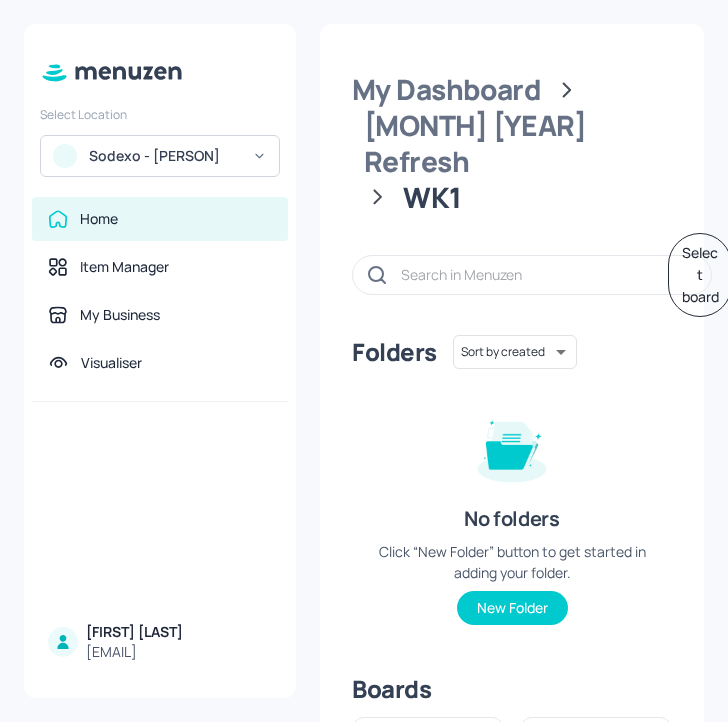click on "Sodexo - [NAME]" at bounding box center [160, 156] 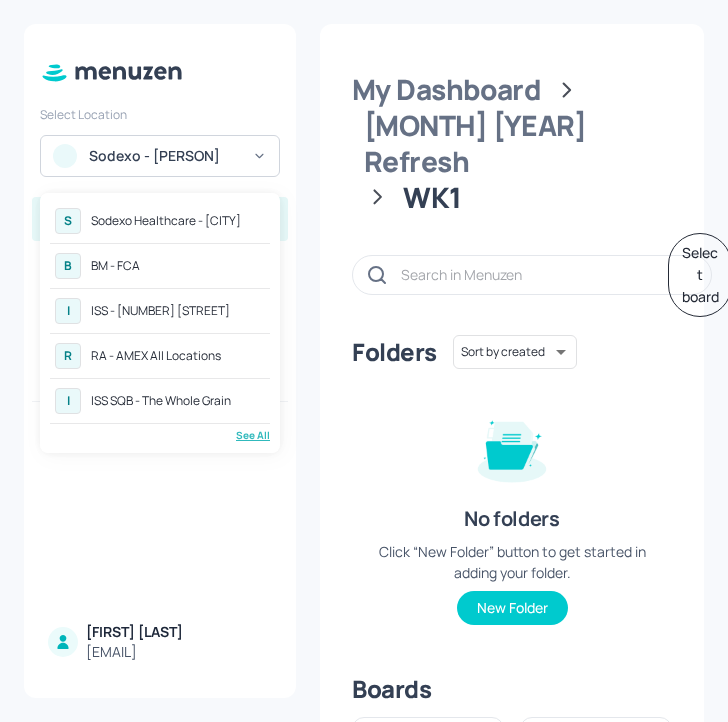 click on "Sodexo Healthcare - Stoke Mandeville" at bounding box center [166, 221] 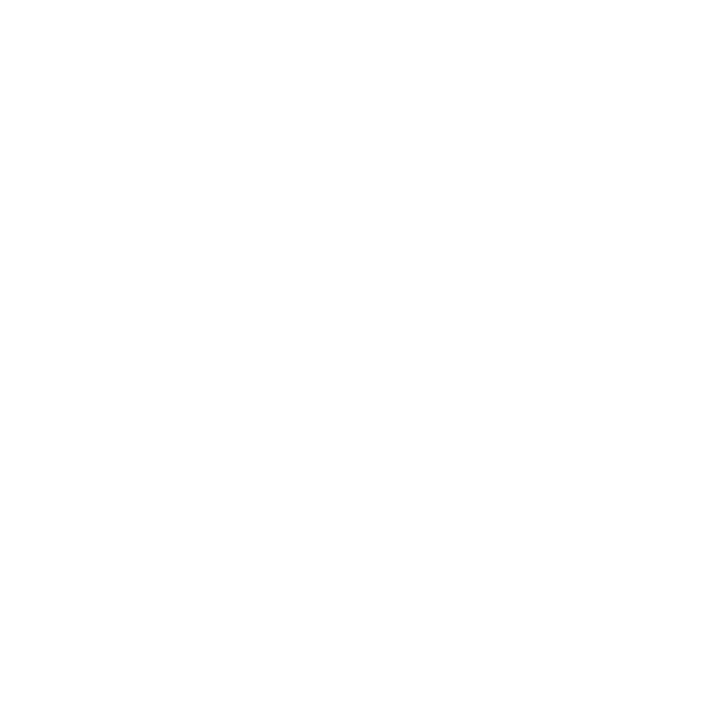 scroll, scrollTop: 0, scrollLeft: 0, axis: both 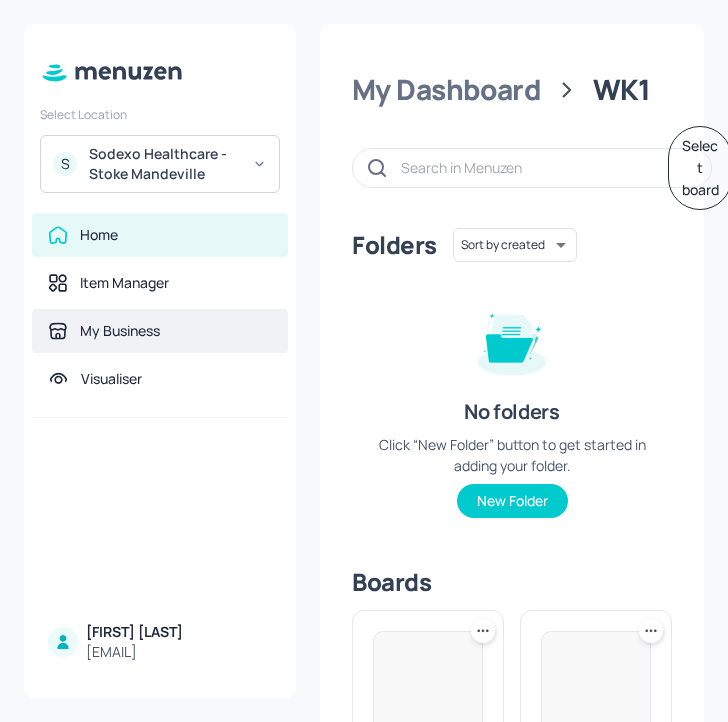 click on "My Business" at bounding box center (160, 331) 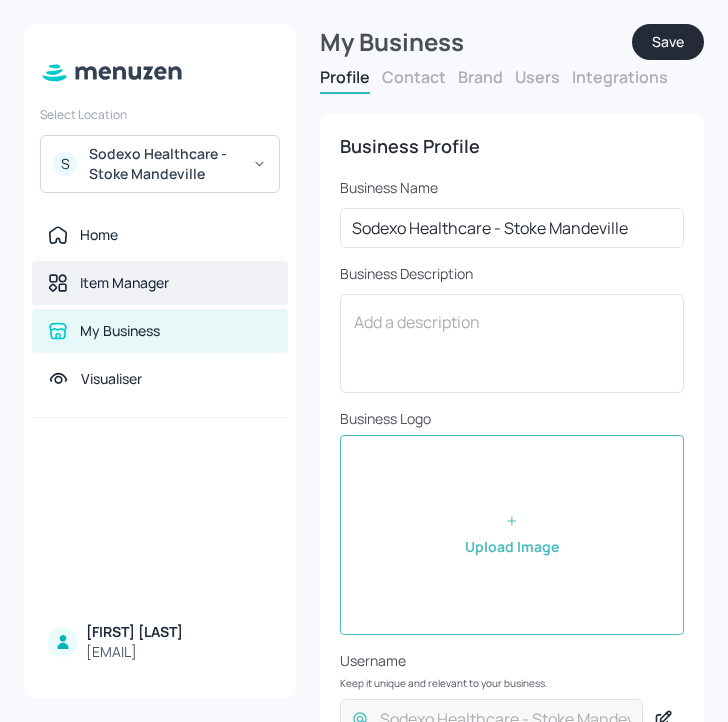 click on "Item Manager" at bounding box center [160, 283] 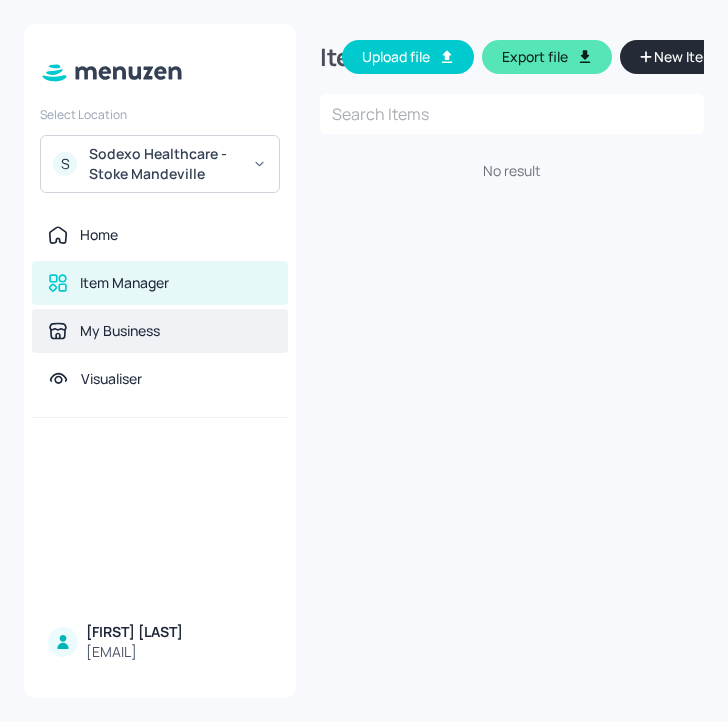 click on "My Business" at bounding box center [160, 331] 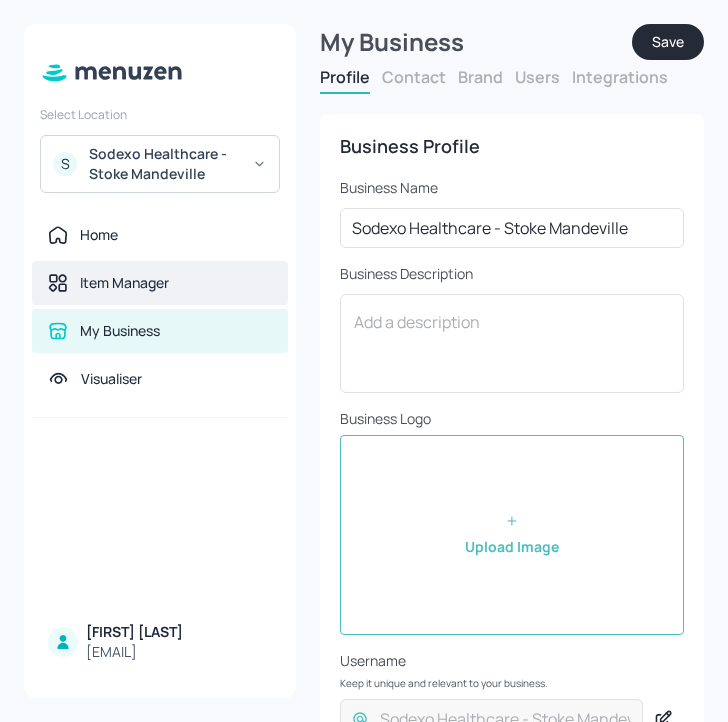 click on "Item Manager" at bounding box center (160, 283) 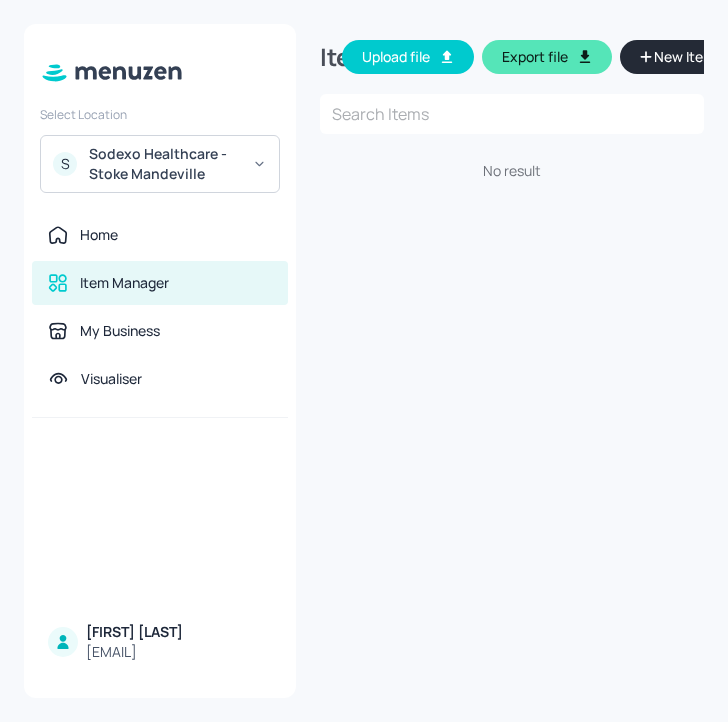 click on "New Item" at bounding box center [684, 57] 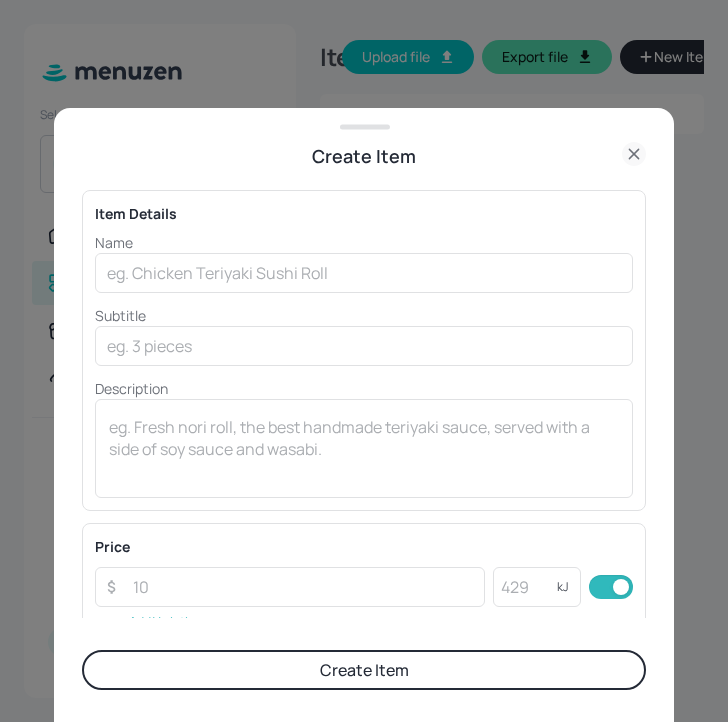 click at bounding box center (364, 361) 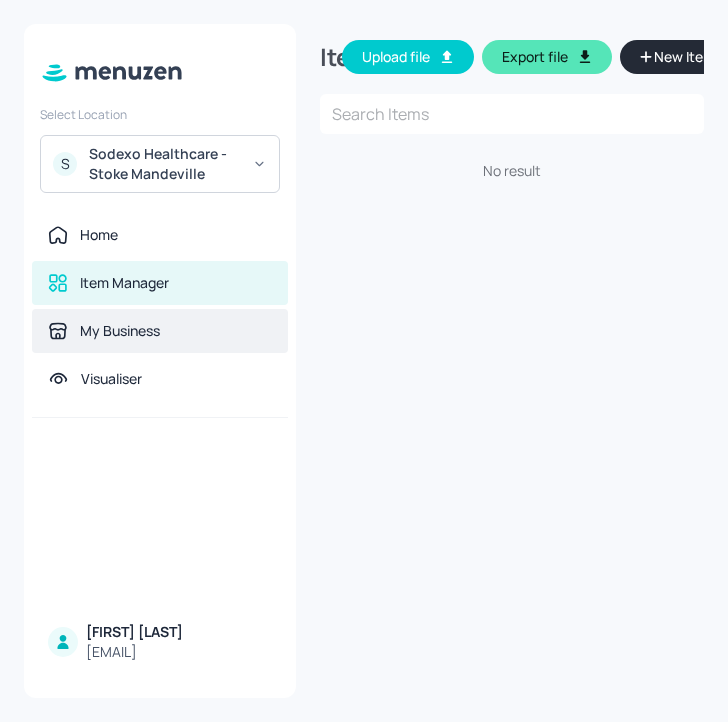 click on "My Business" at bounding box center [160, 331] 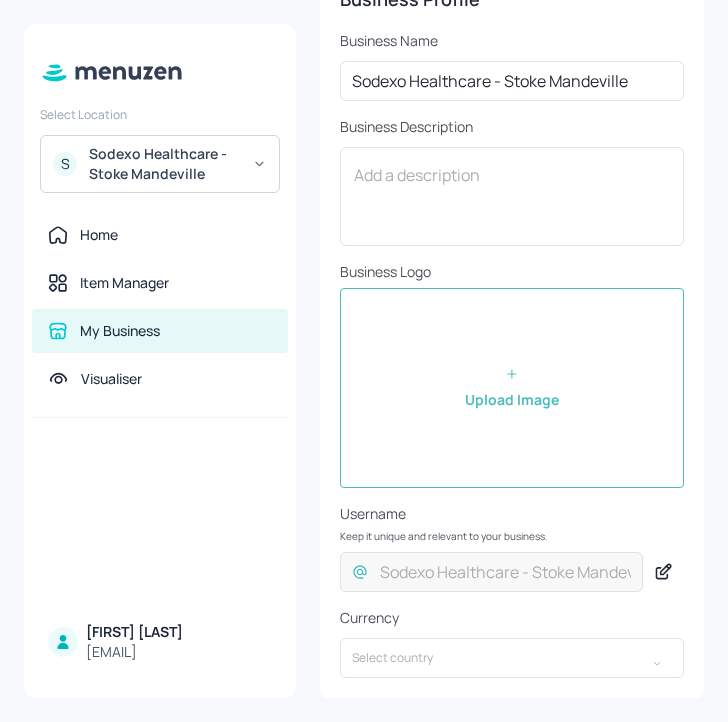 scroll, scrollTop: 0, scrollLeft: 0, axis: both 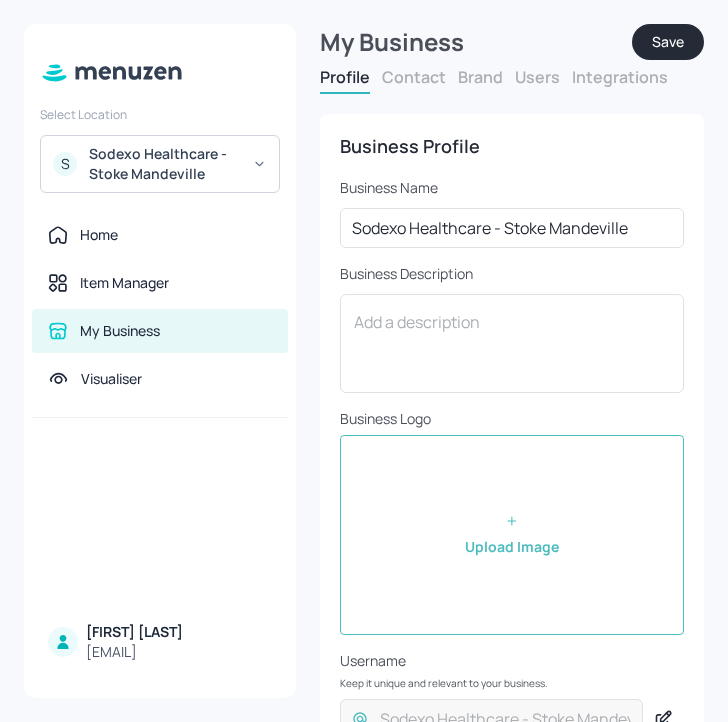 click on "Brand" at bounding box center (480, 77) 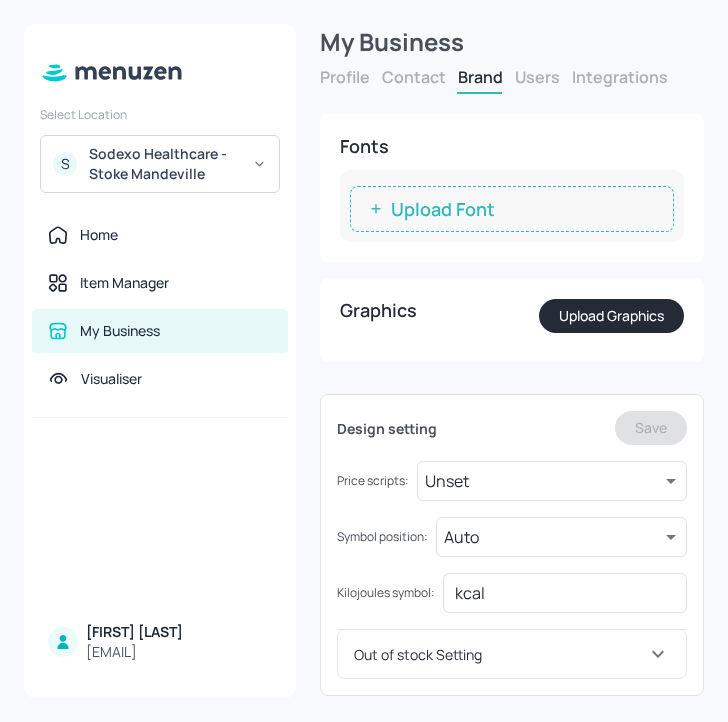 click on "Upload Font" at bounding box center [443, 209] 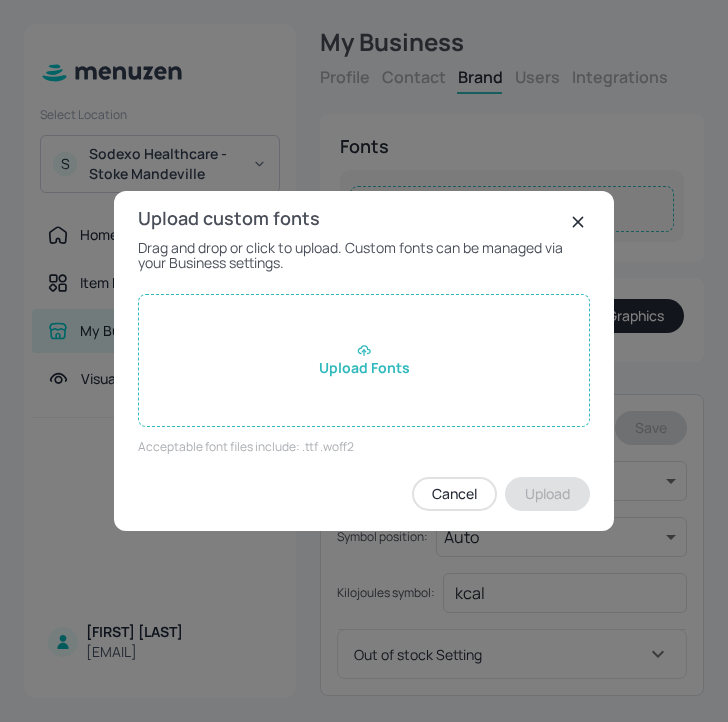 click on "Upload Fonts" at bounding box center (364, 360) 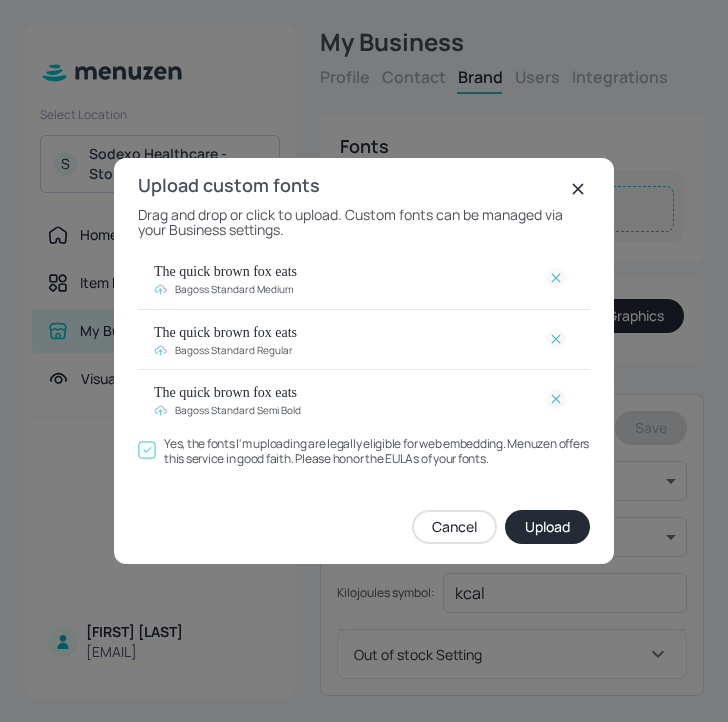 click on "Upload" at bounding box center [547, 527] 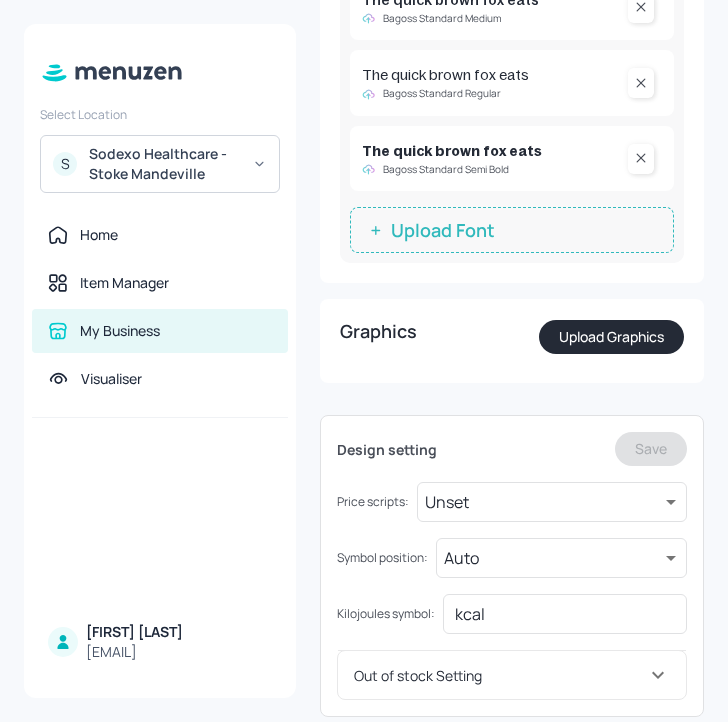 scroll, scrollTop: 224, scrollLeft: 0, axis: vertical 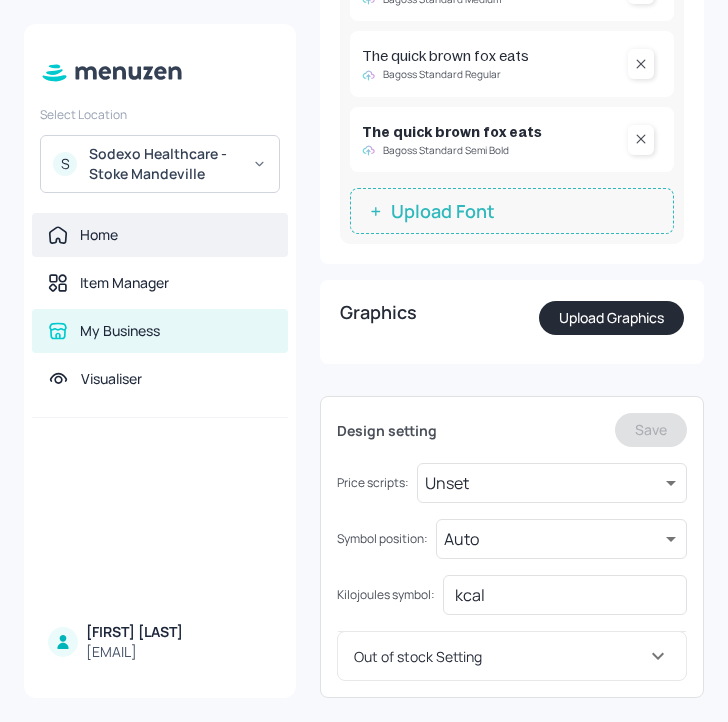 click on "Home" at bounding box center [160, 235] 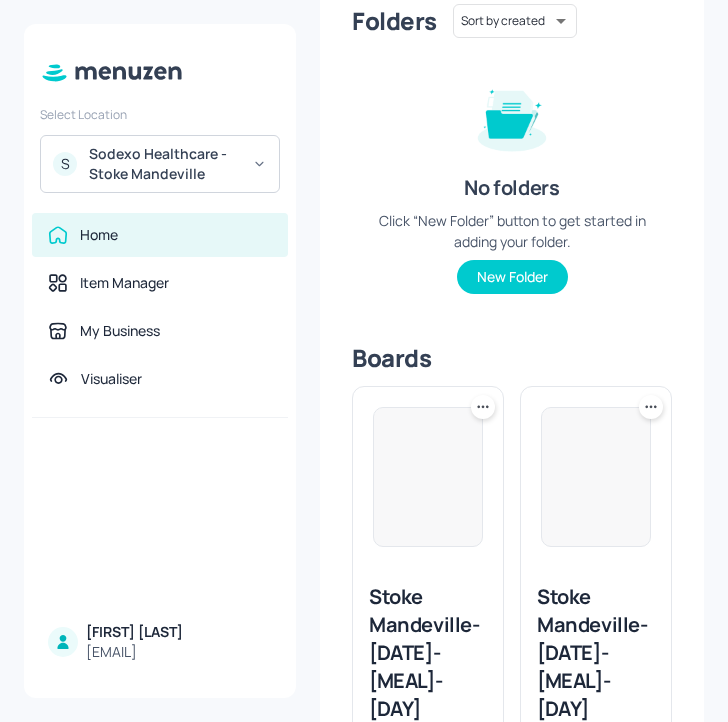 scroll, scrollTop: 0, scrollLeft: 0, axis: both 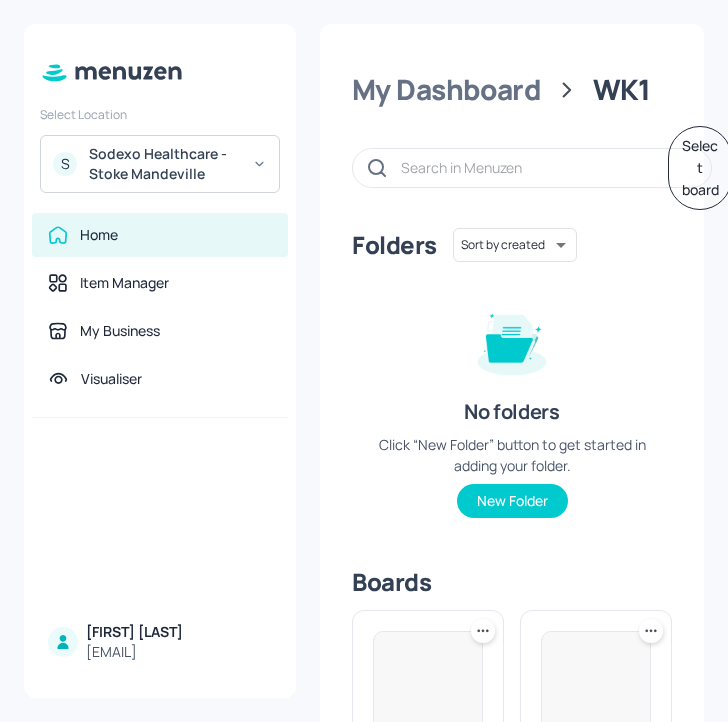 click on "Sodexo Healthcare - Stoke Mandeville" at bounding box center [164, 164] 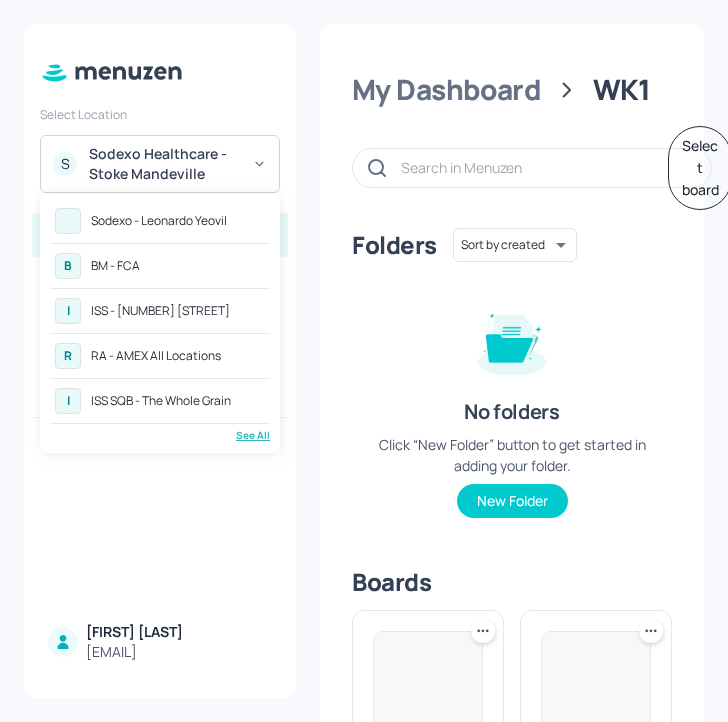 click at bounding box center [364, 361] 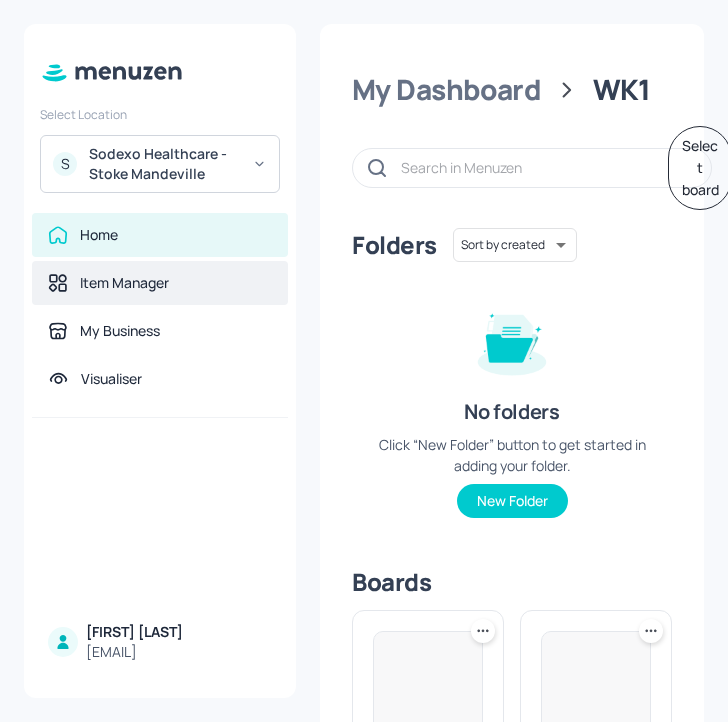 click on "Item Manager" at bounding box center (160, 283) 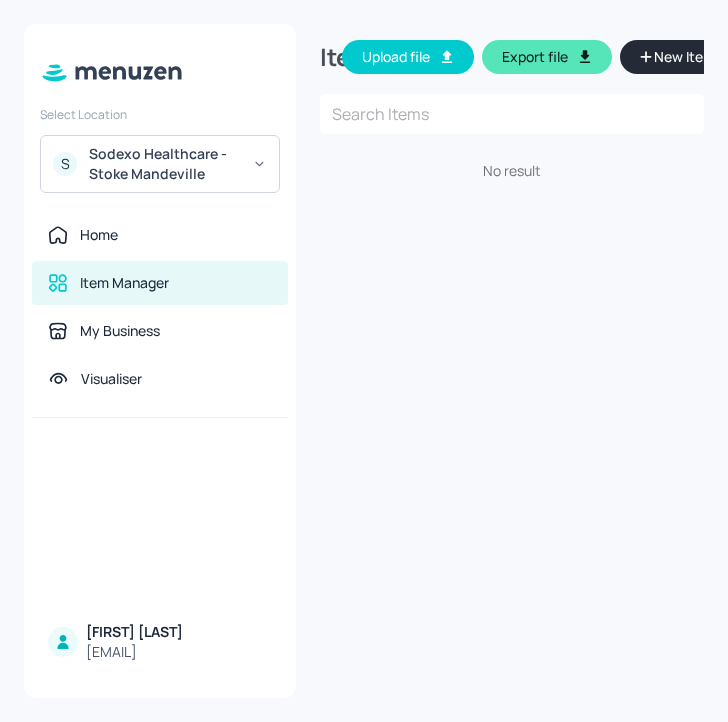 click on "New Item" at bounding box center [684, 57] 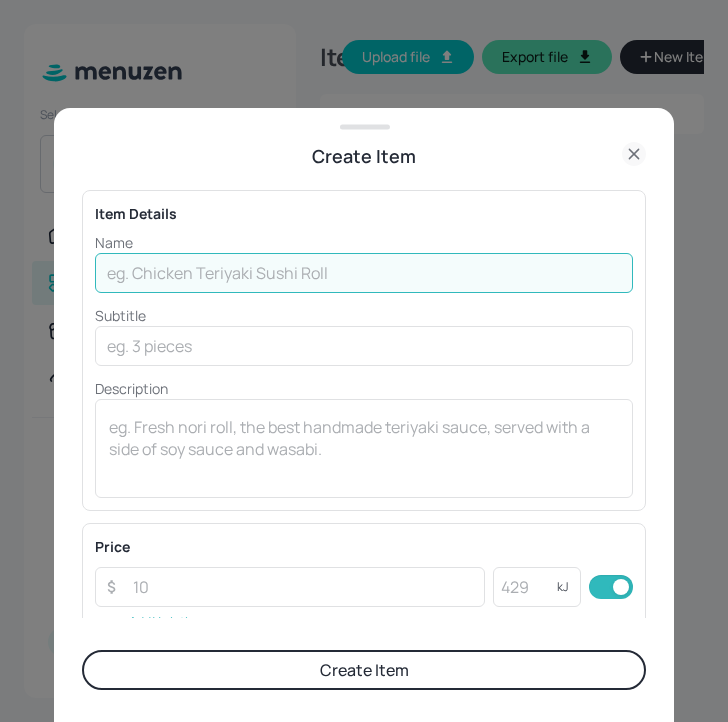 click at bounding box center (364, 273) 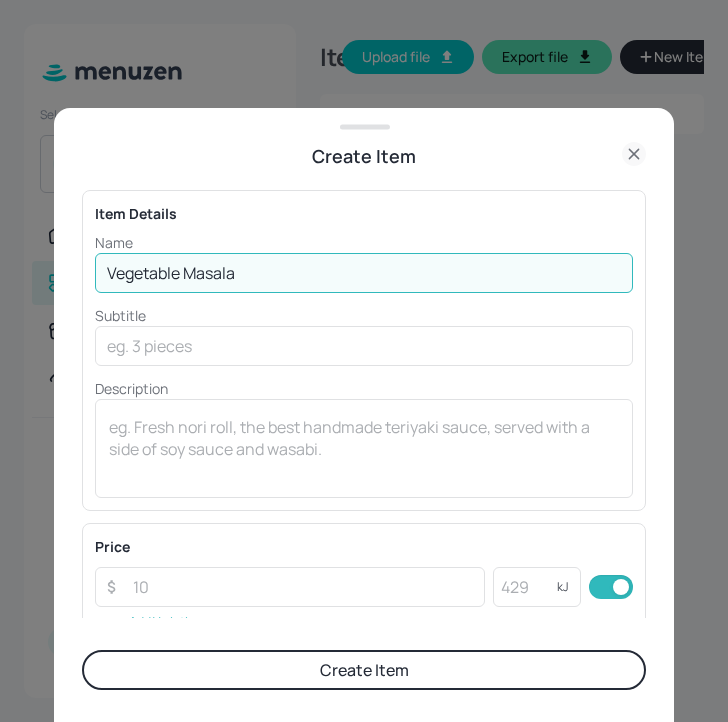 type on "Vegetable Masala" 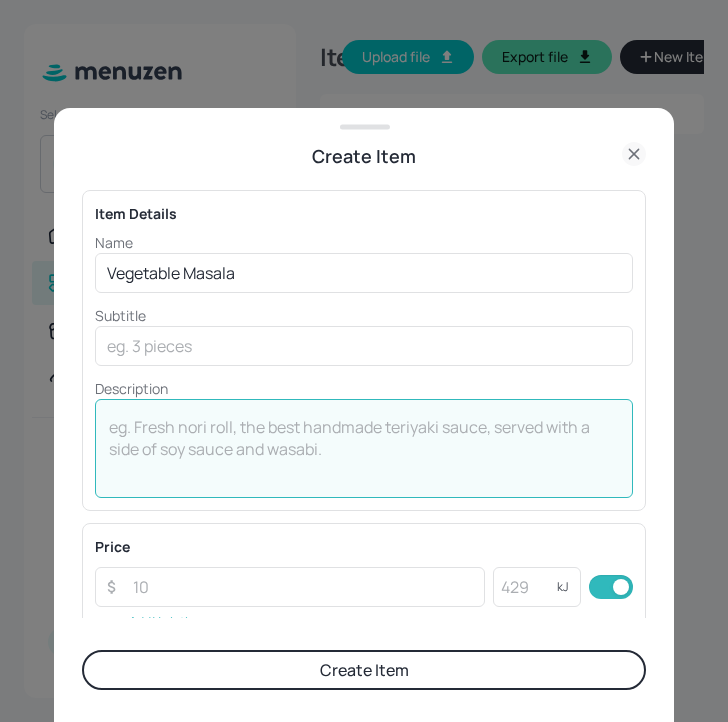 click at bounding box center [364, 449] 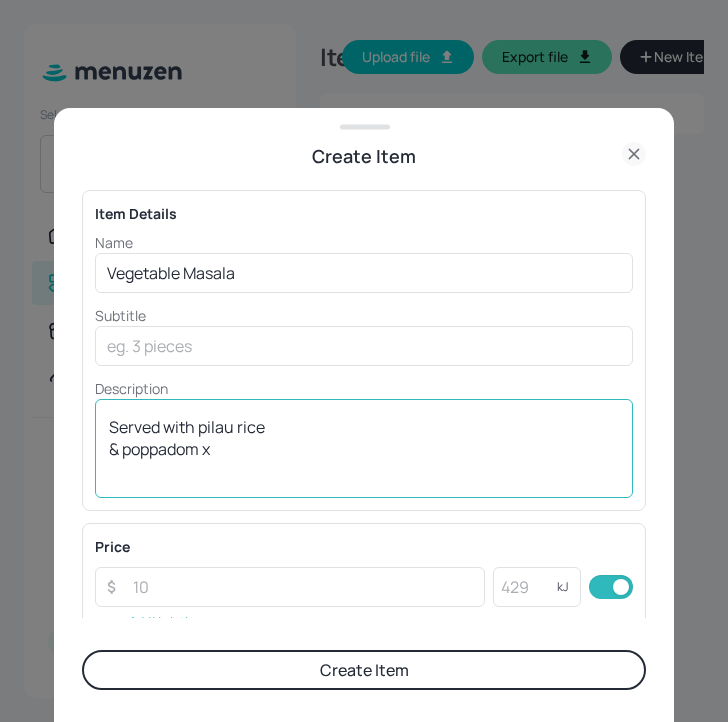 click on "Served with pilau rice
& poppadom x ​" at bounding box center (364, 448) 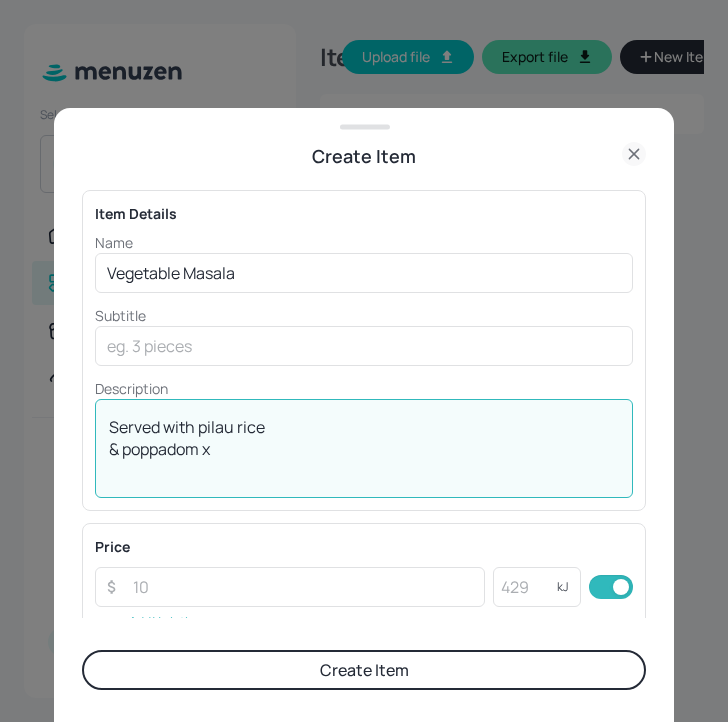 click on "Served with pilau rice
& poppadom" at bounding box center (364, 449) 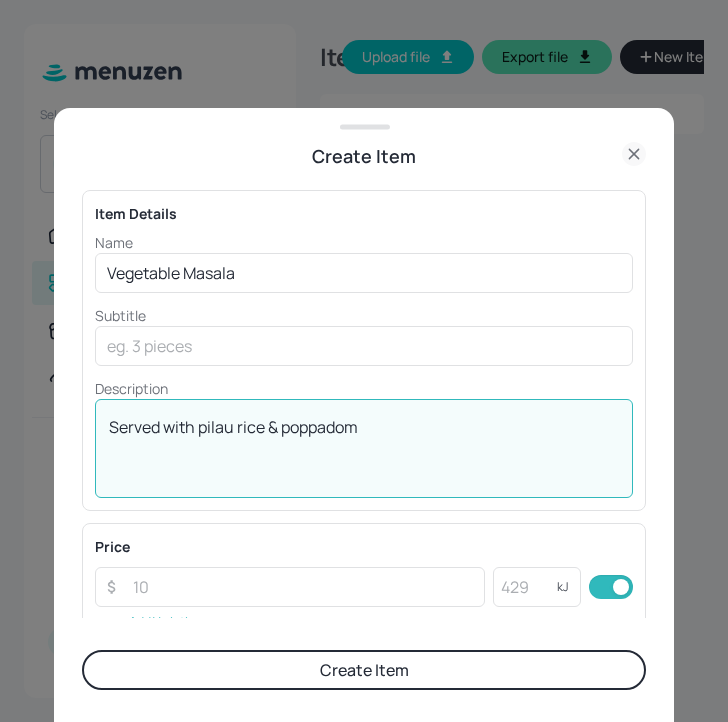 type on "Served with pilau rice & poppadom" 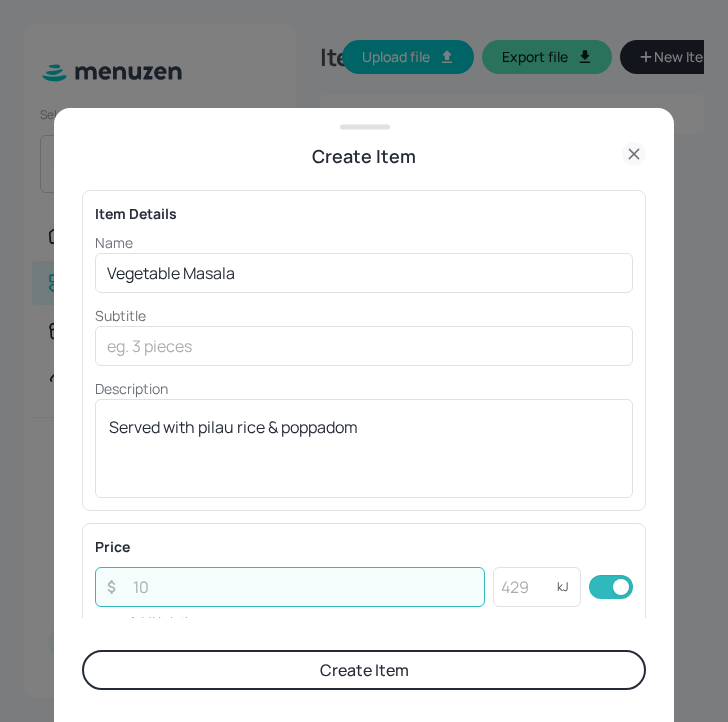 click at bounding box center [303, 587] 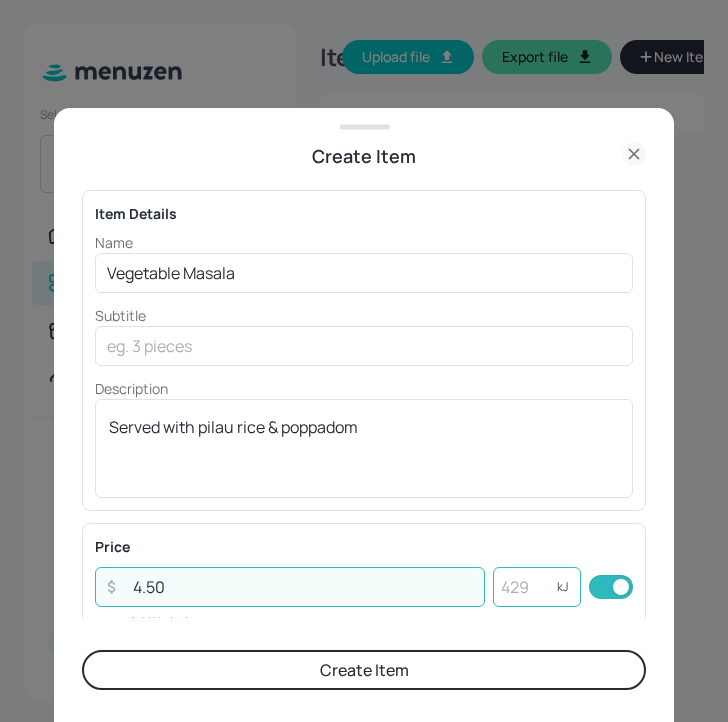 type on "4.50" 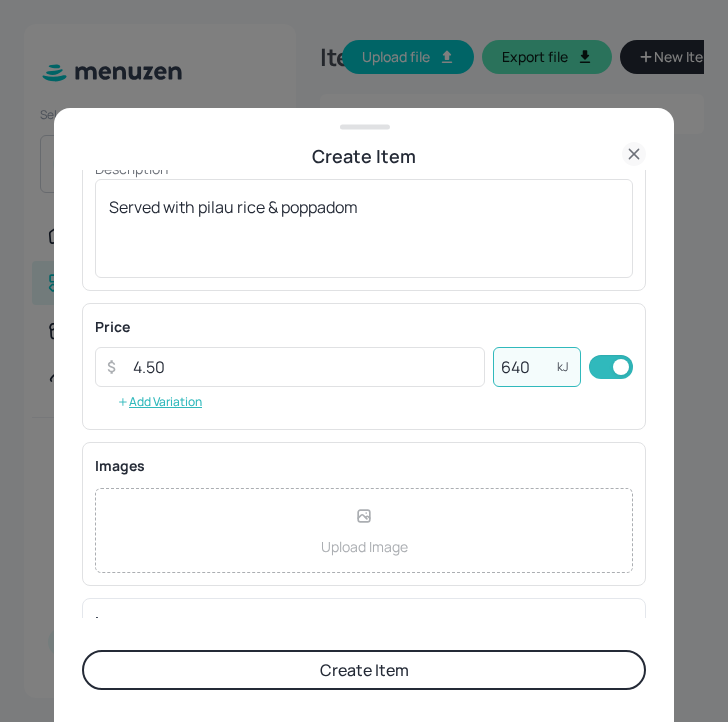 scroll, scrollTop: 345, scrollLeft: 0, axis: vertical 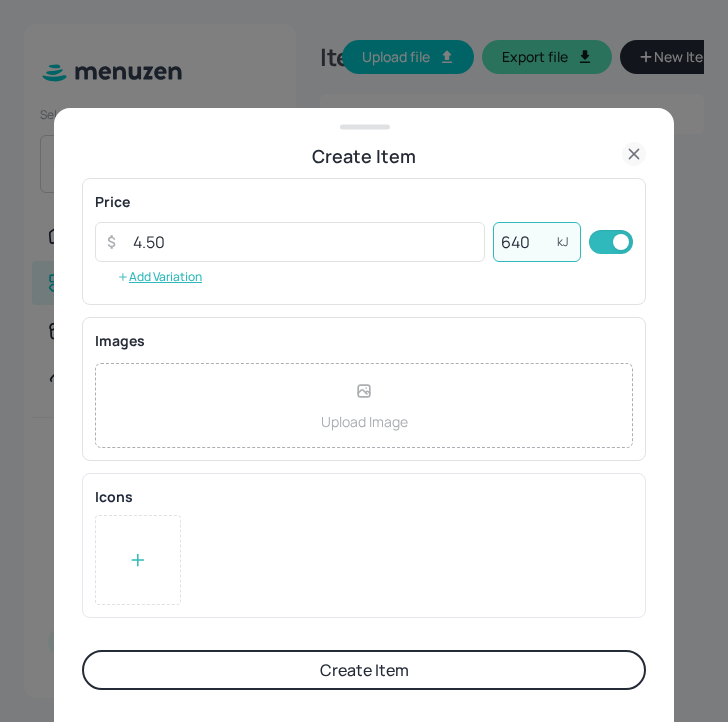 type on "640" 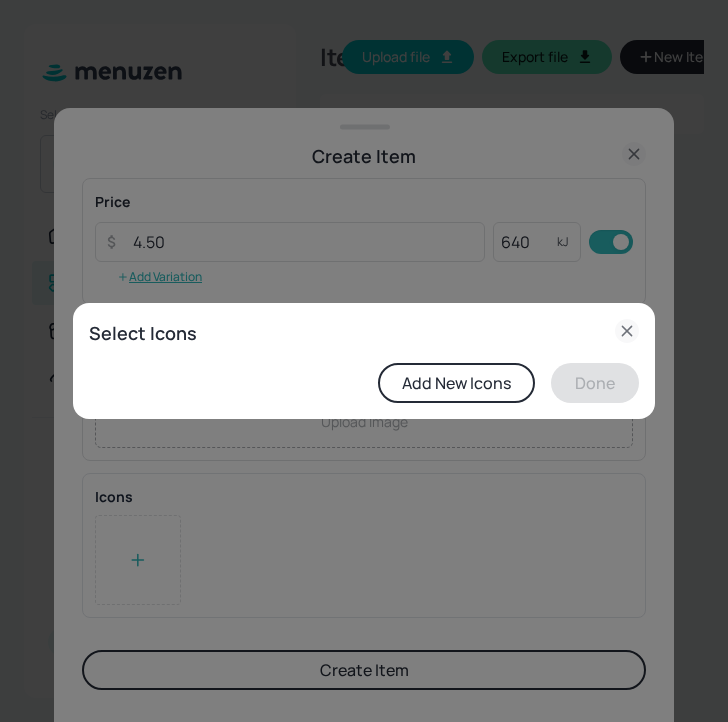 click on "Add New Icons" at bounding box center [456, 383] 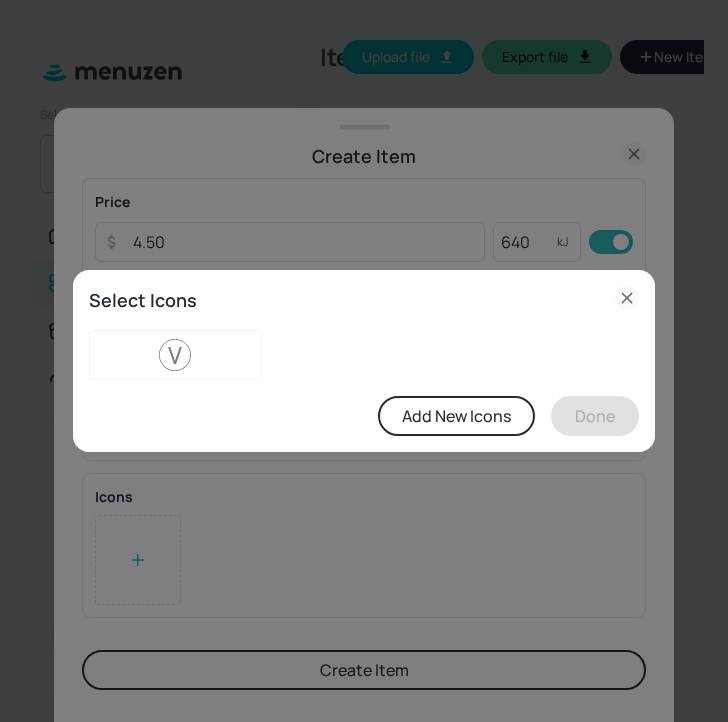 click on "Add New Icons" at bounding box center [456, 416] 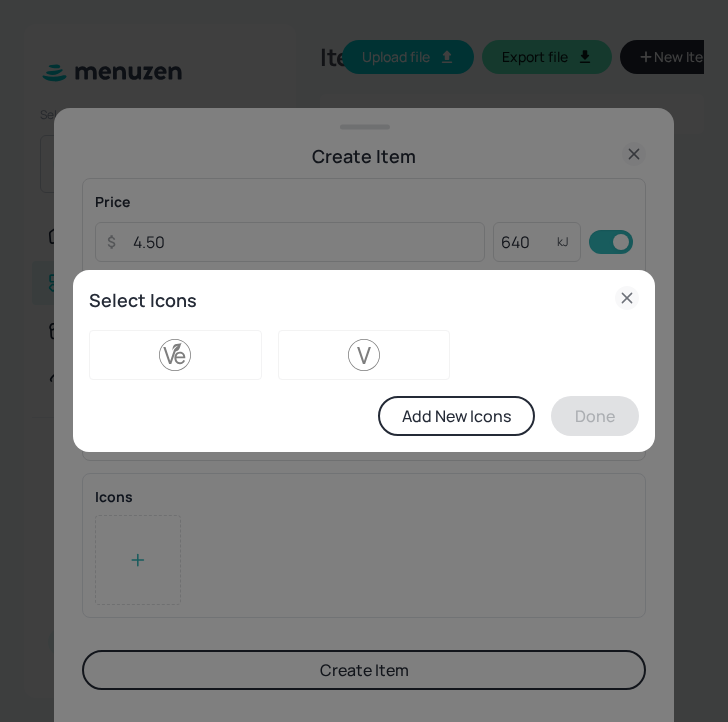 click on "Add New Icons" at bounding box center [456, 416] 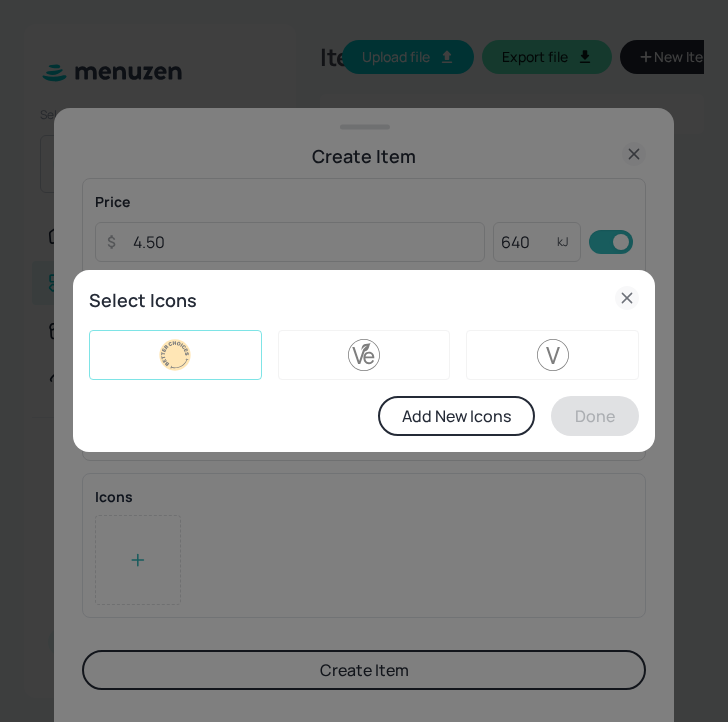 click at bounding box center [175, 355] 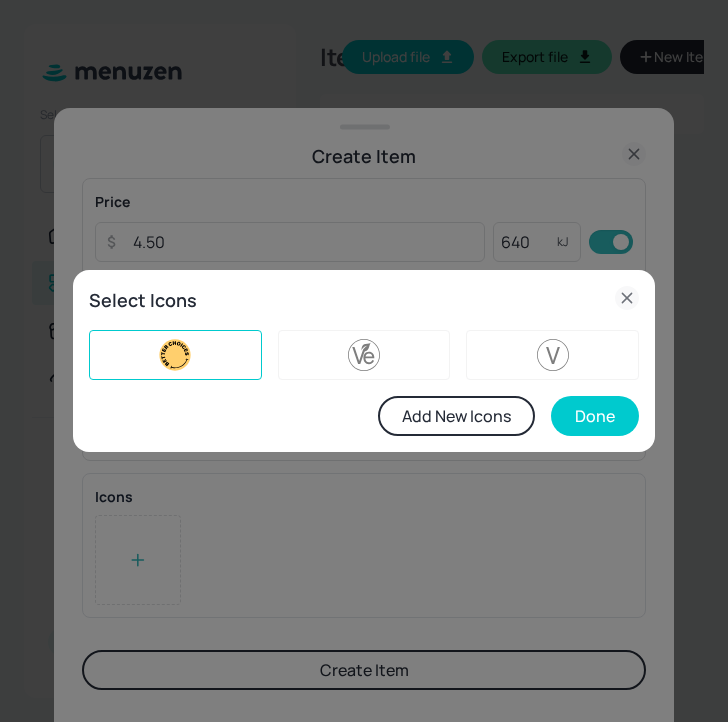 click at bounding box center (175, 355) 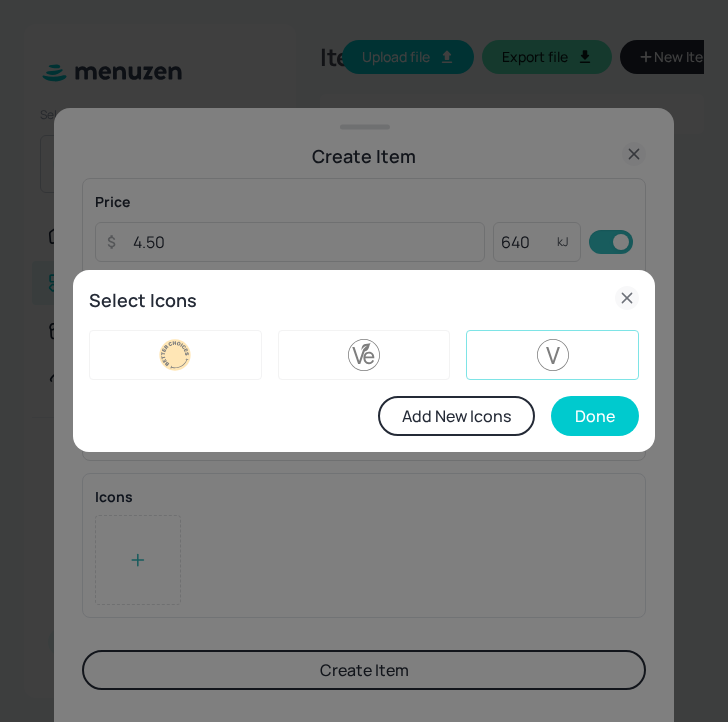click at bounding box center (552, 355) 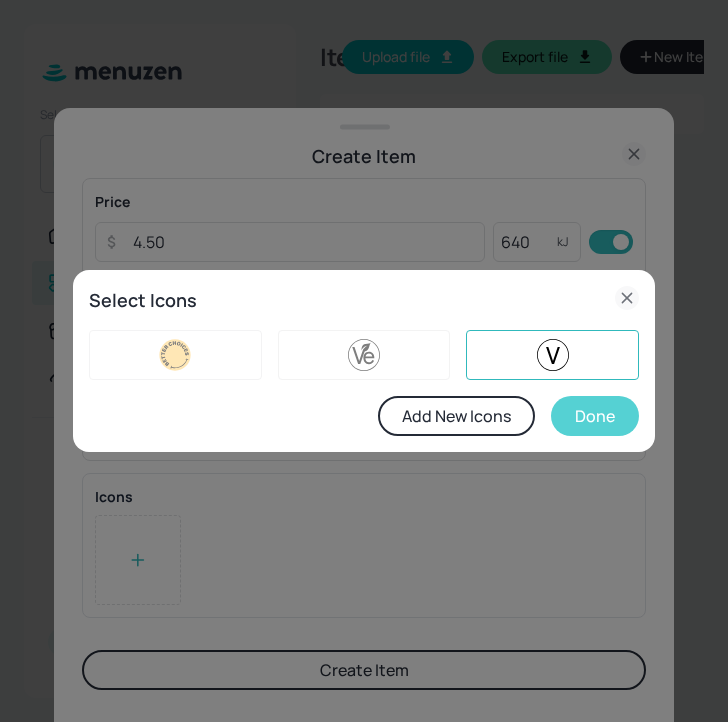 click on "Done" at bounding box center [595, 416] 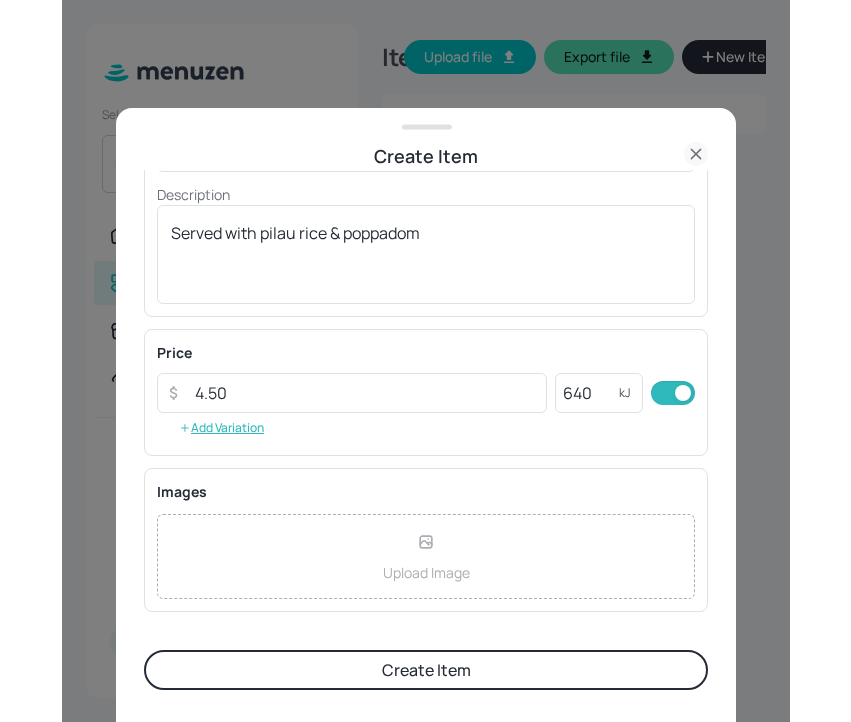 scroll, scrollTop: 0, scrollLeft: 0, axis: both 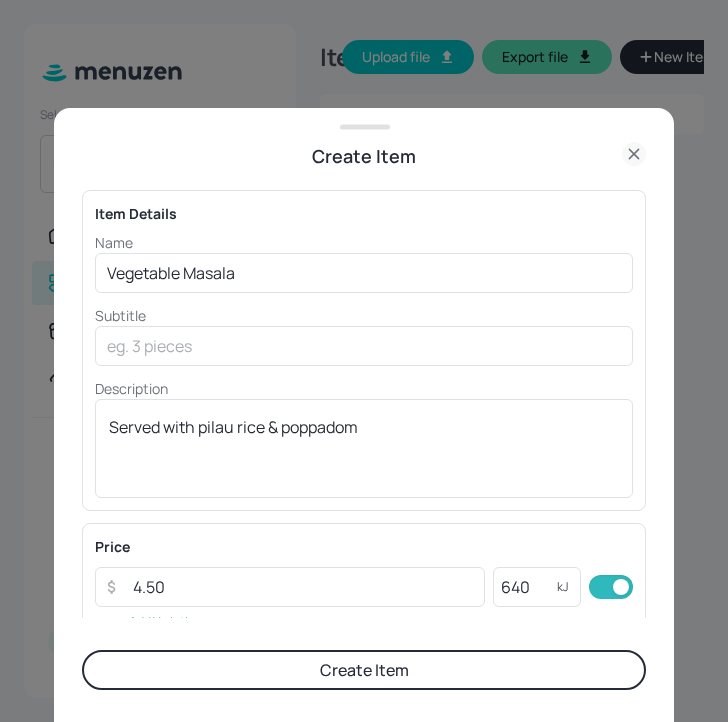 click on "Create Item" at bounding box center (364, 670) 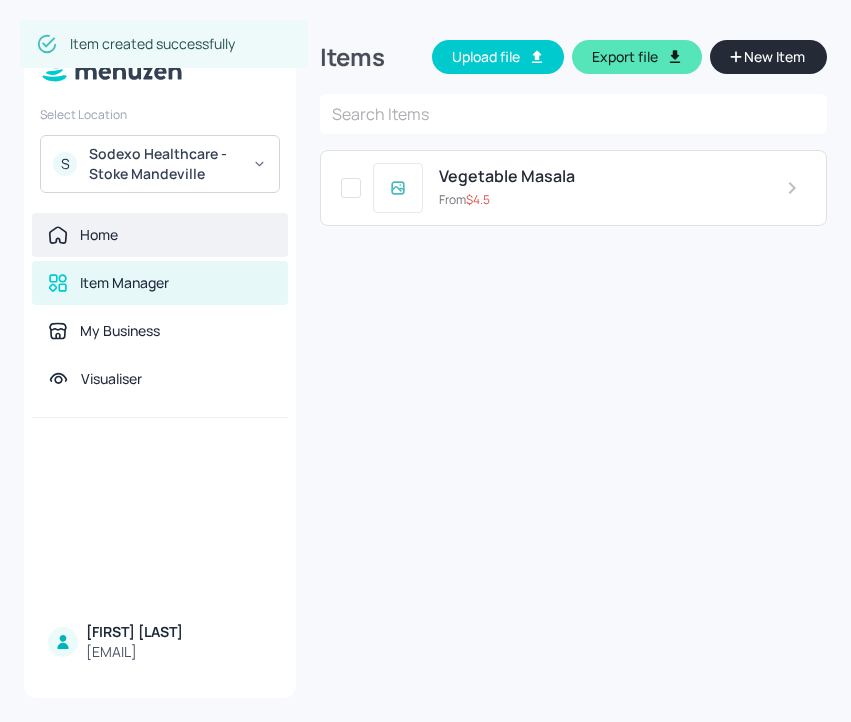 click on "Home" at bounding box center (160, 235) 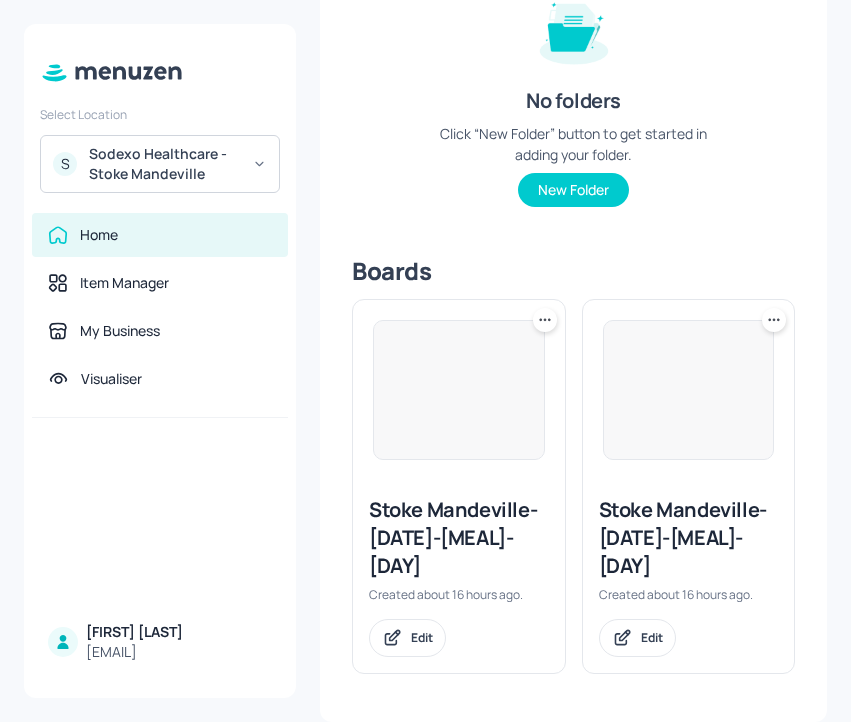 scroll, scrollTop: 333, scrollLeft: 0, axis: vertical 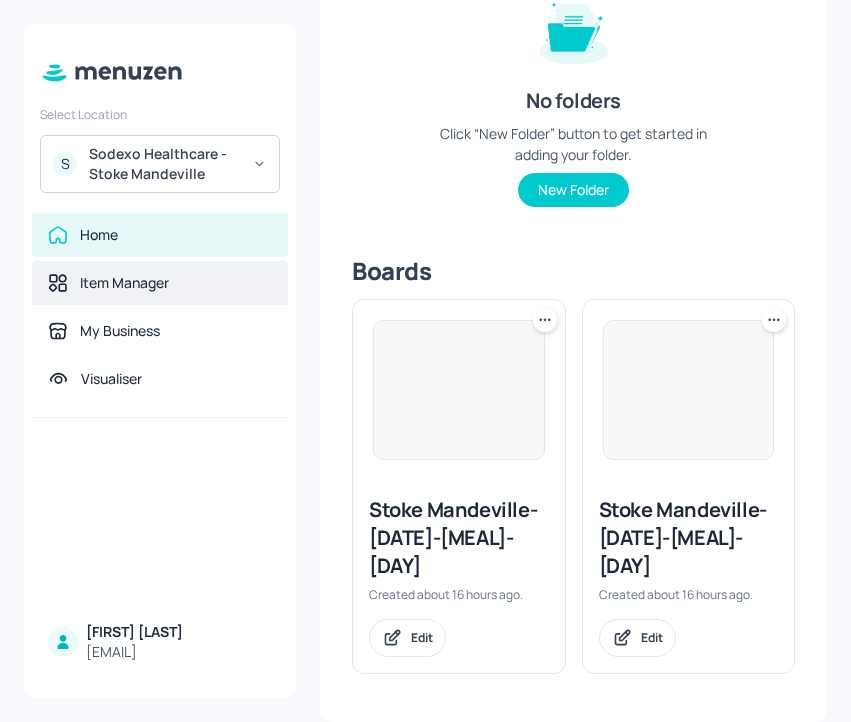 click on "Item Manager" at bounding box center [160, 283] 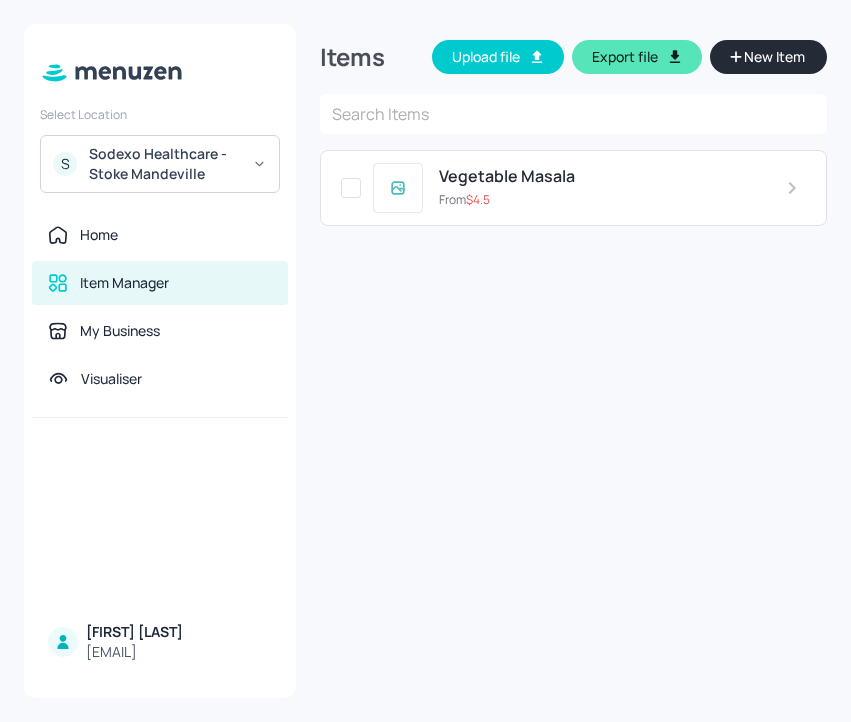 click on "New Item" at bounding box center [768, 57] 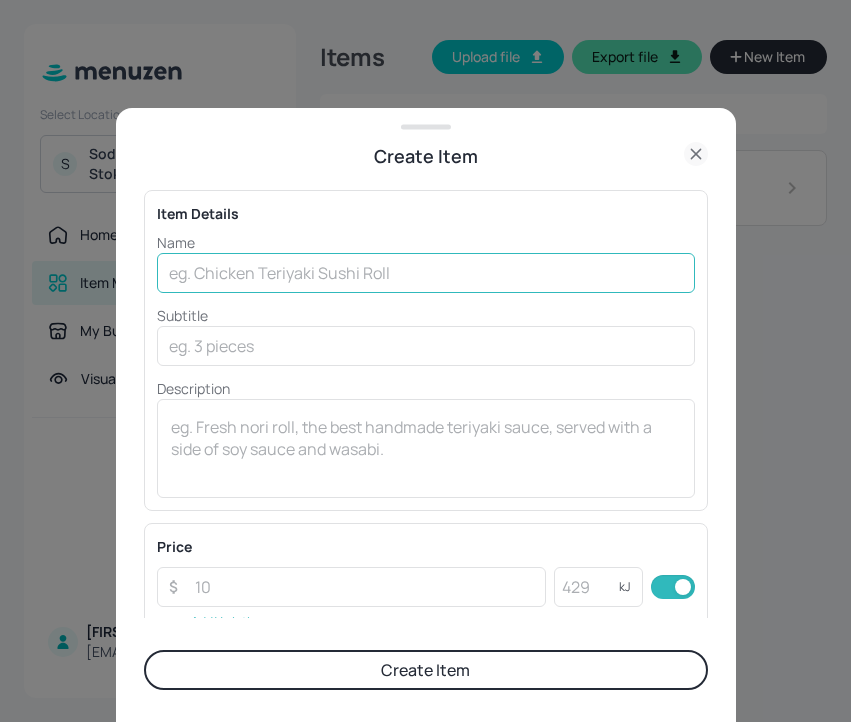 click at bounding box center (426, 273) 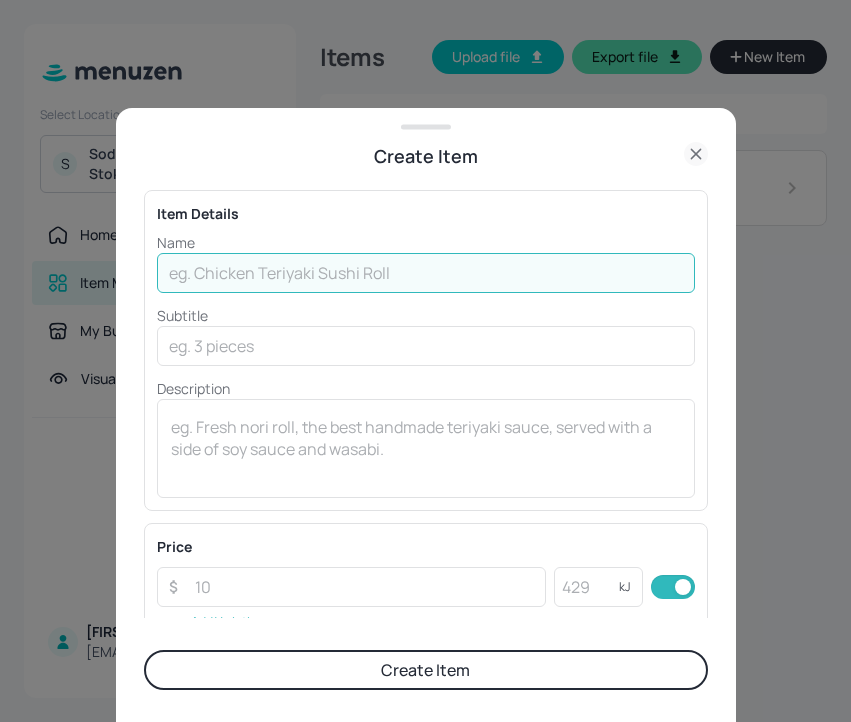 paste on "Lamb Samosa" 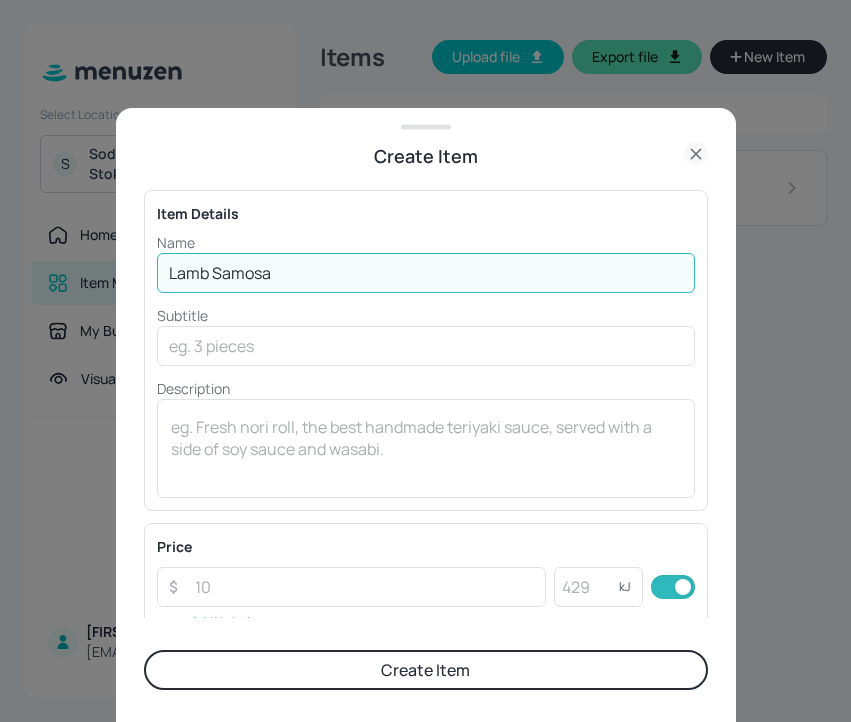 type on "Lamb Samosa" 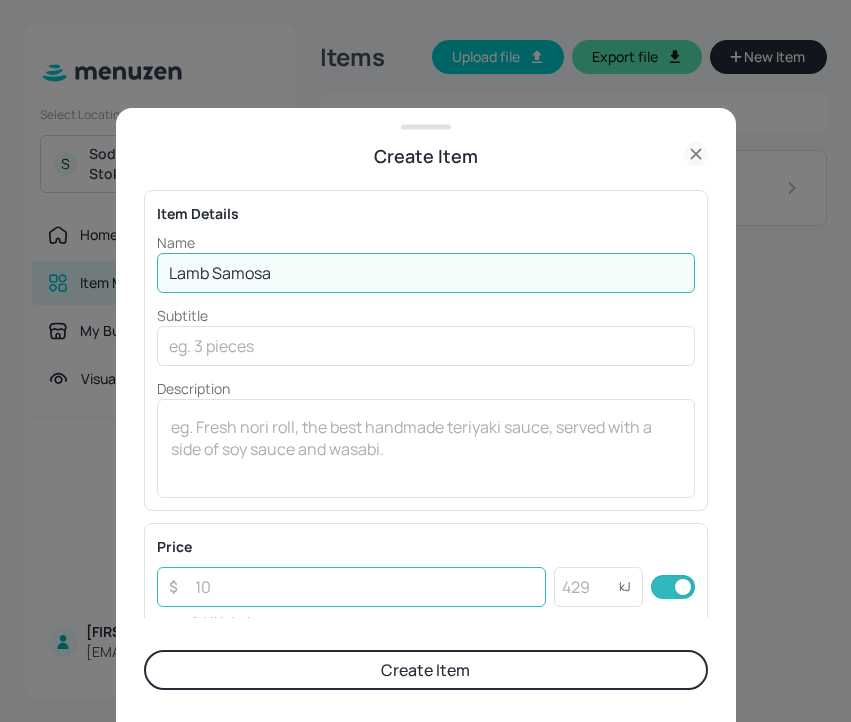 click at bounding box center [365, 587] 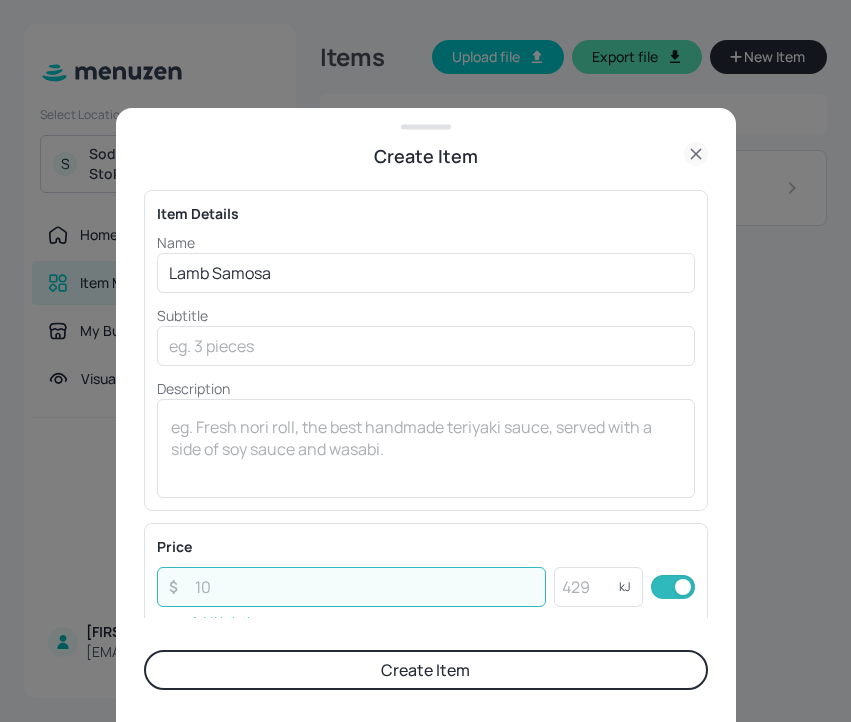 paste on "2.10" 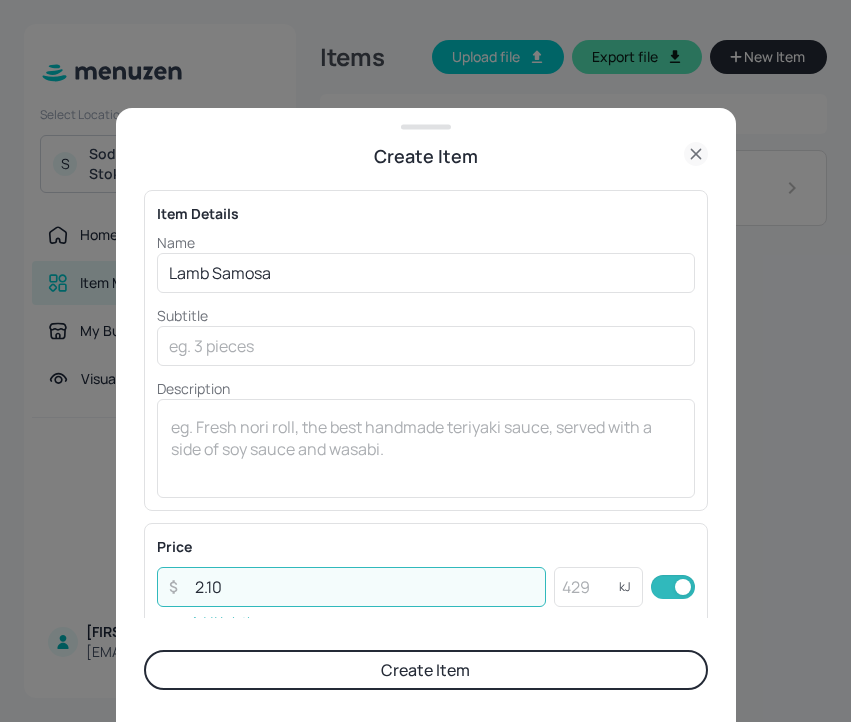 type on "2.10" 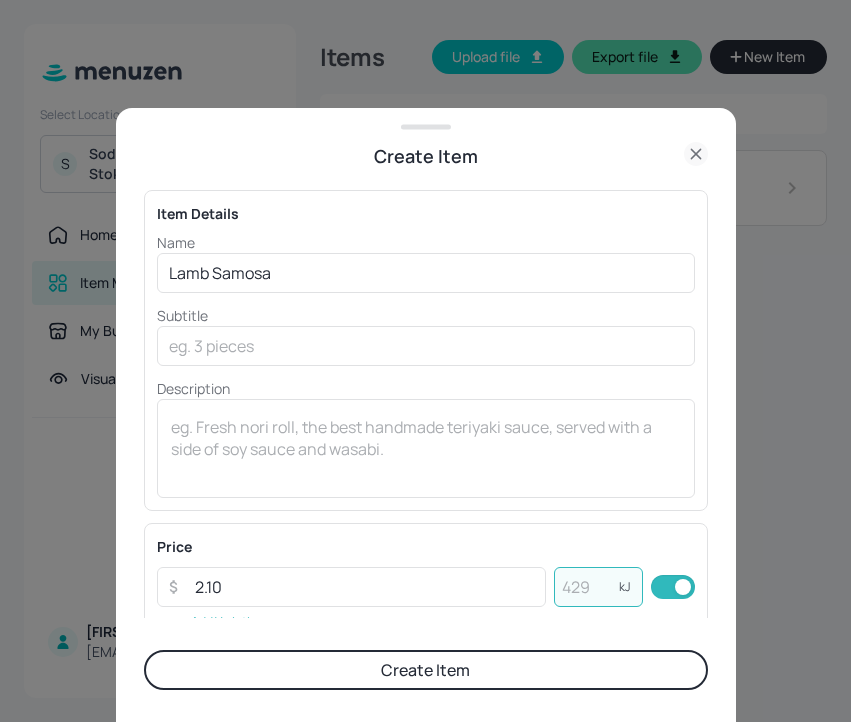 click at bounding box center [586, 587] 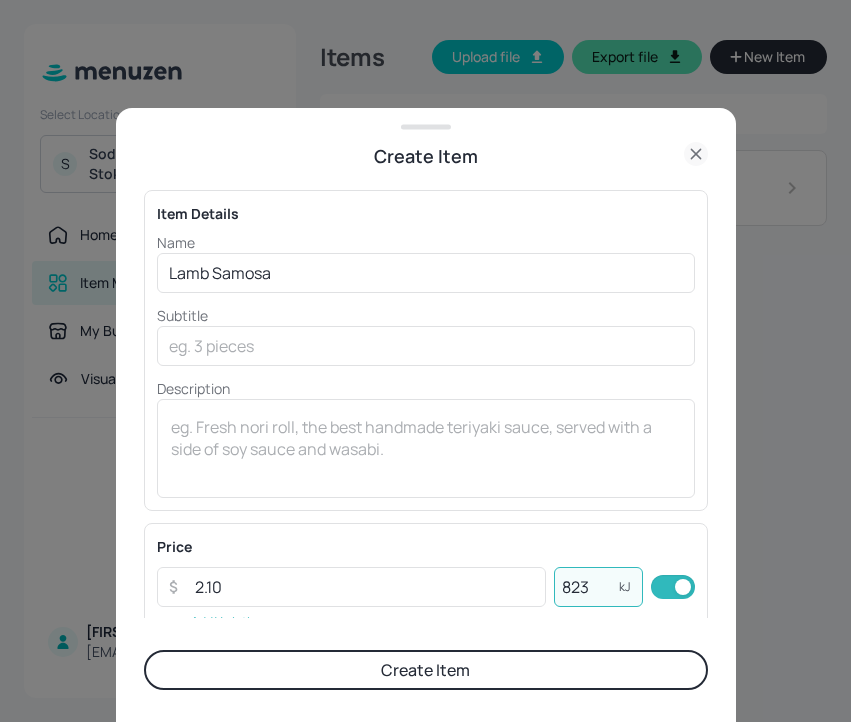 type on "823" 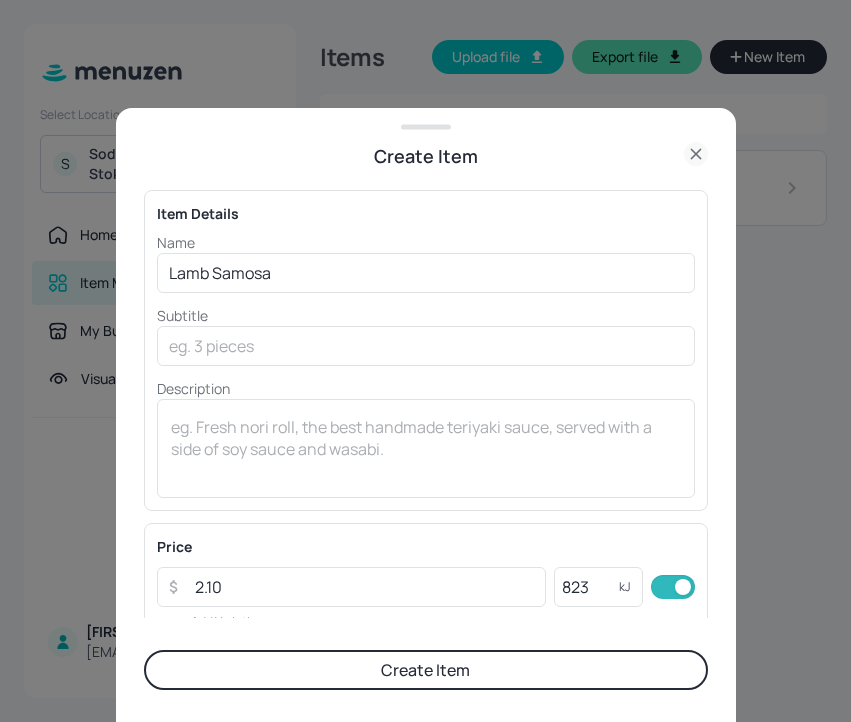click on "Create Item" at bounding box center [426, 670] 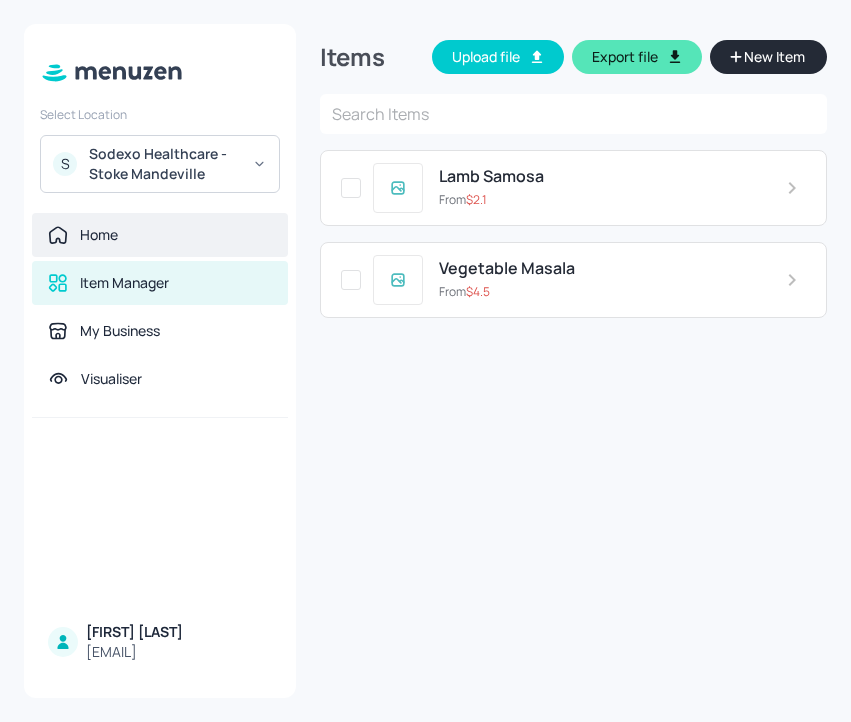 click on "Home" at bounding box center [160, 235] 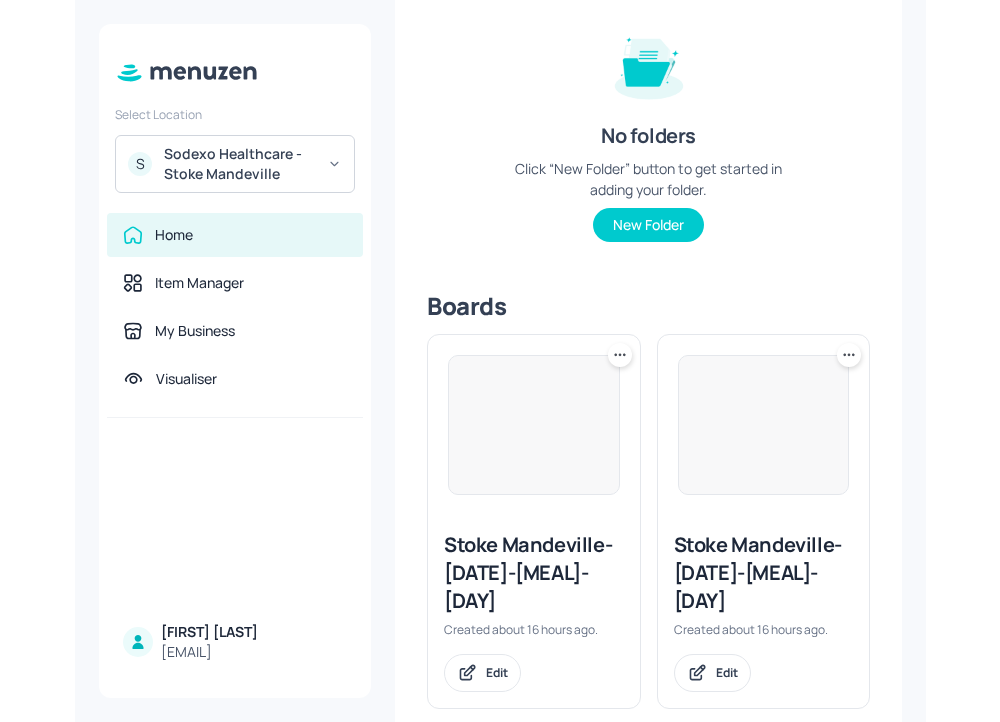 scroll, scrollTop: 333, scrollLeft: 0, axis: vertical 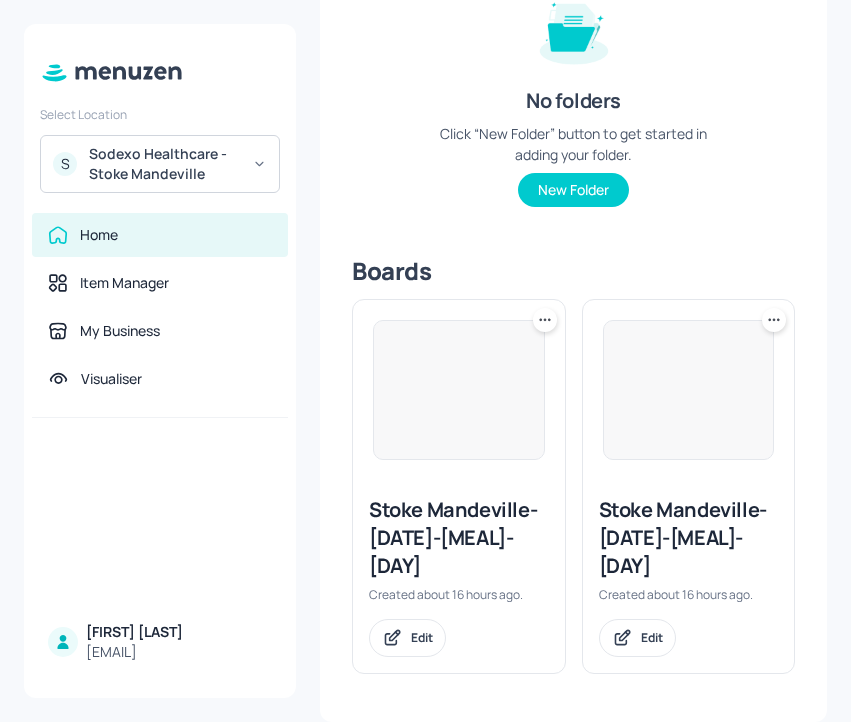 click on "Stoke Mandeville-JUL-2025-LUNCH-WK1-04-THU" at bounding box center (459, 538) 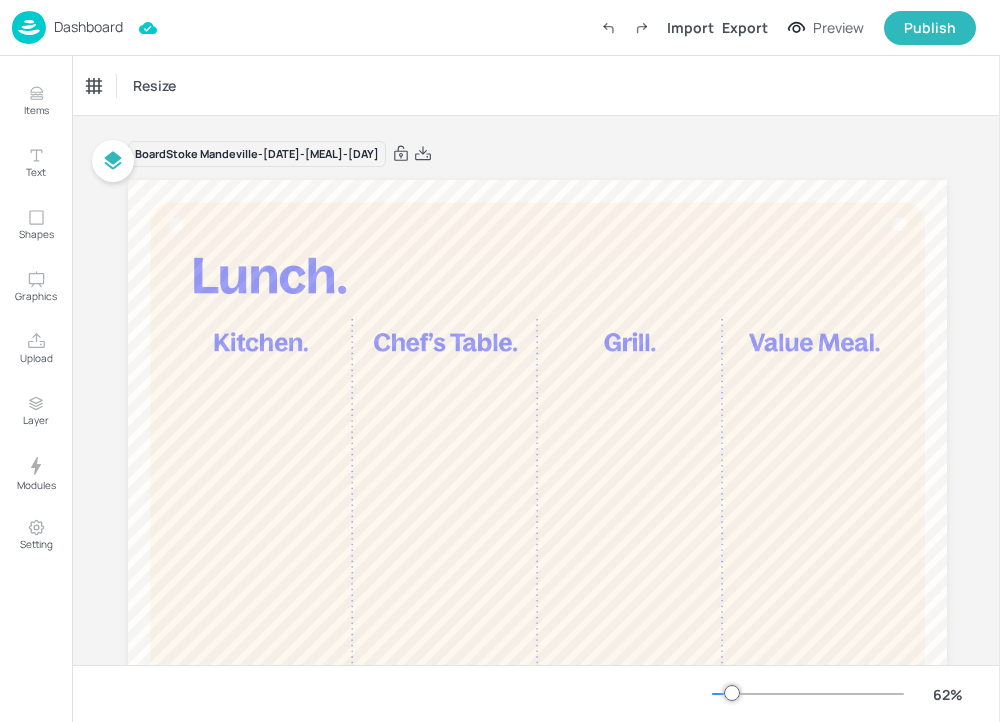 click on "Dashboard" at bounding box center [88, 27] 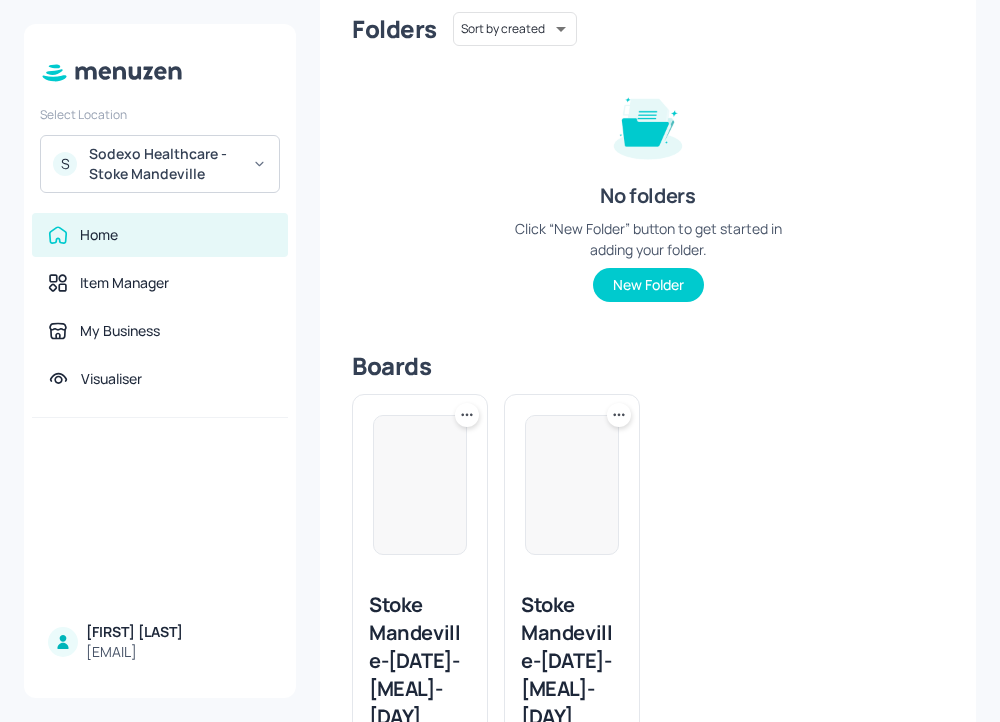 scroll, scrollTop: 396, scrollLeft: 0, axis: vertical 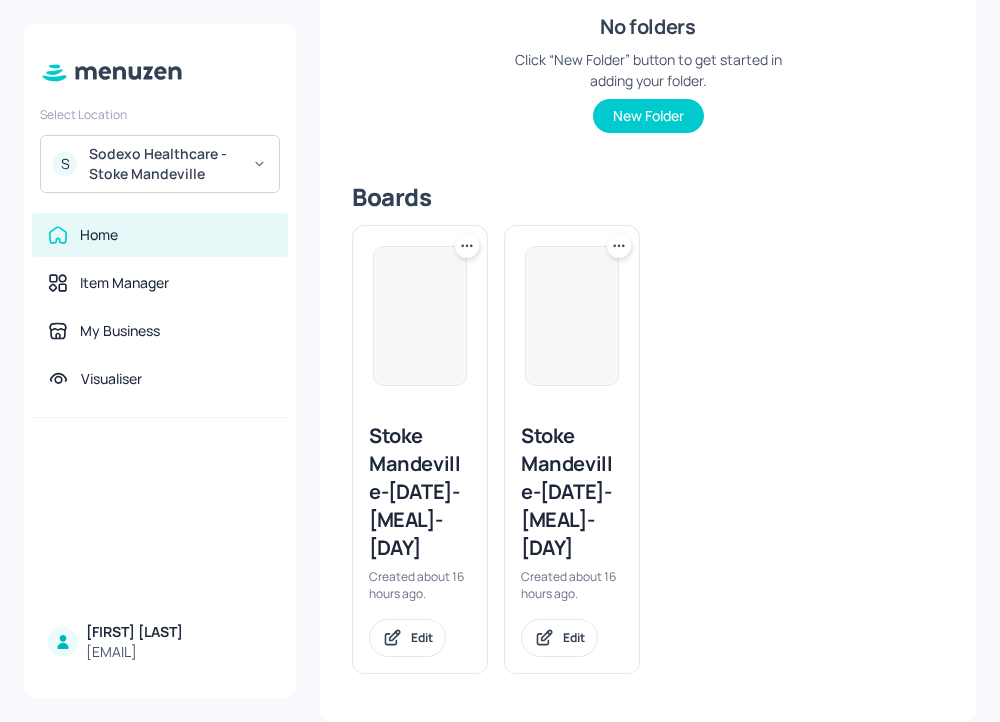 click on "Stoke Mandeville-JUL-2025-LUNCH-WK1-01-MON" at bounding box center [572, 492] 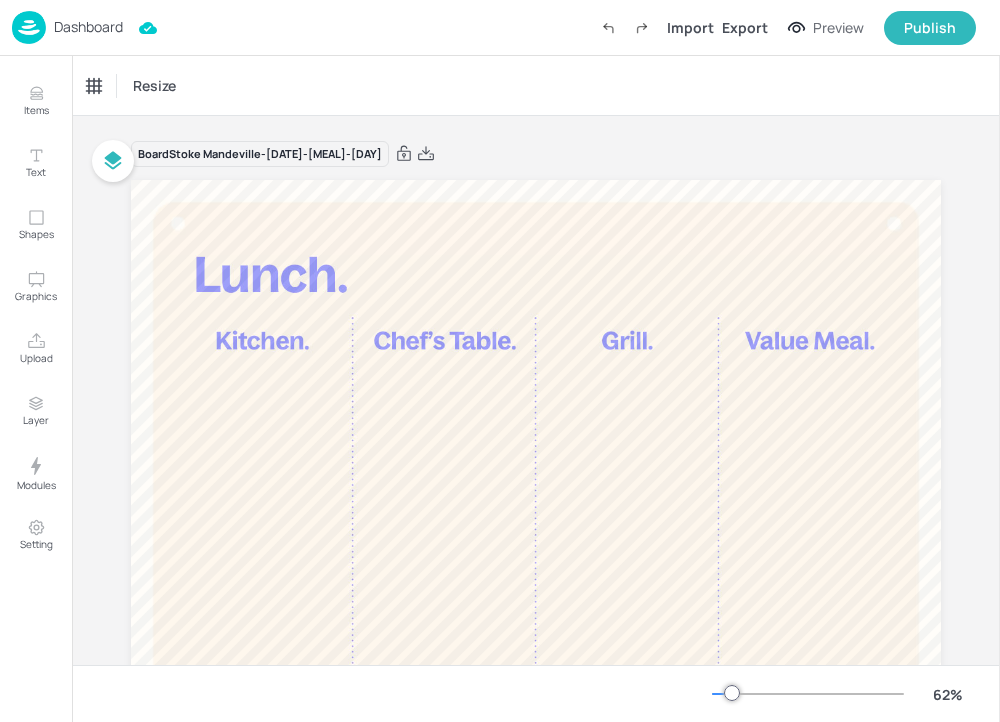 click on "Dashboard" at bounding box center (88, 27) 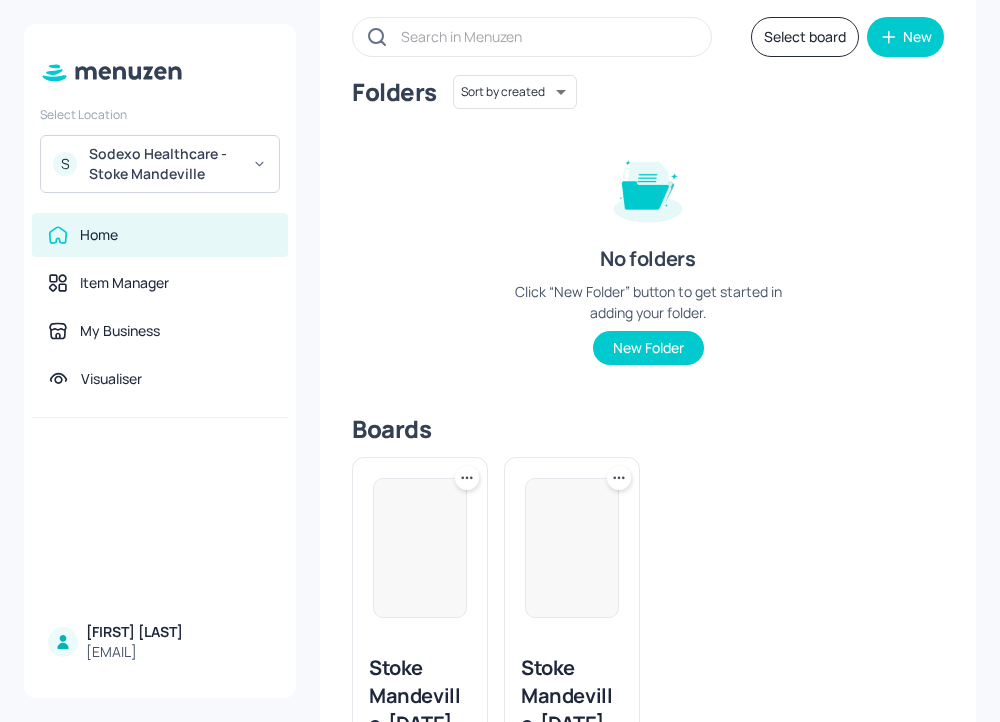 scroll, scrollTop: 280, scrollLeft: 0, axis: vertical 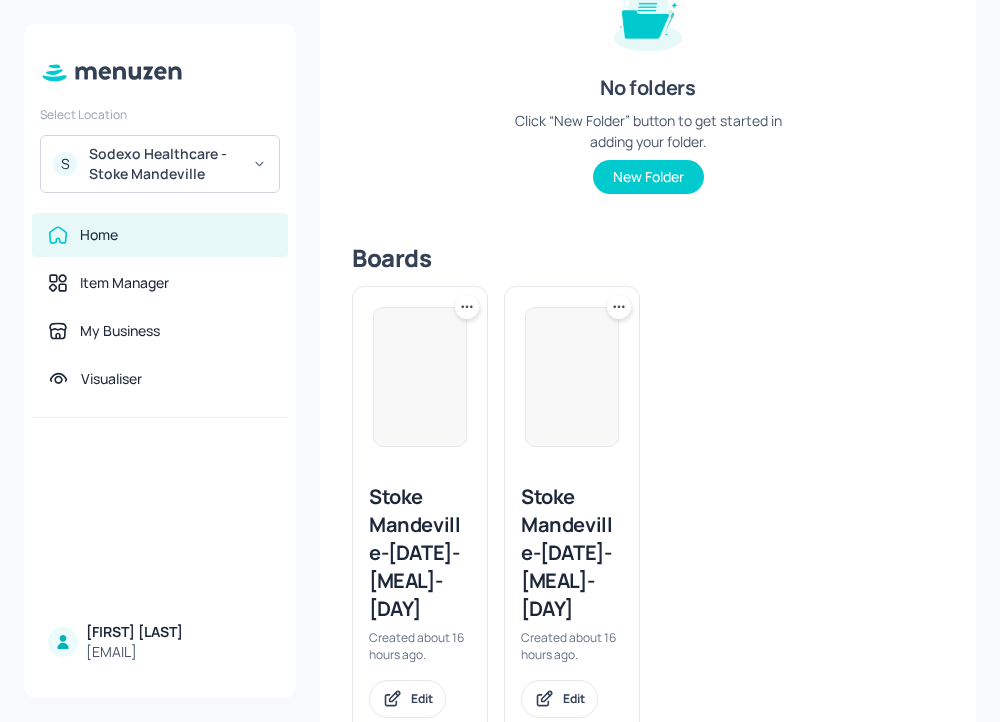 click on "Stoke Mandeville-JUL-2025-LUNCH-WK1-04-THU" at bounding box center (420, 553) 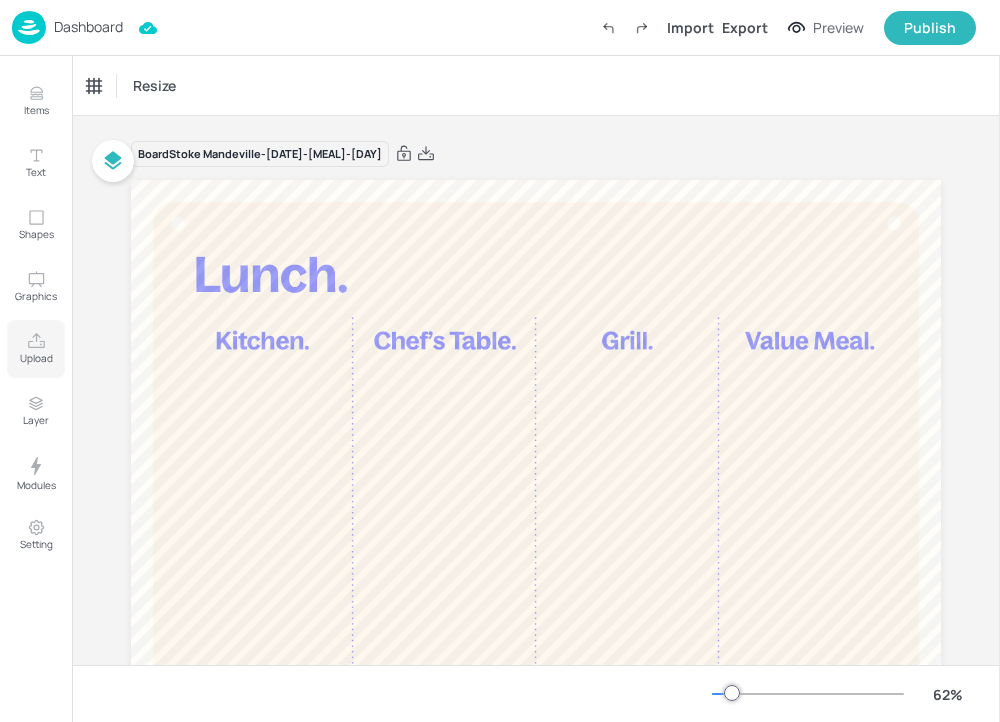 click 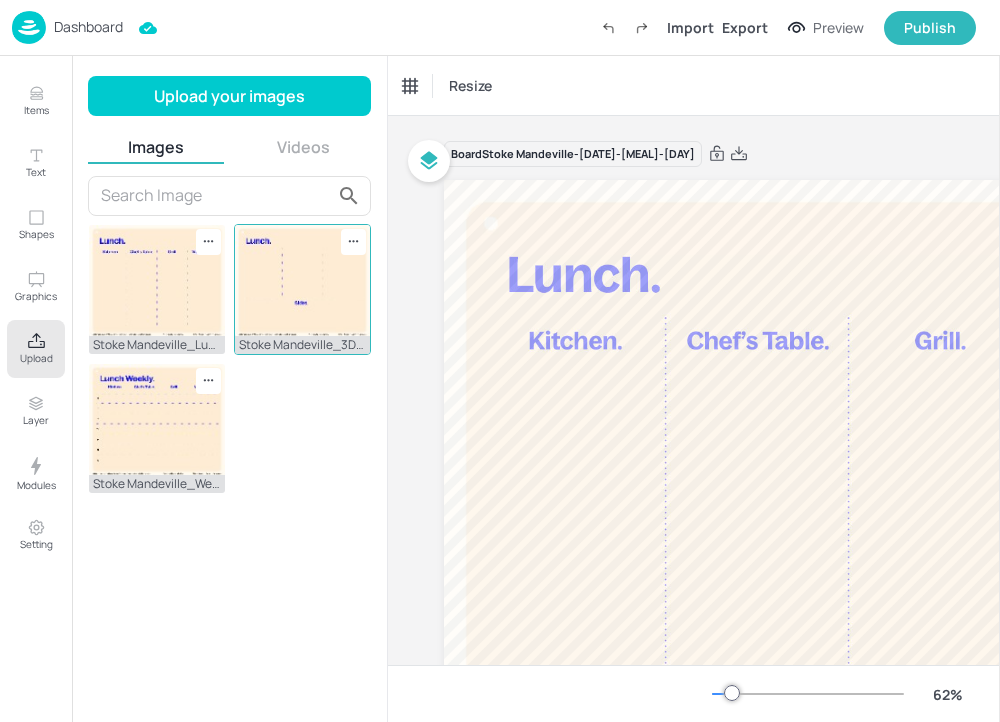 click at bounding box center [303, 280] 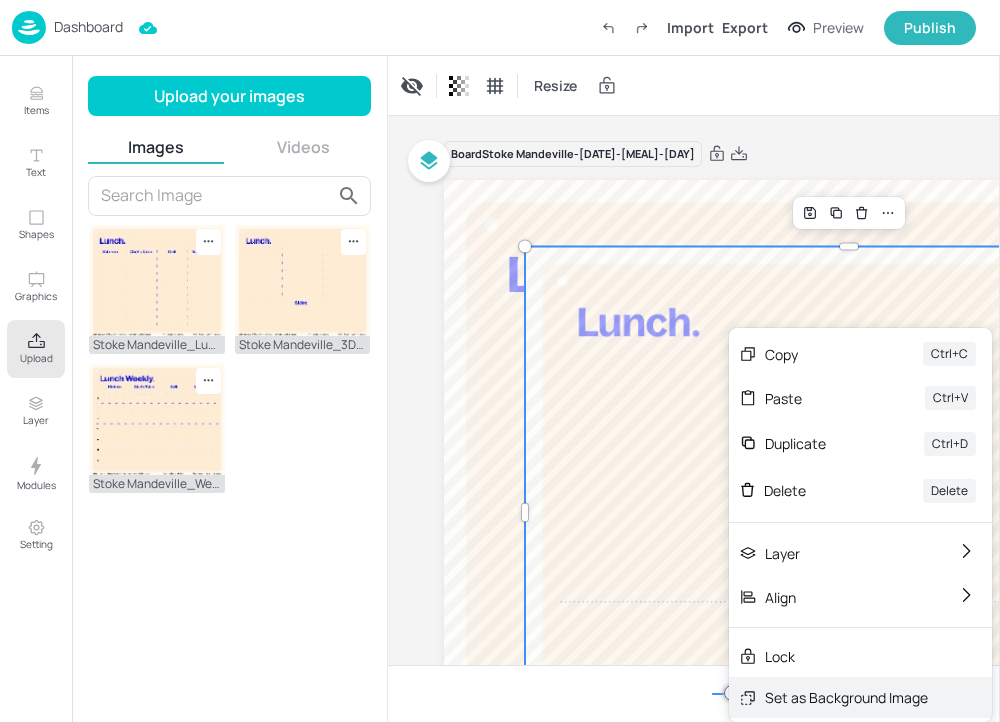click on "Set as Background Image" at bounding box center [846, 697] 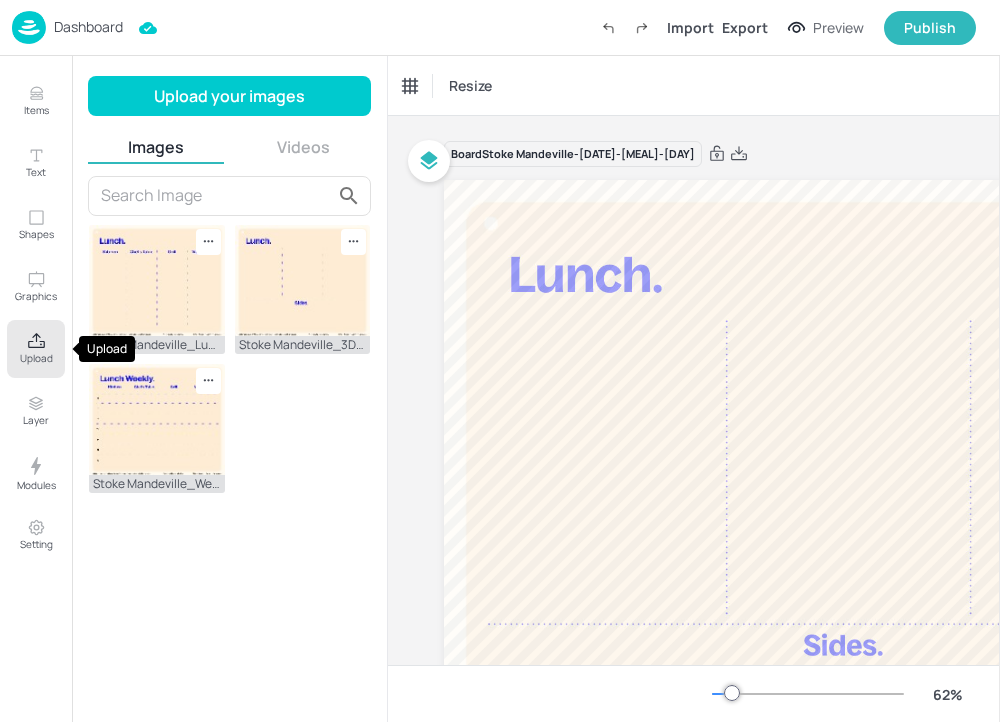 click on "Upload" at bounding box center (36, 349) 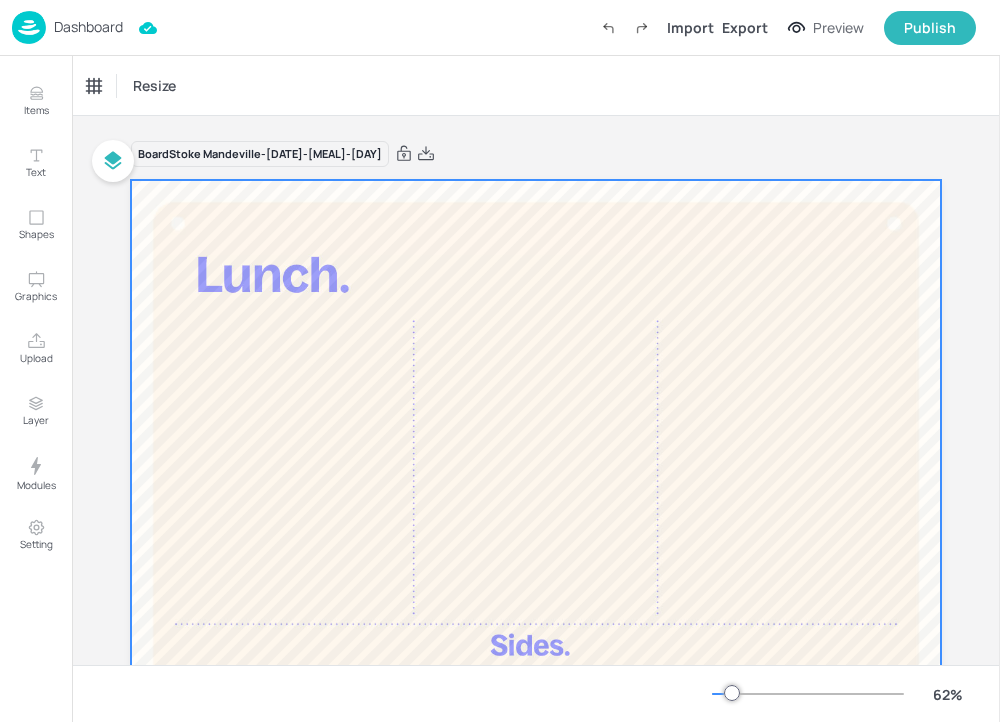 scroll, scrollTop: 63, scrollLeft: 0, axis: vertical 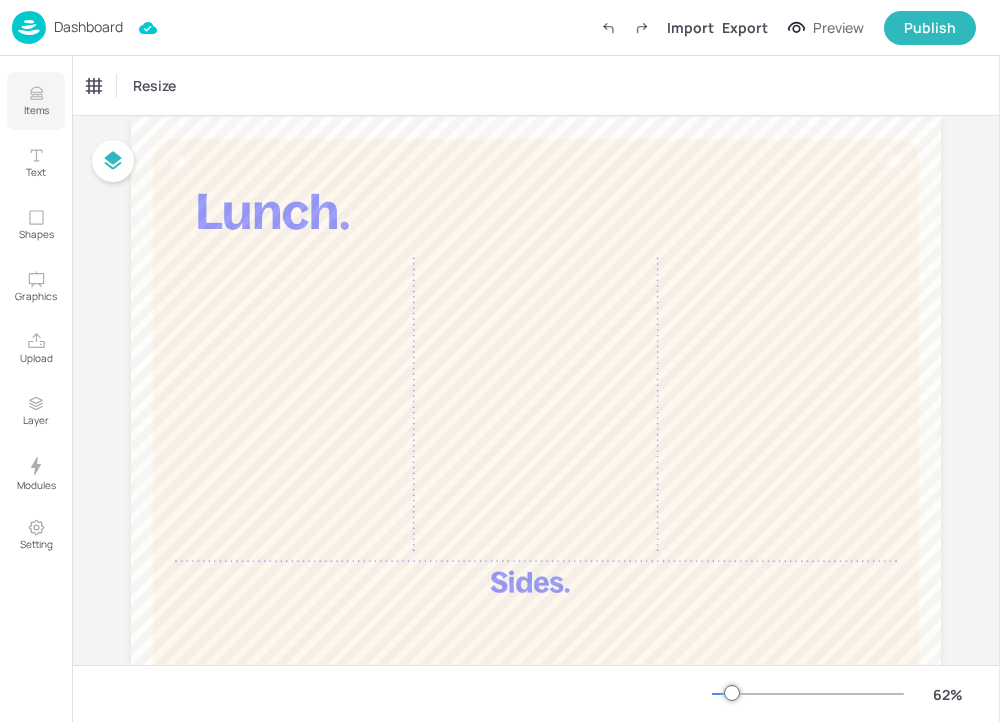 click 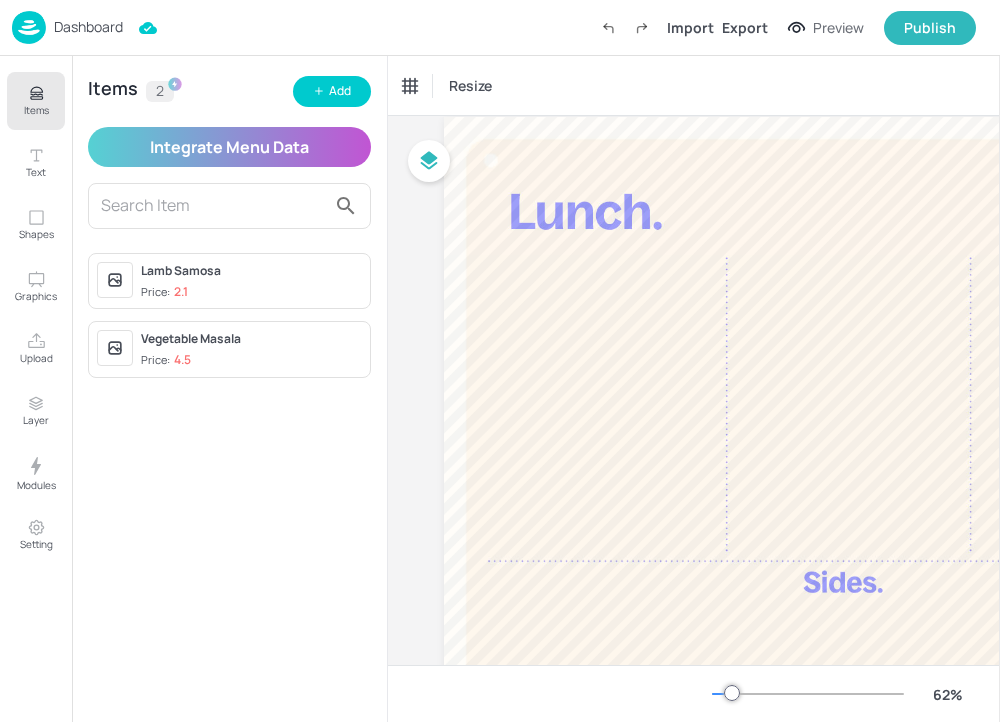 click on "Vegetable Masala" at bounding box center (251, 339) 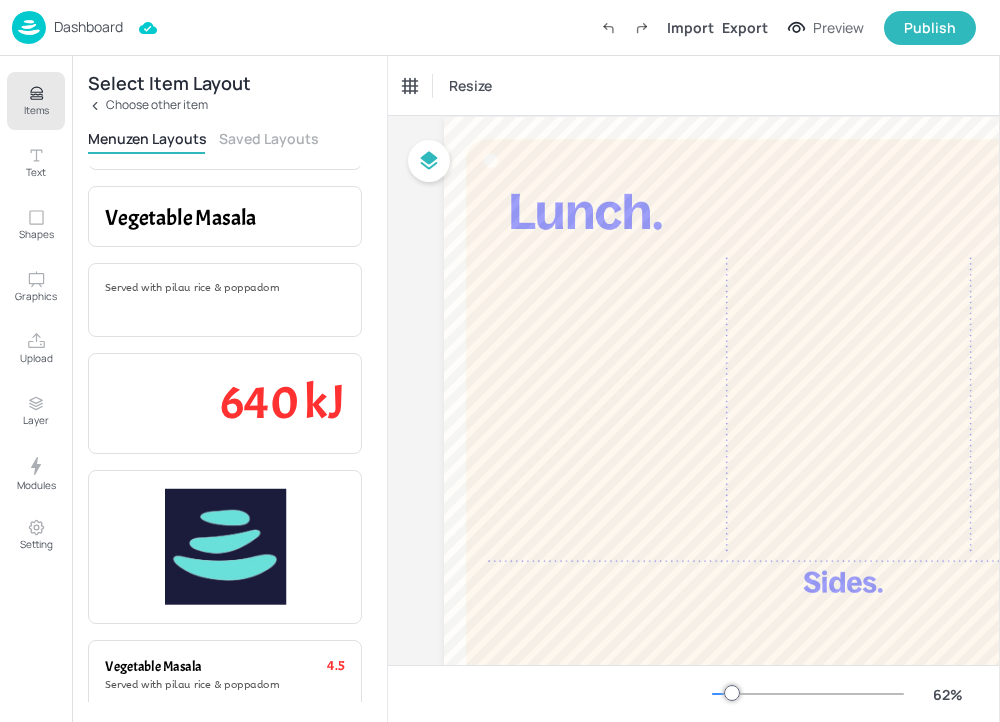 scroll, scrollTop: 174, scrollLeft: 0, axis: vertical 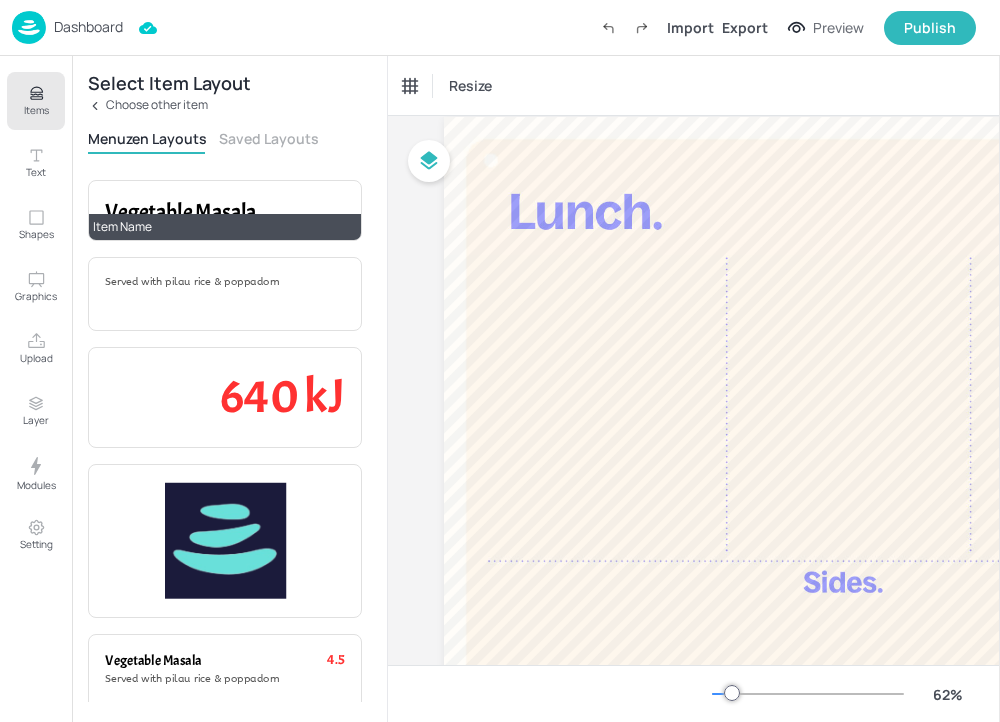 click on "Vegetable Masala" at bounding box center (225, 212) 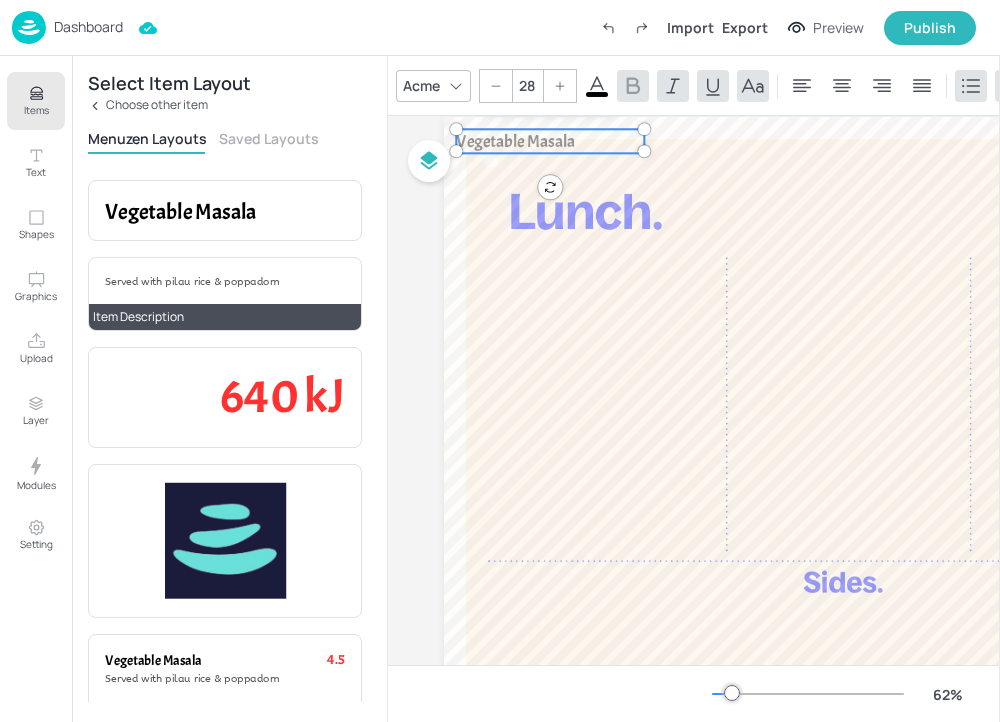 click on "Served with pilau rice & poppadom Item Description" at bounding box center [225, 294] 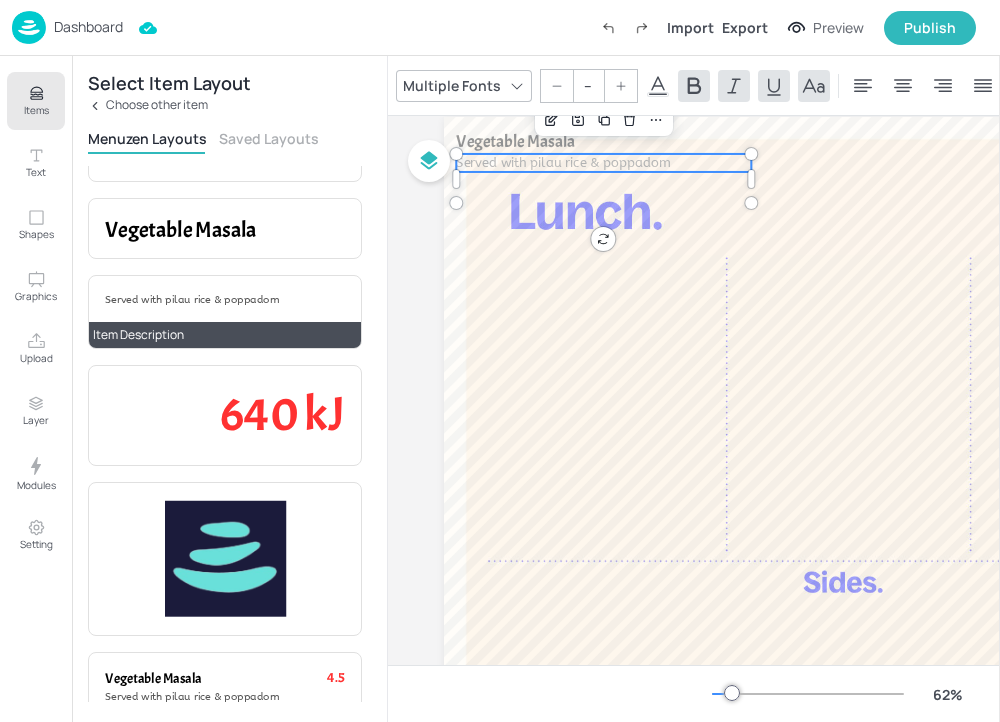 scroll, scrollTop: 160, scrollLeft: 0, axis: vertical 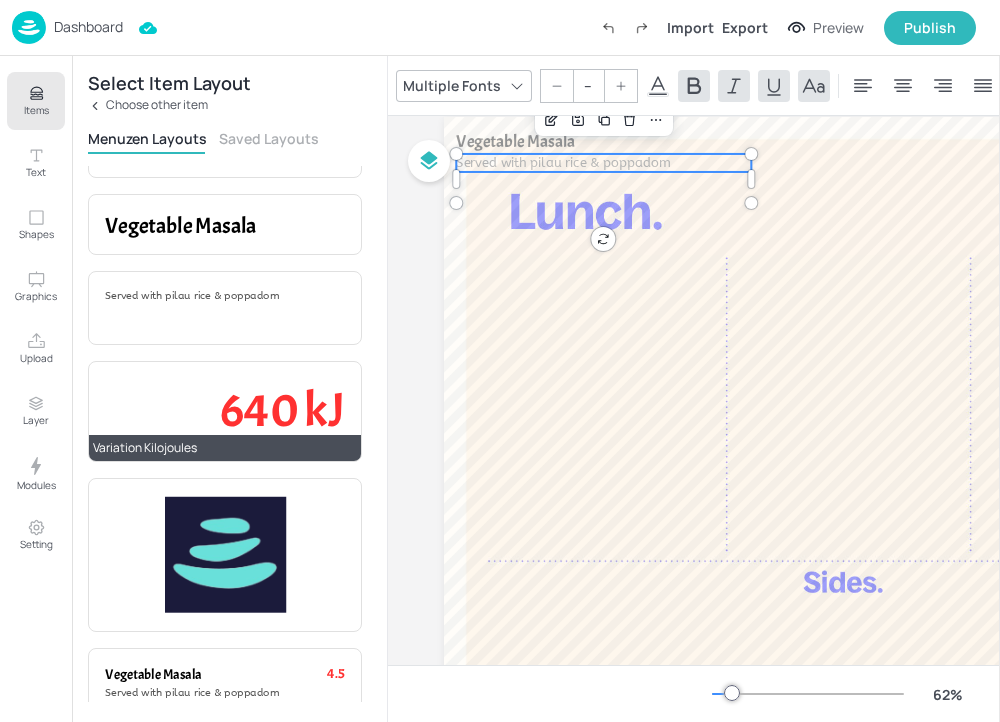 click on "640 kJ" at bounding box center [225, 411] 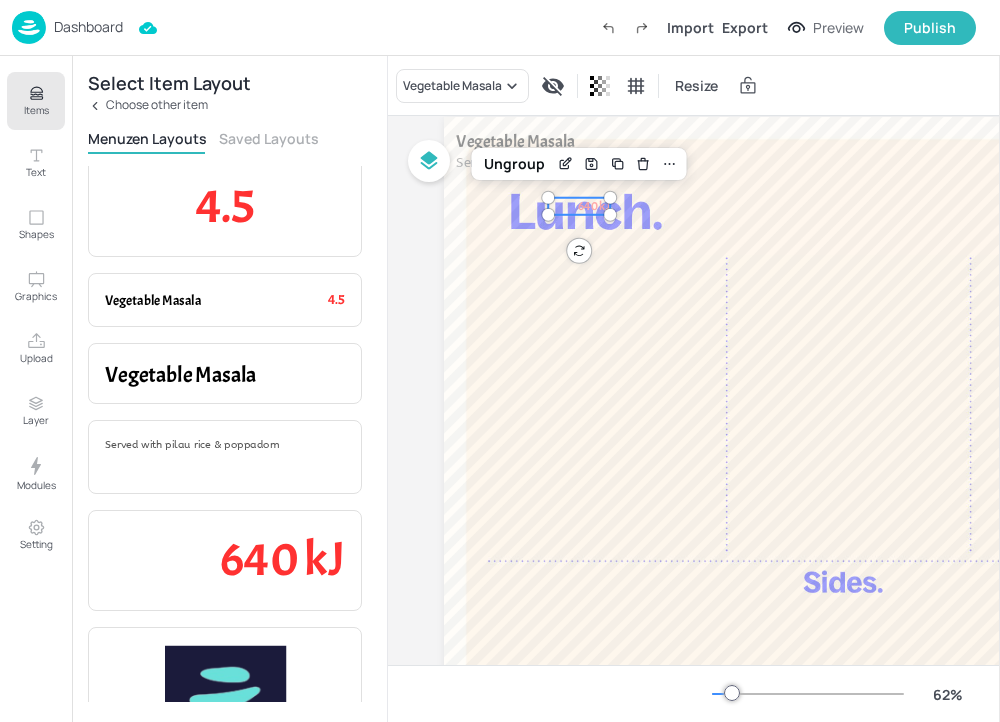 scroll, scrollTop: 0, scrollLeft: 0, axis: both 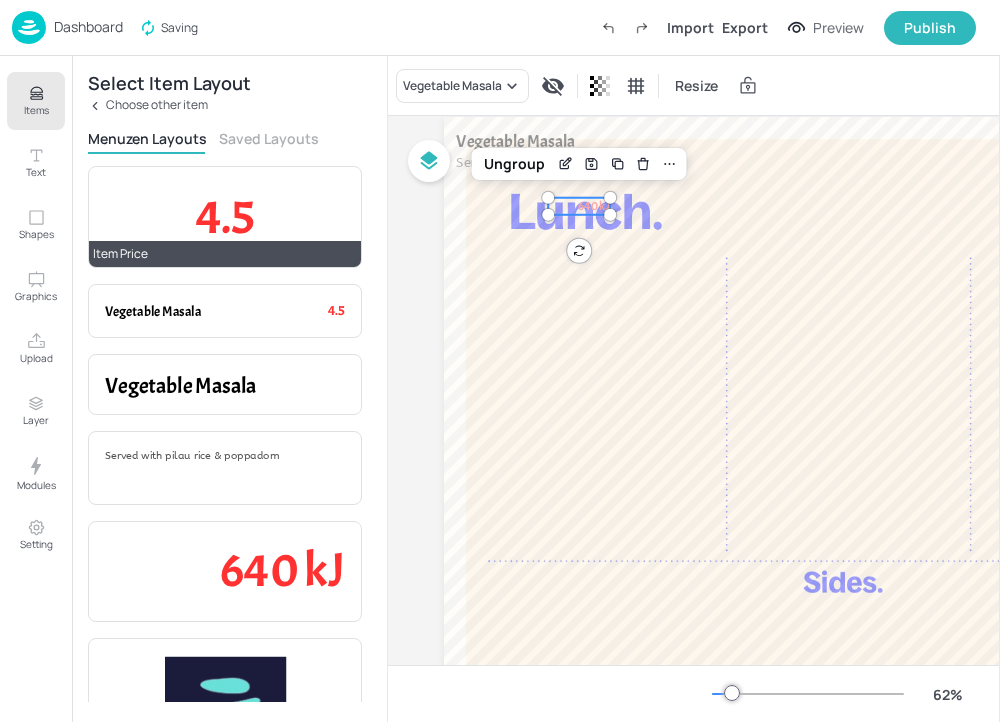 click on "4.5" at bounding box center [225, 217] 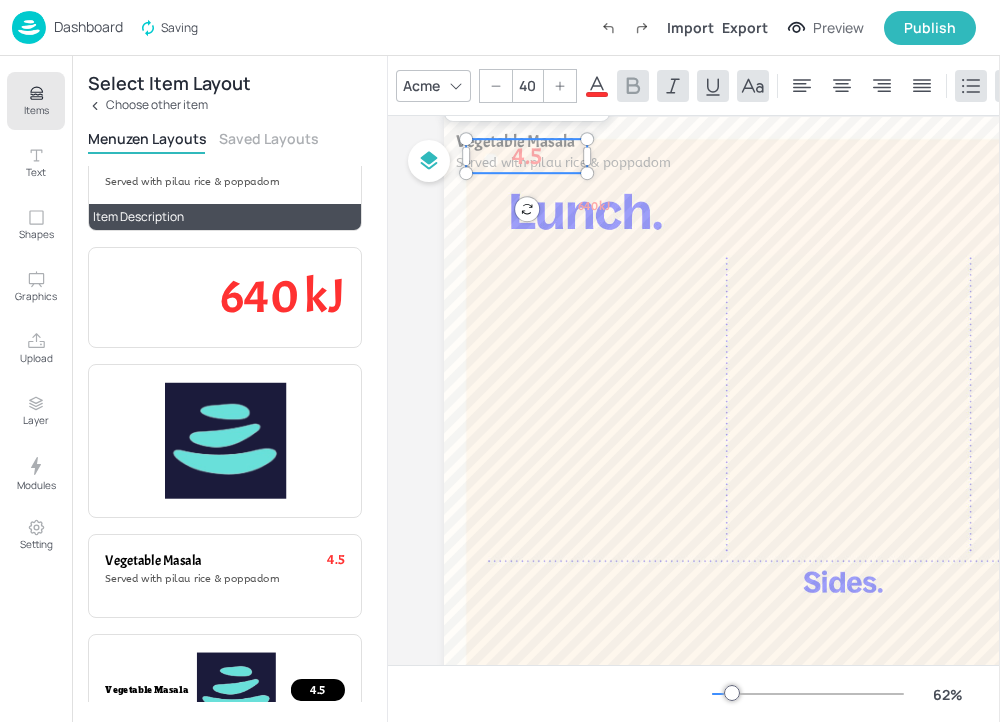 scroll, scrollTop: 430, scrollLeft: 0, axis: vertical 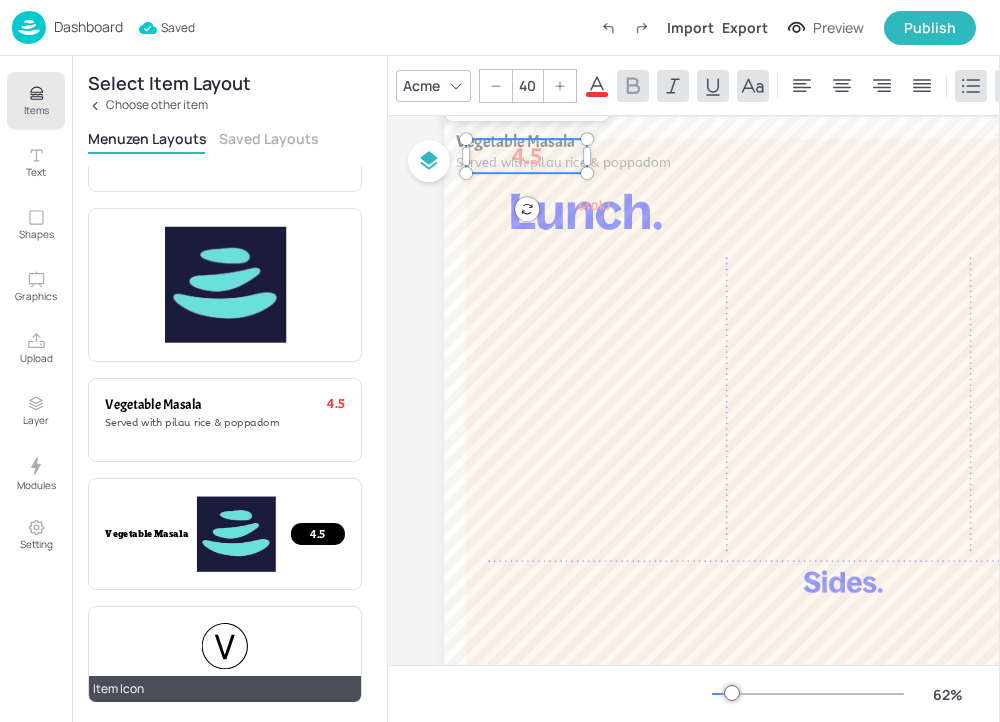 click at bounding box center (225, 646) 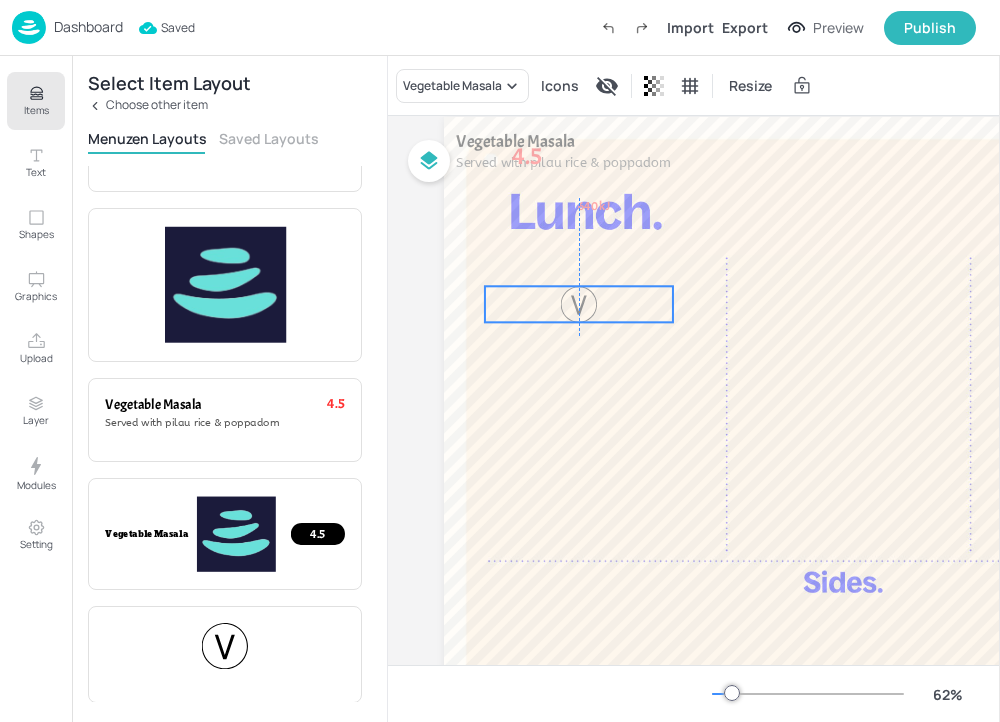 drag, startPoint x: 588, startPoint y: 156, endPoint x: 628, endPoint y: 366, distance: 213.77559 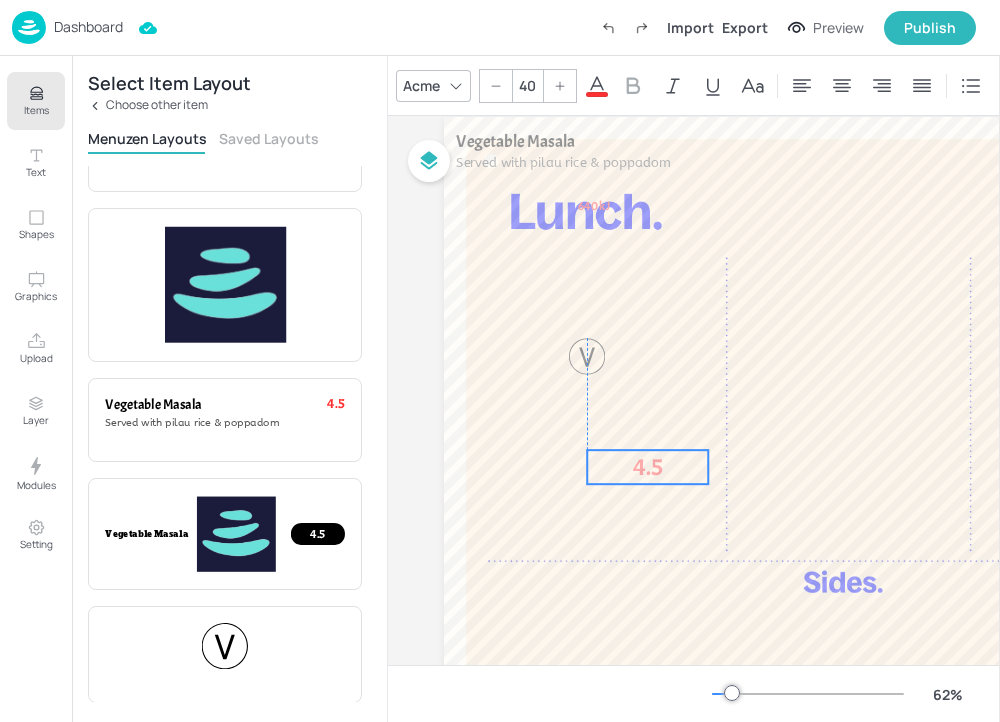drag, startPoint x: 526, startPoint y: 146, endPoint x: 585, endPoint y: 440, distance: 299.86163 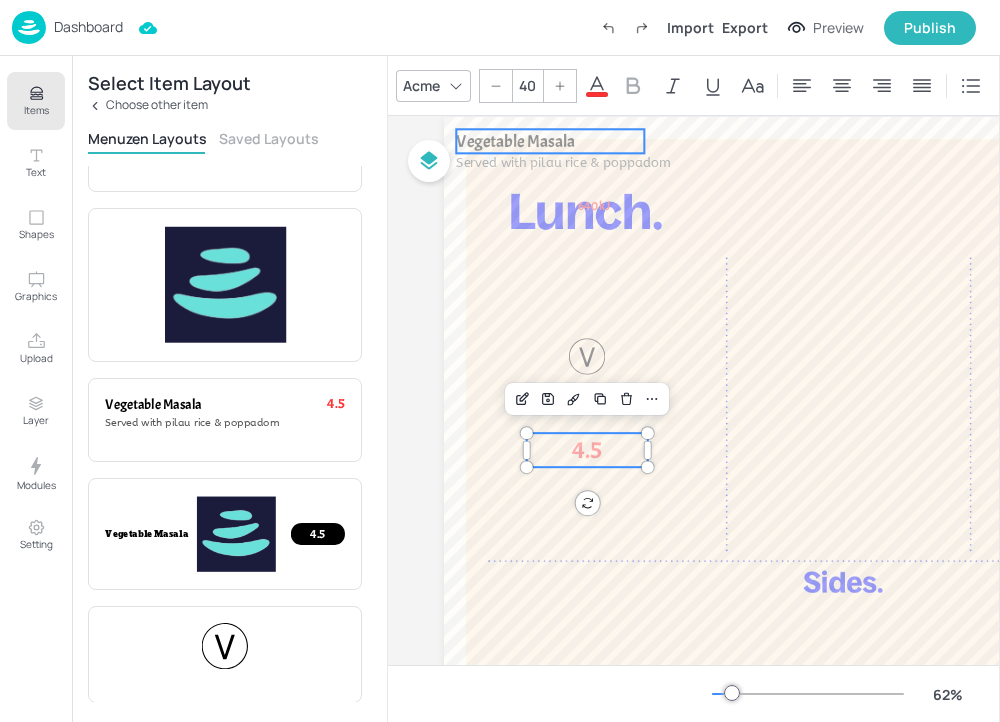 type on "28" 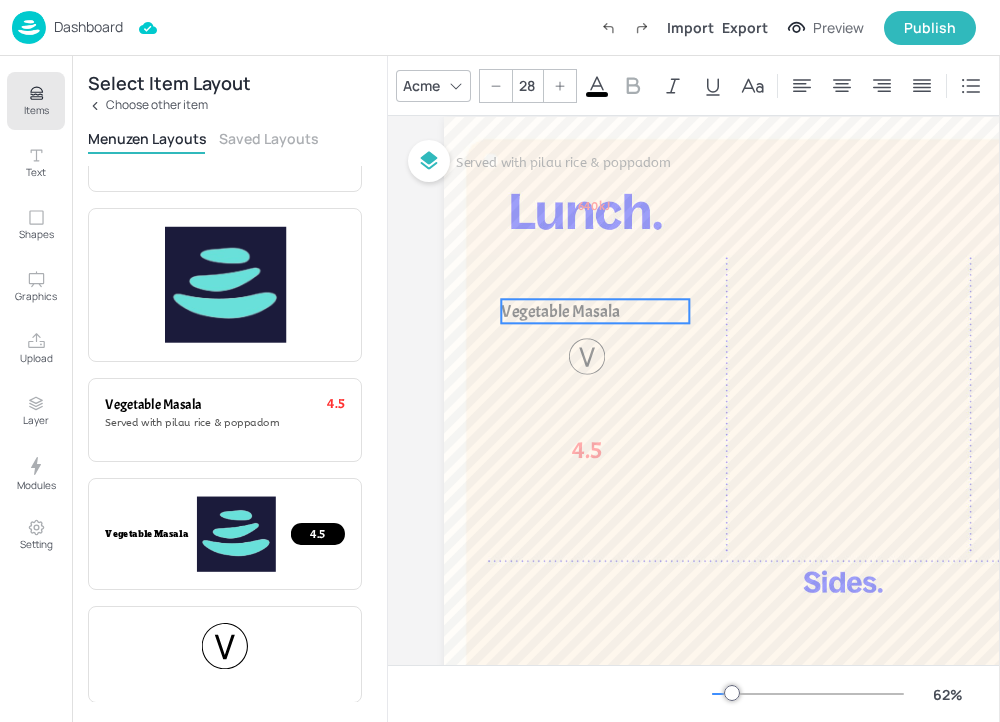 drag, startPoint x: 529, startPoint y: 140, endPoint x: 574, endPoint y: 310, distance: 175.85506 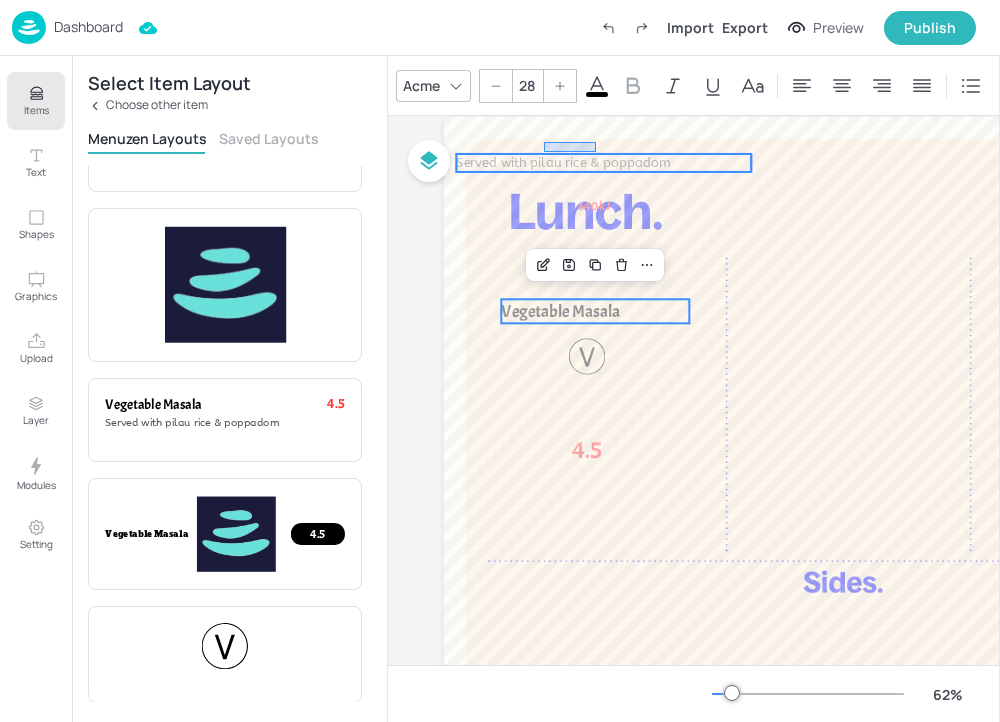 drag, startPoint x: 544, startPoint y: 152, endPoint x: 586, endPoint y: 123, distance: 51.0392 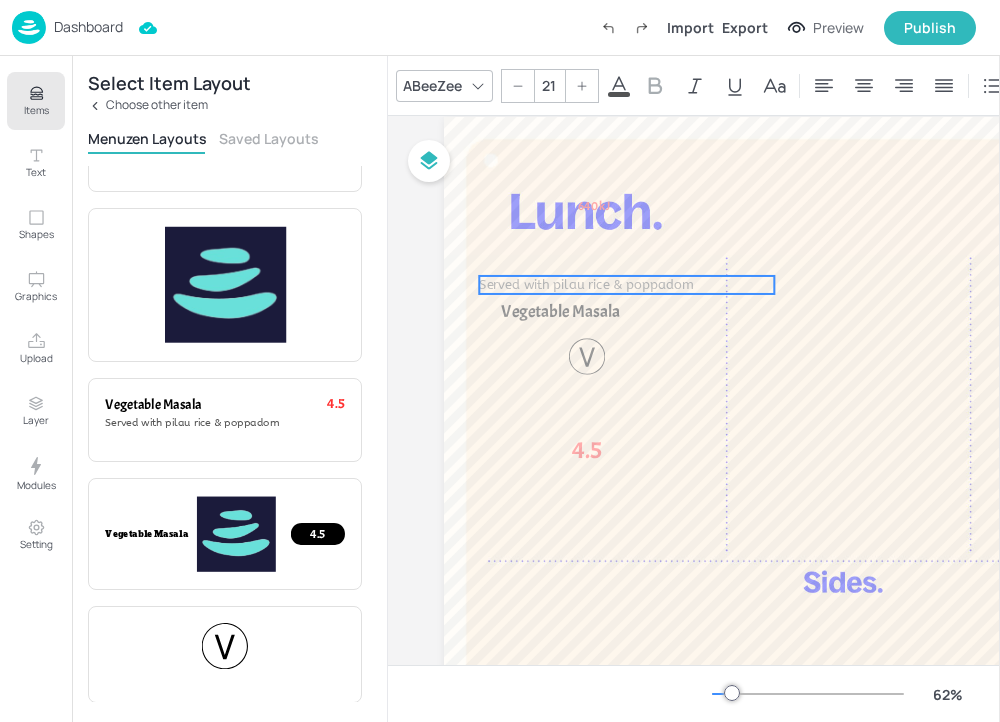 drag, startPoint x: 562, startPoint y: 162, endPoint x: 584, endPoint y: 284, distance: 123.967735 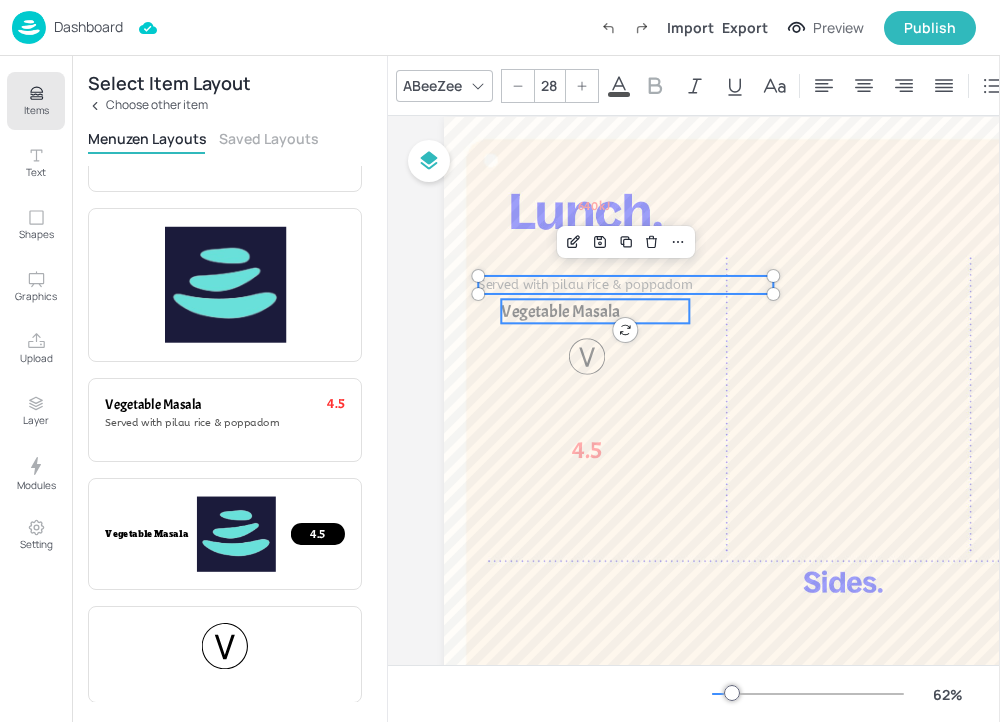 click on "Vegetable Masala" at bounding box center [560, 311] 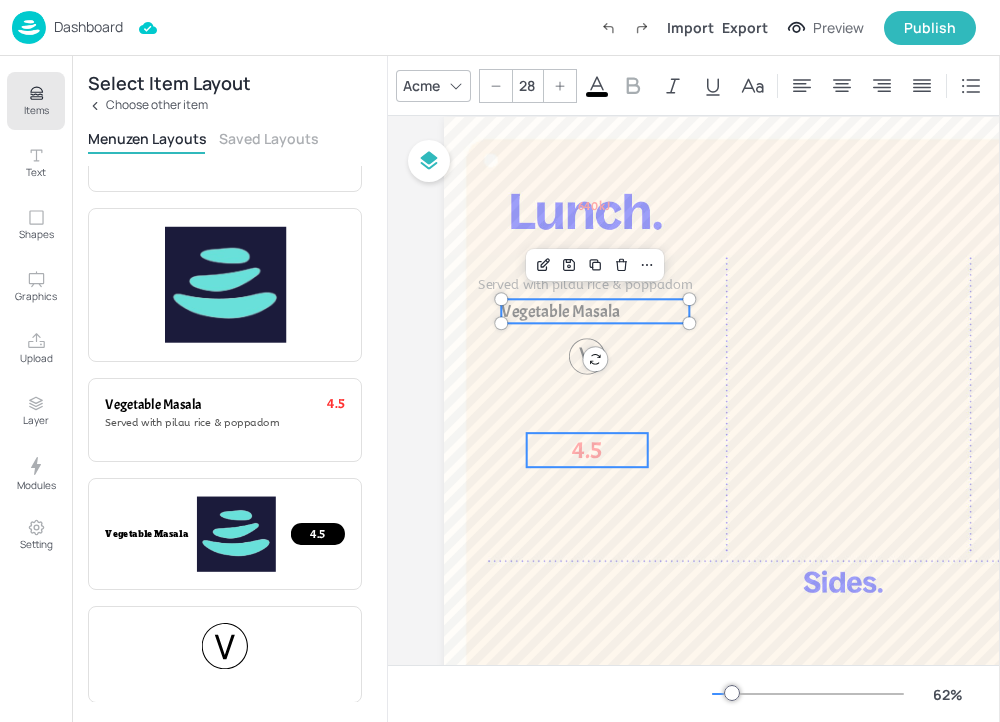 click on "4.5" at bounding box center (587, 450) 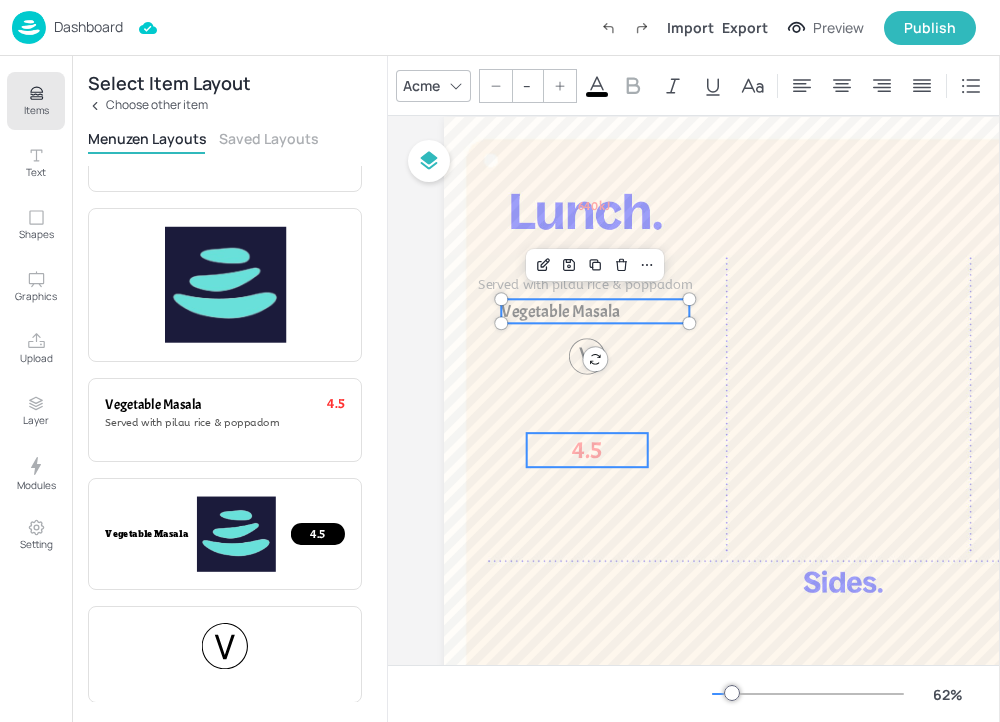 type on "40" 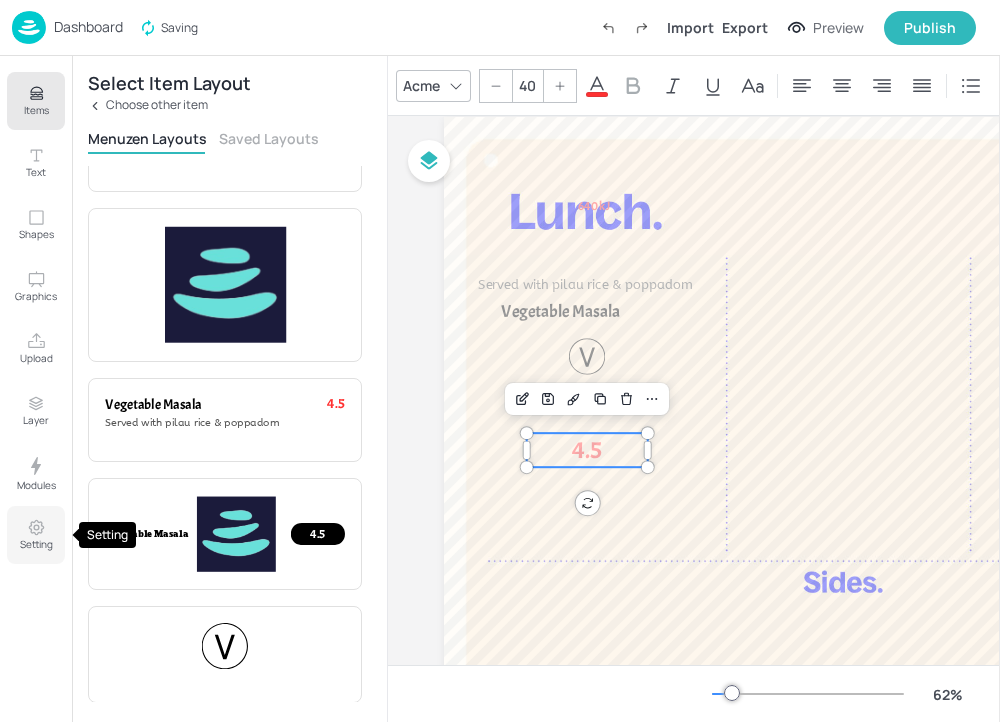 click on "Setting" at bounding box center (36, 544) 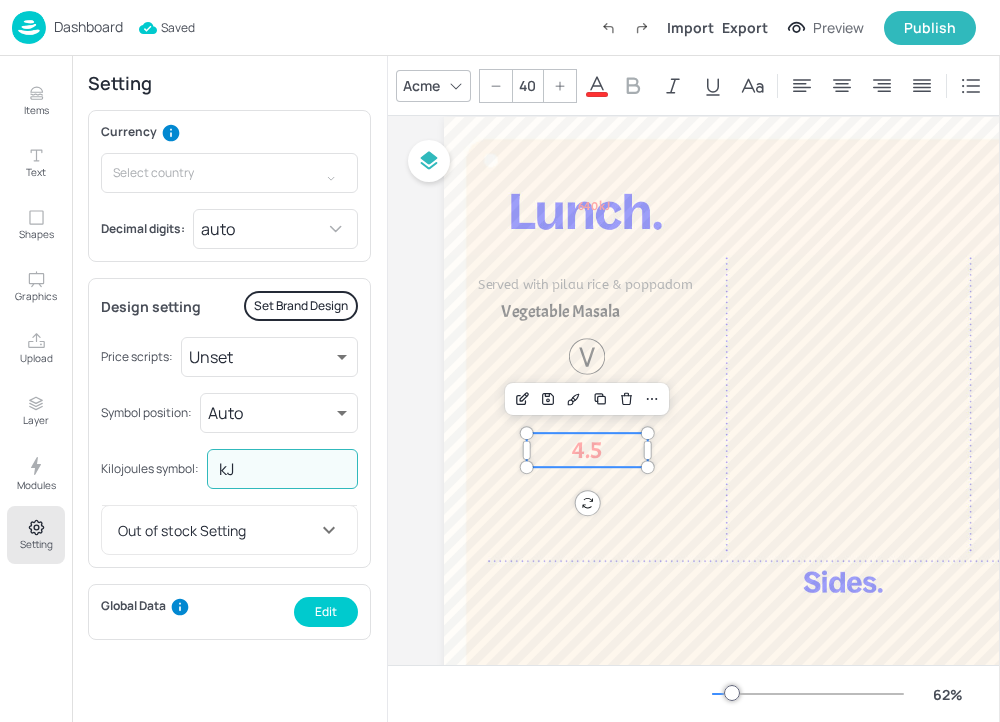 click on "kJ" at bounding box center [282, 469] 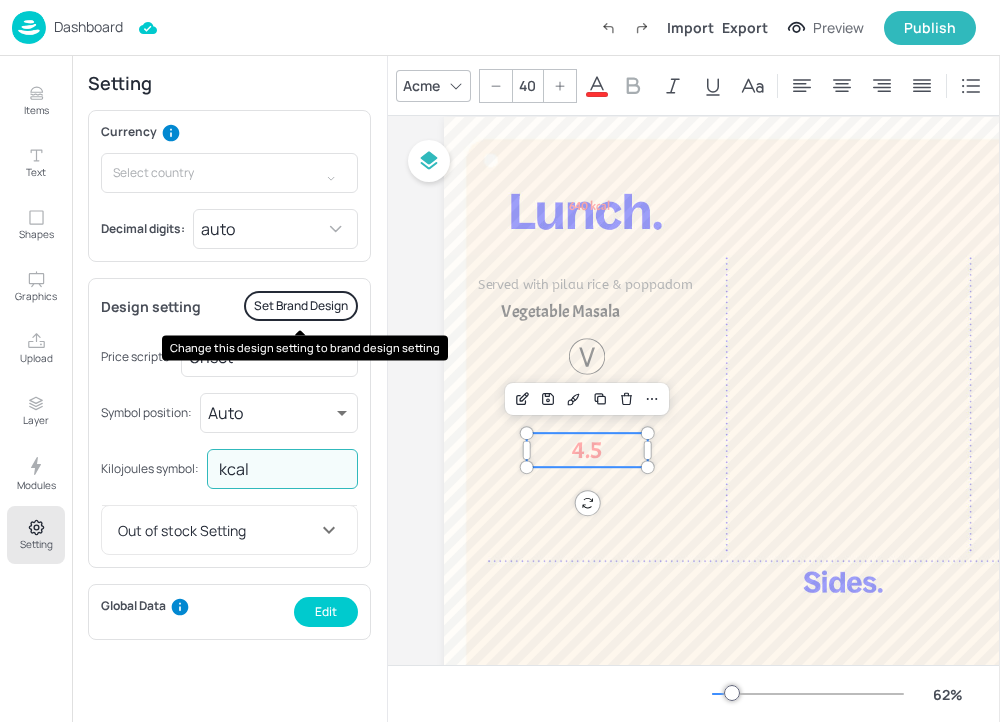 type on "kcal" 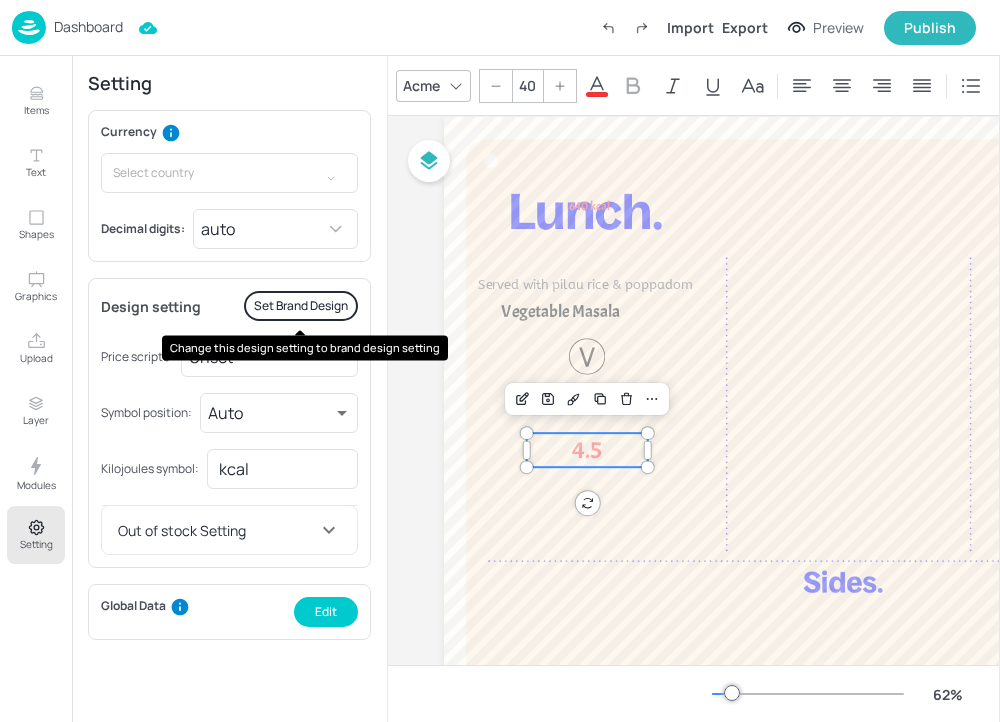 click on "Set Brand Design" at bounding box center (301, 306) 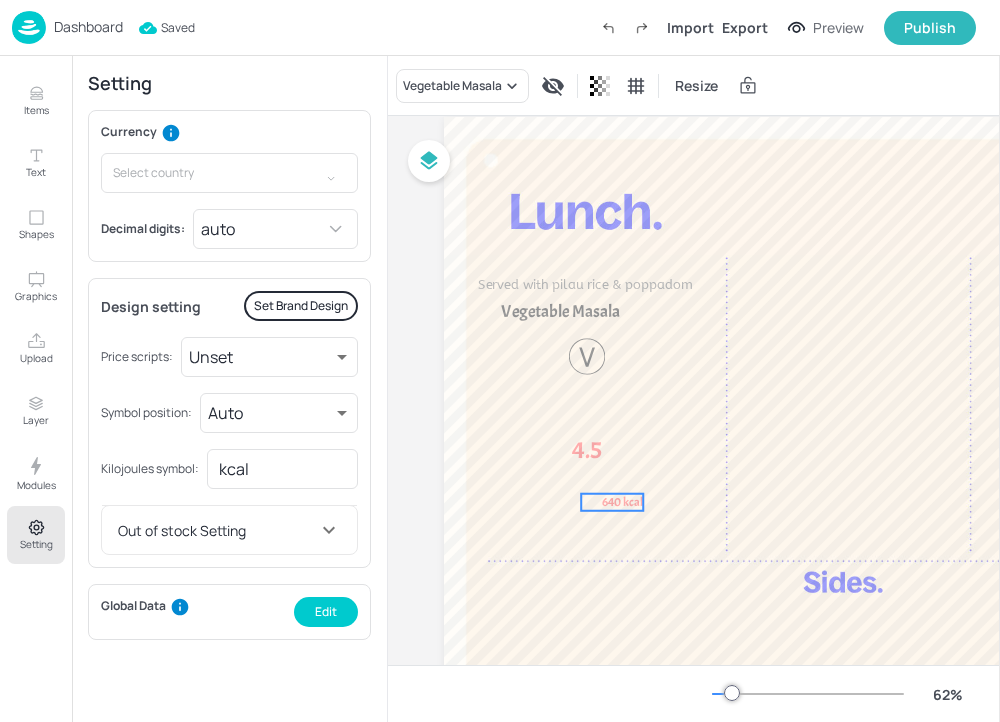 drag, startPoint x: 595, startPoint y: 202, endPoint x: 628, endPoint y: 498, distance: 297.83383 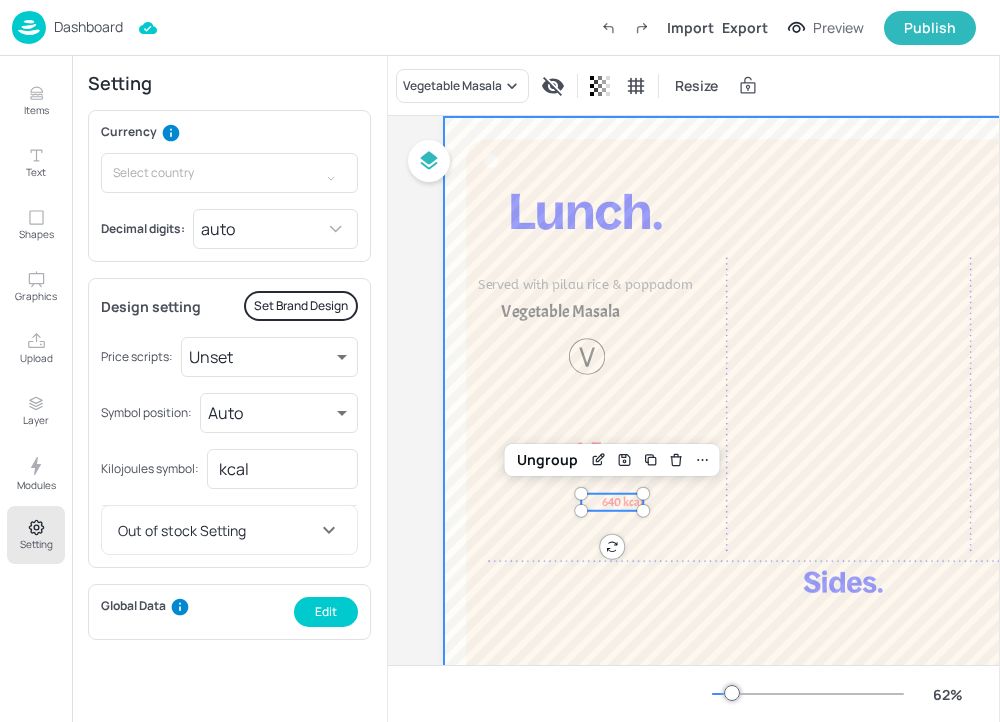 click at bounding box center [849, 449] 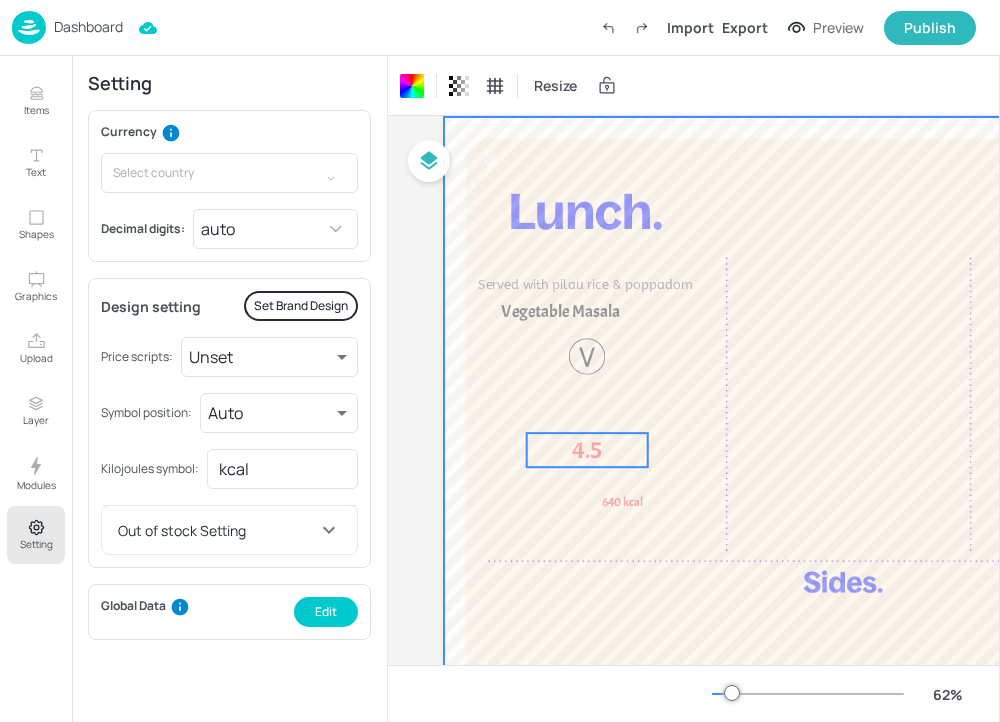 click on "4.5" at bounding box center (587, 450) 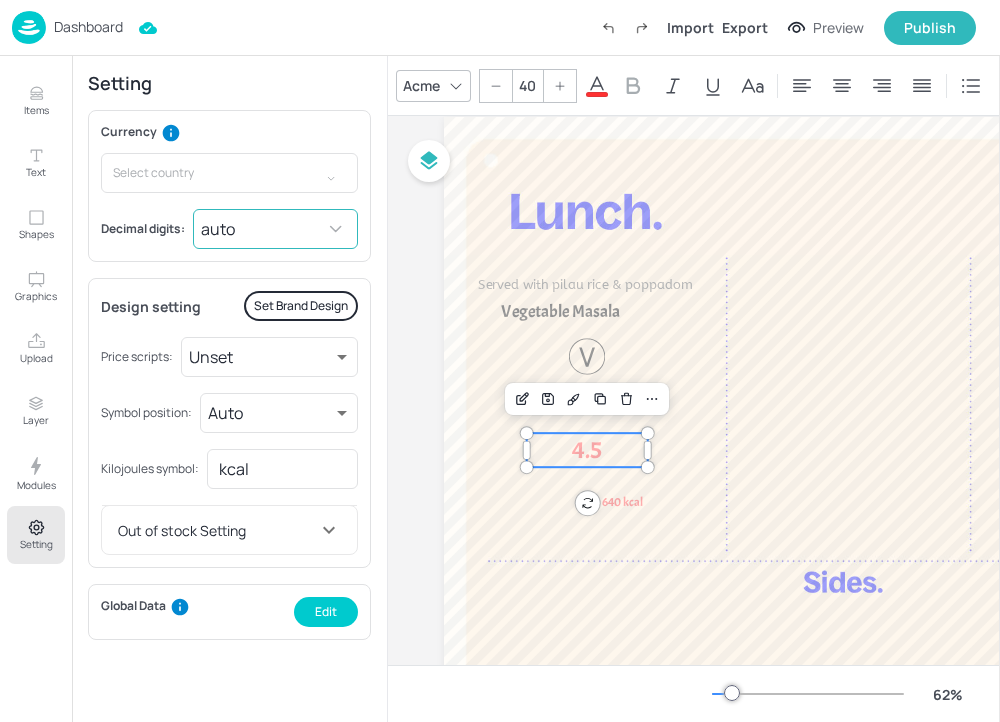 click on "Dashboard Import Export Preview Publish Items Text Shapes Graphics Upload Layer Modules Setting Select Item Layout Choose other item Menuzen Layouts Saved Layouts 4.5 Item Price Vegetable Masala 4.5 Item Name + Item Price Vegetable Masala Item Name Served with pilau rice & poppadom Item Description 640 kcal Variation Kilojoules Item Image Vegetable Masala Served with pilau rice & poppadom 4.5 Item Name + Item Description + Item Price Vegetable Masala 4.5 Shape + Item Name + Item Price + Item Image Item Icon Add a text box Default text styles Add a heading Add a subheading Add a little bit of body text Shapes Graphics Upload your images Images Videos Stoke Mandeville_Lunch_1315x1080.jpg Stoke Mandeville_WeeklyMenu_1315x1080.jpg Stoke Mandeville_3DishLunch_1315x1080.jpg Layer 4.5 640 kcal Served with pilau rice & poppadom Vegetable Masala Modules Animations Coming Soon Specials Coming Soon Order Confirmation Ticker Text Max Price Total Price Setting Currency ​ Decimal digits: auto -1" at bounding box center (500, 361) 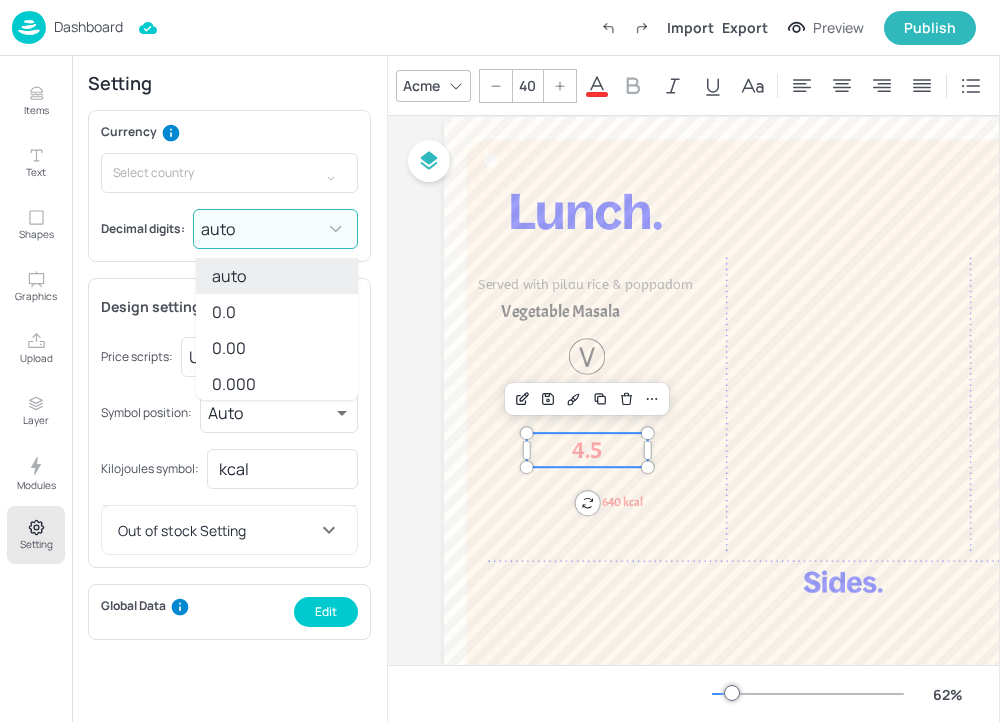 click on "0.00" at bounding box center [277, 348] 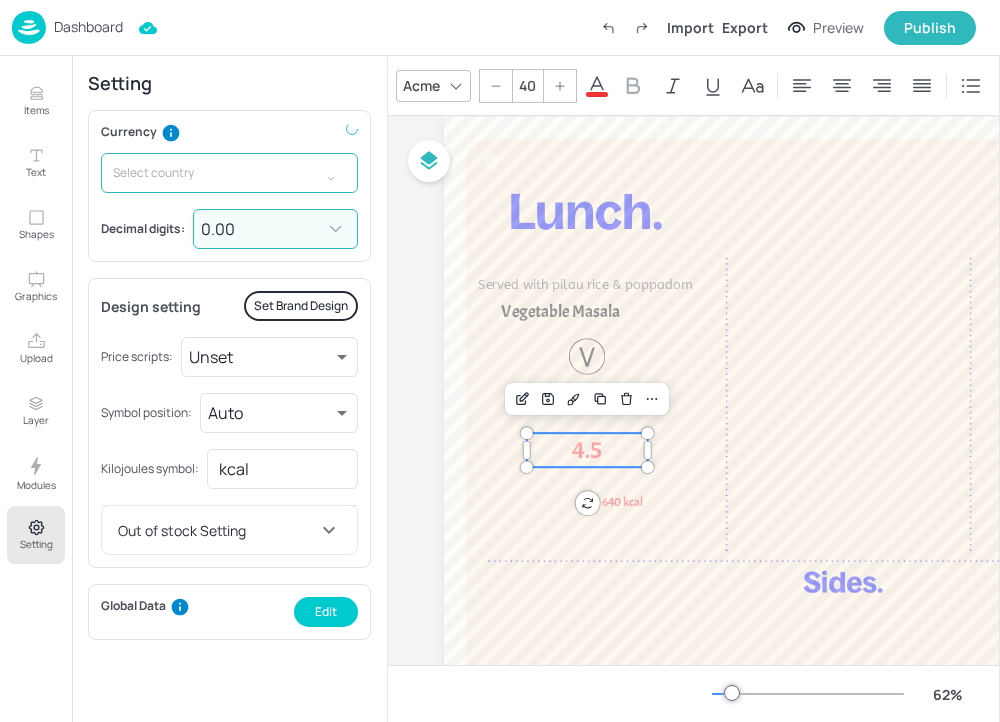 click at bounding box center [210, 173] 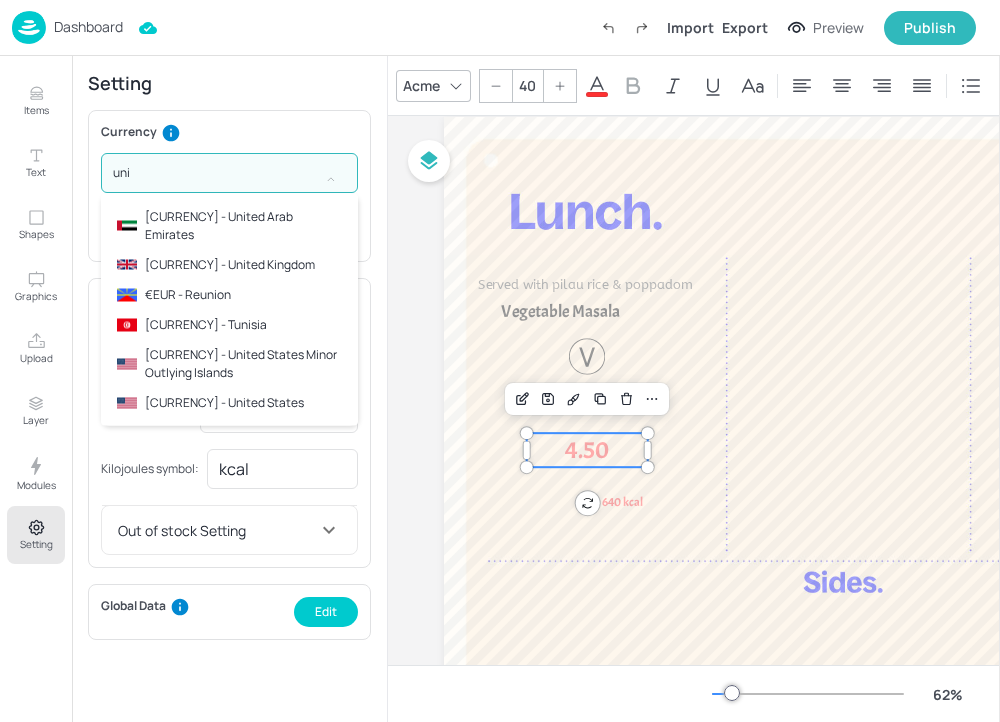 click on "£GBP - United Kingdom" at bounding box center [229, 265] 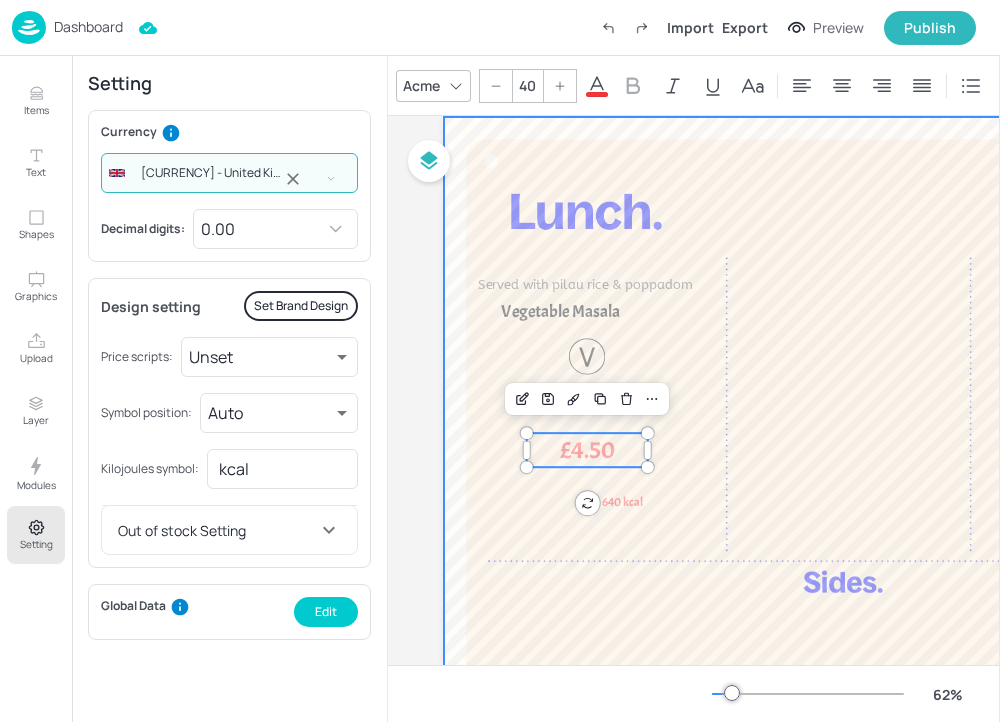 type on "£GBP - United Kingdom" 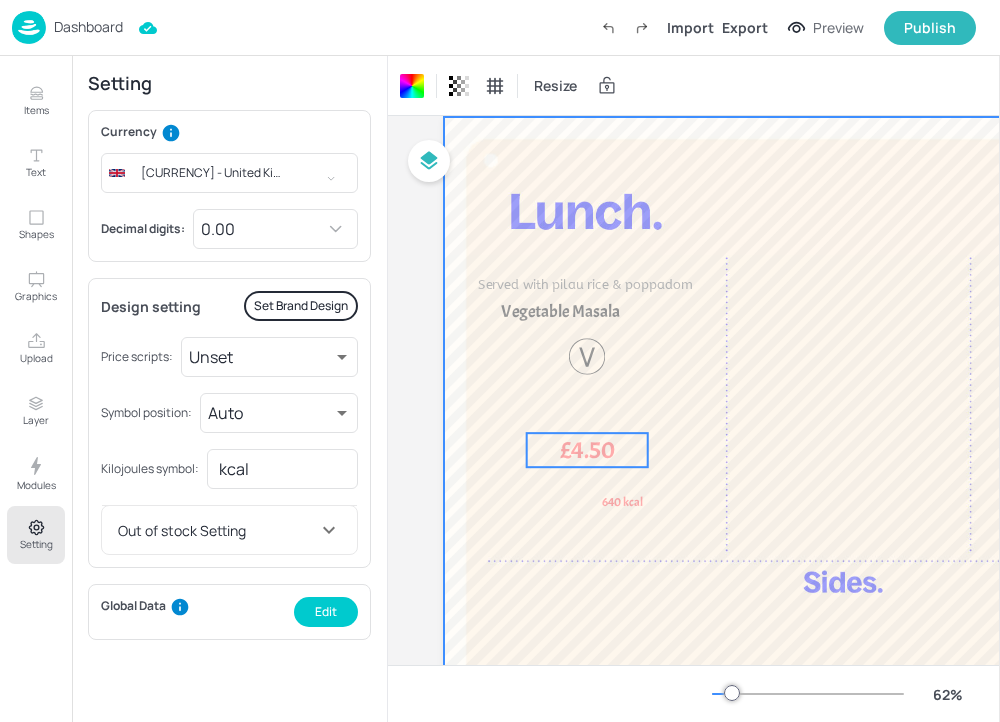 click on "£4.50" at bounding box center (587, 450) 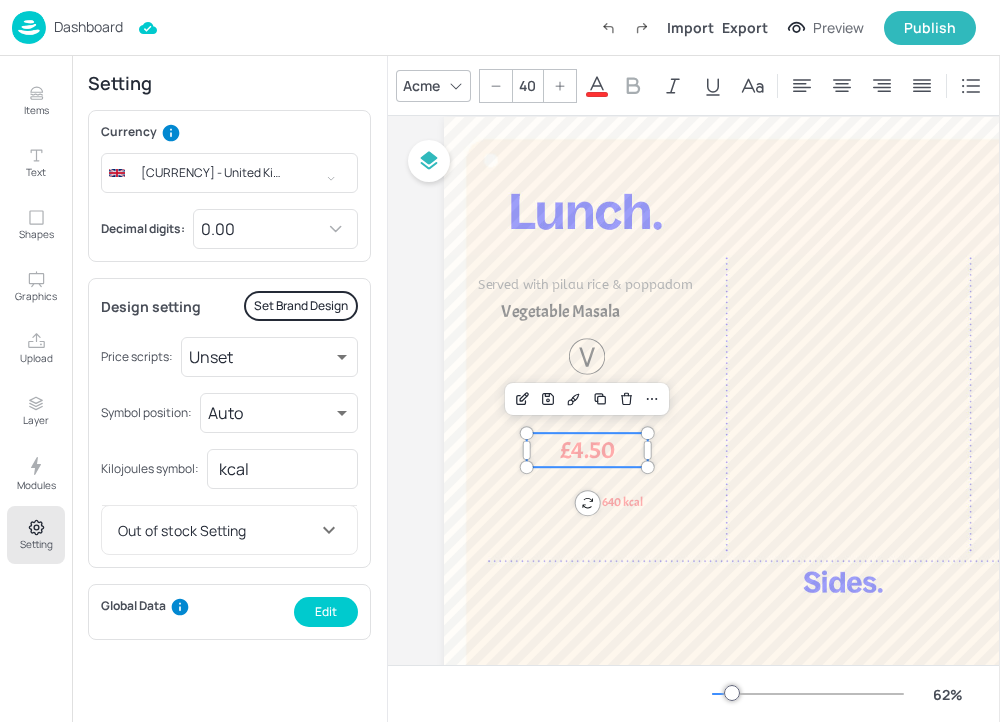 click 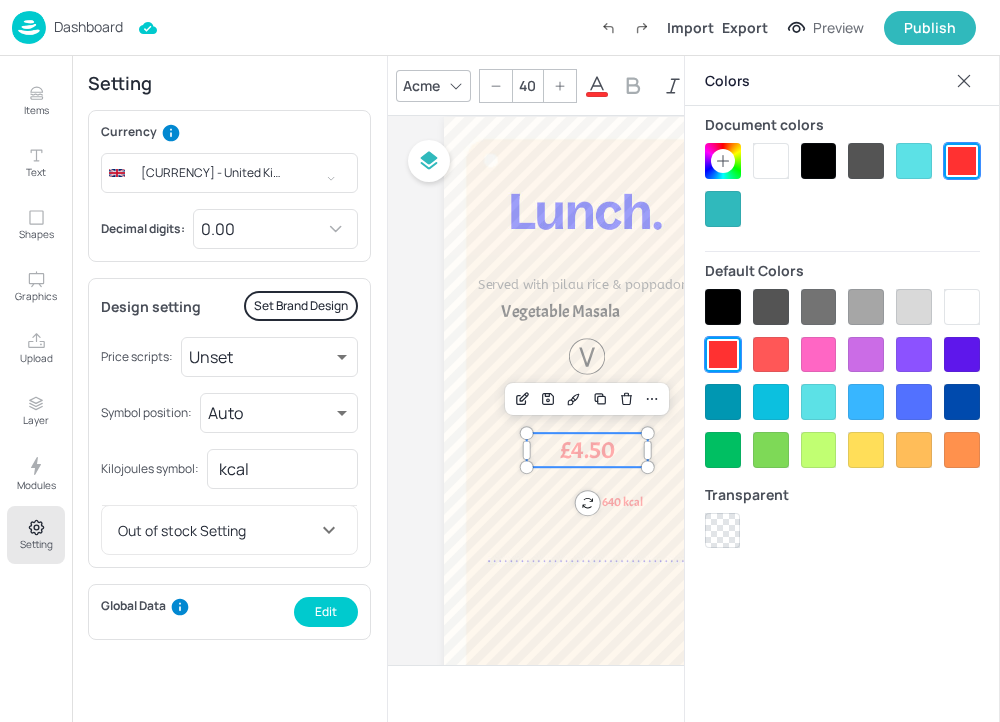 click at bounding box center (819, 161) 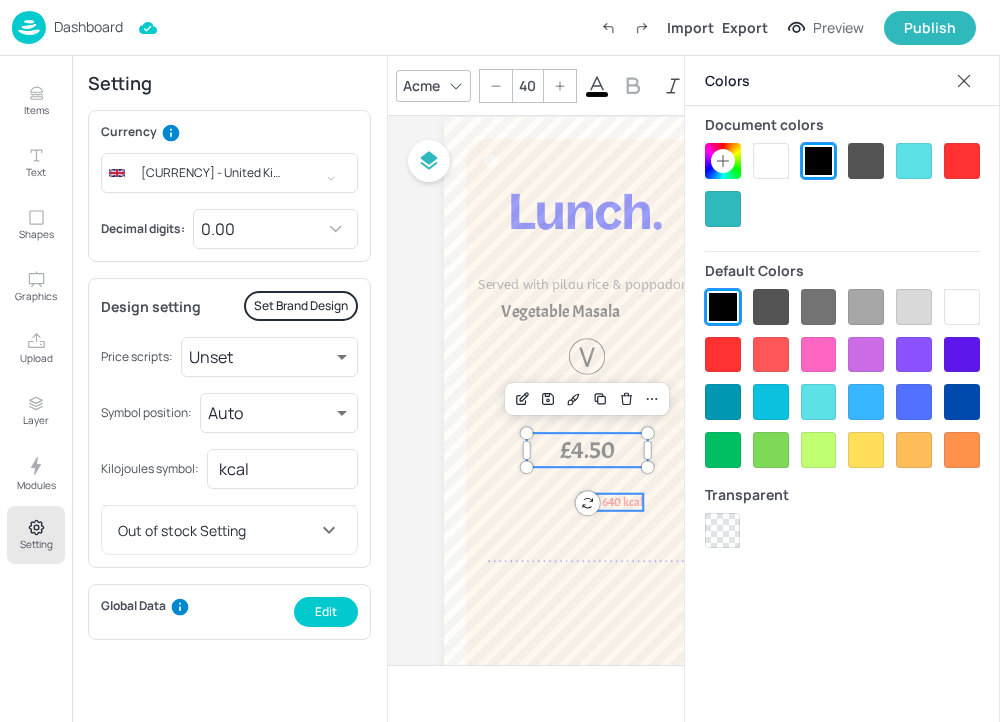 click on "640 kcal" at bounding box center (622, 501) 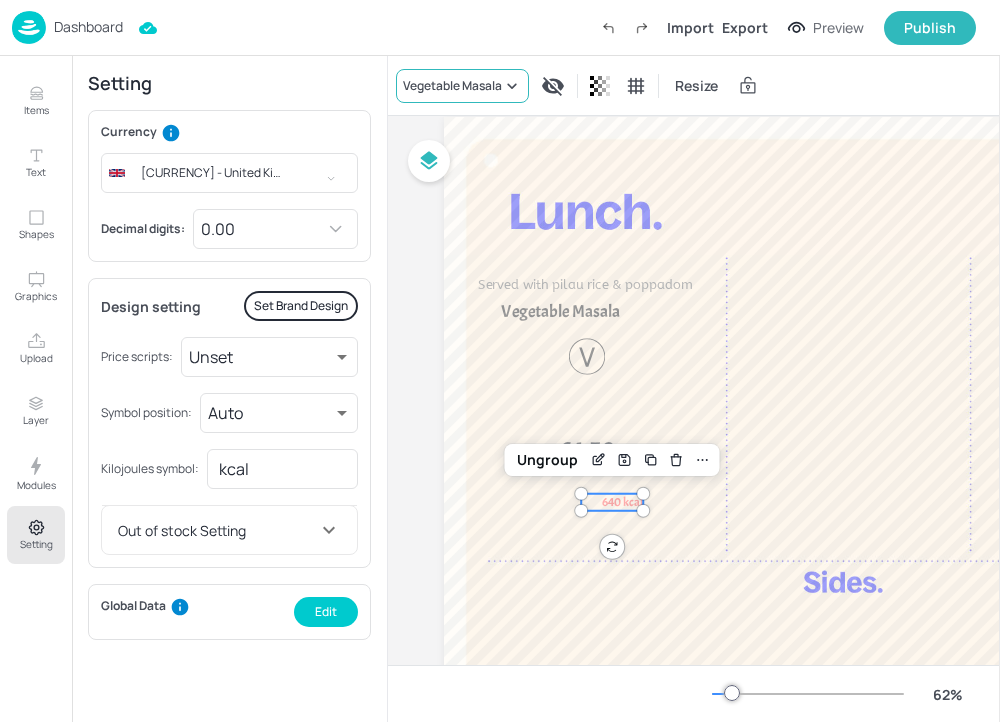 click 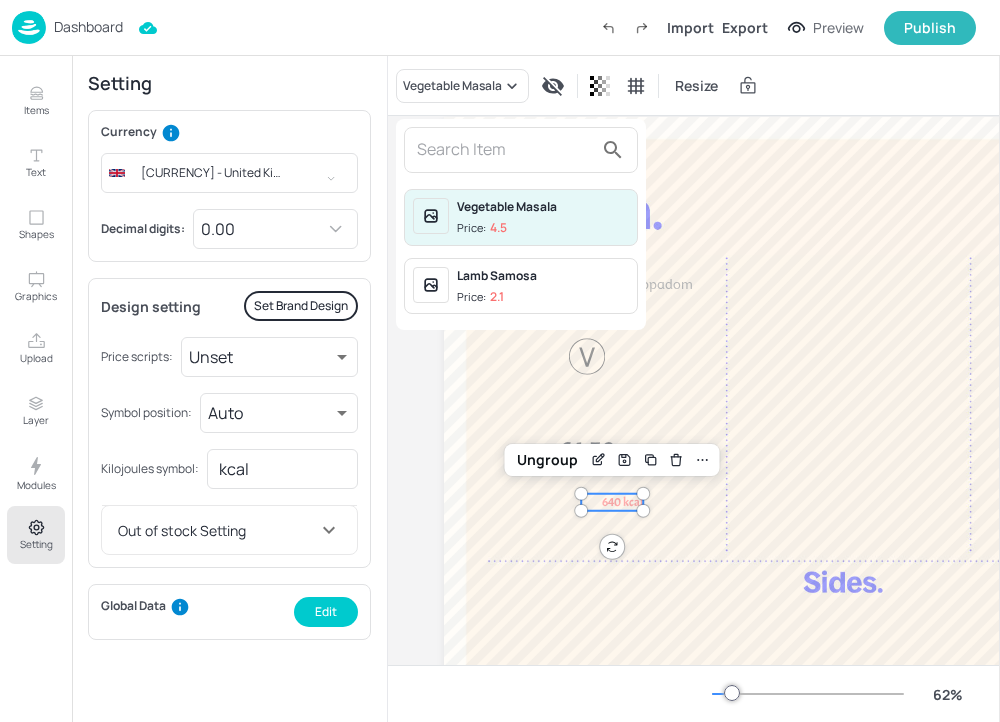 click at bounding box center (500, 361) 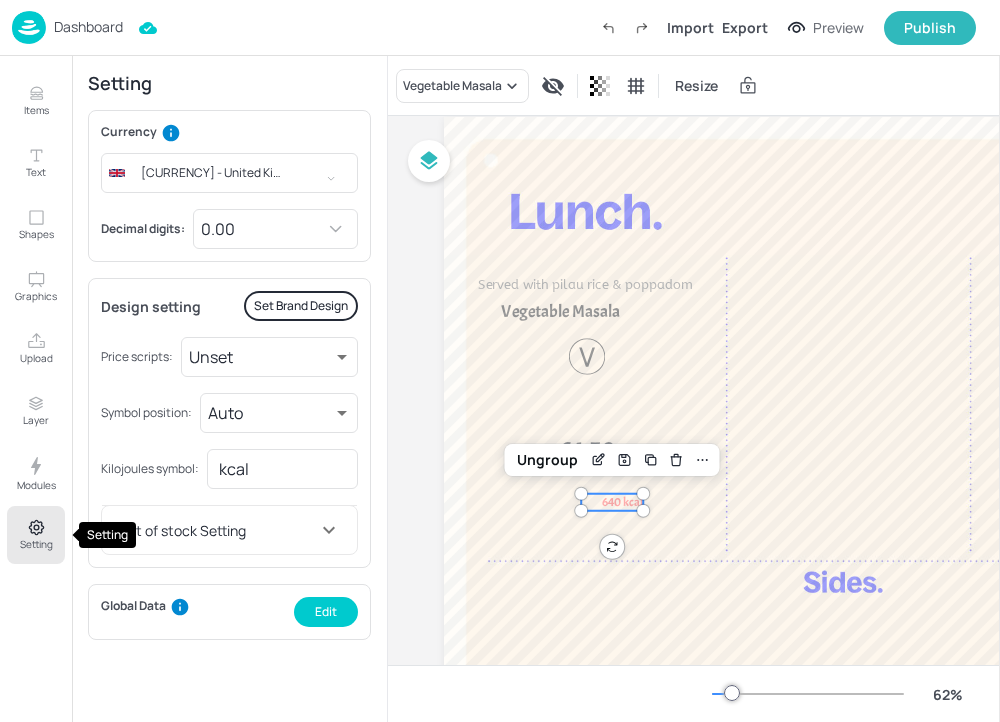 click 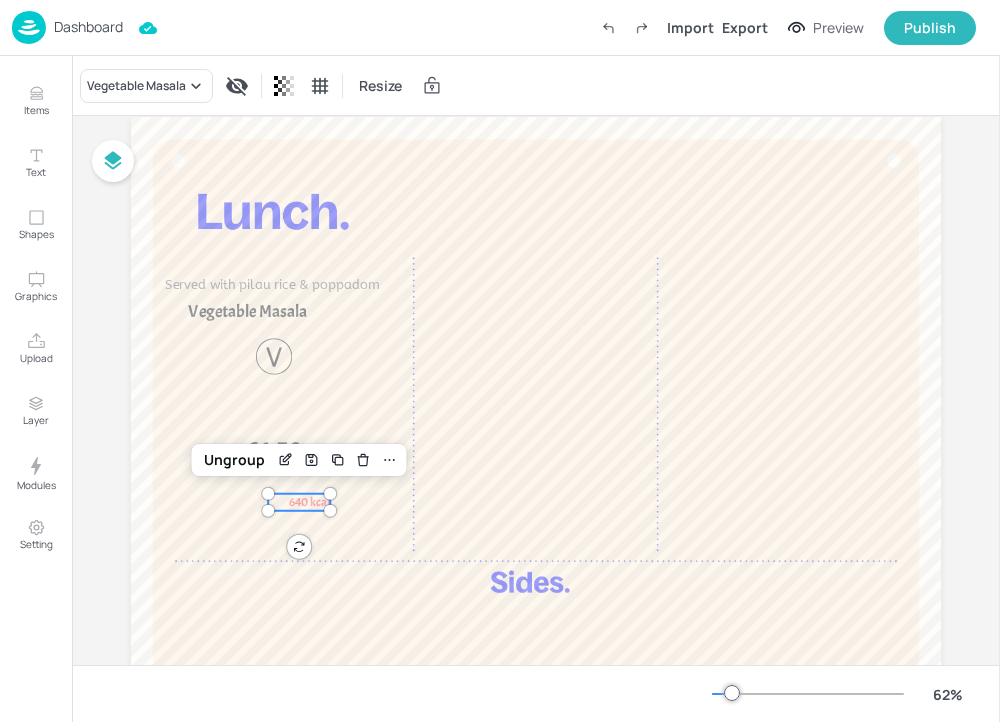 click on "640 kcal" at bounding box center (309, 501) 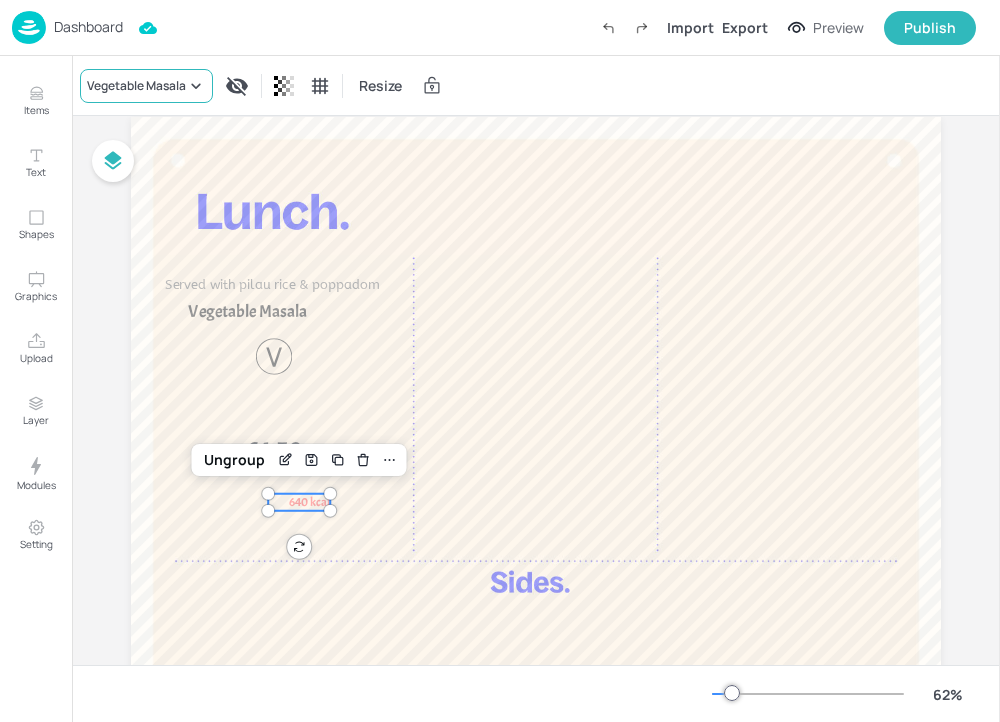click on "Vegetable Masala" at bounding box center [146, 86] 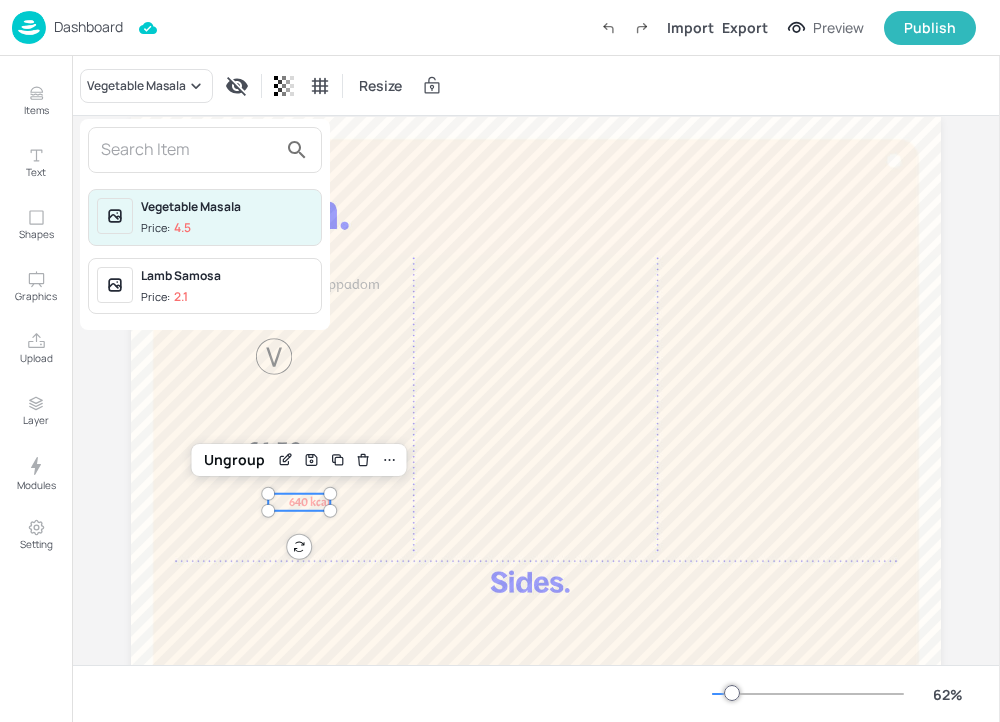 click at bounding box center (500, 361) 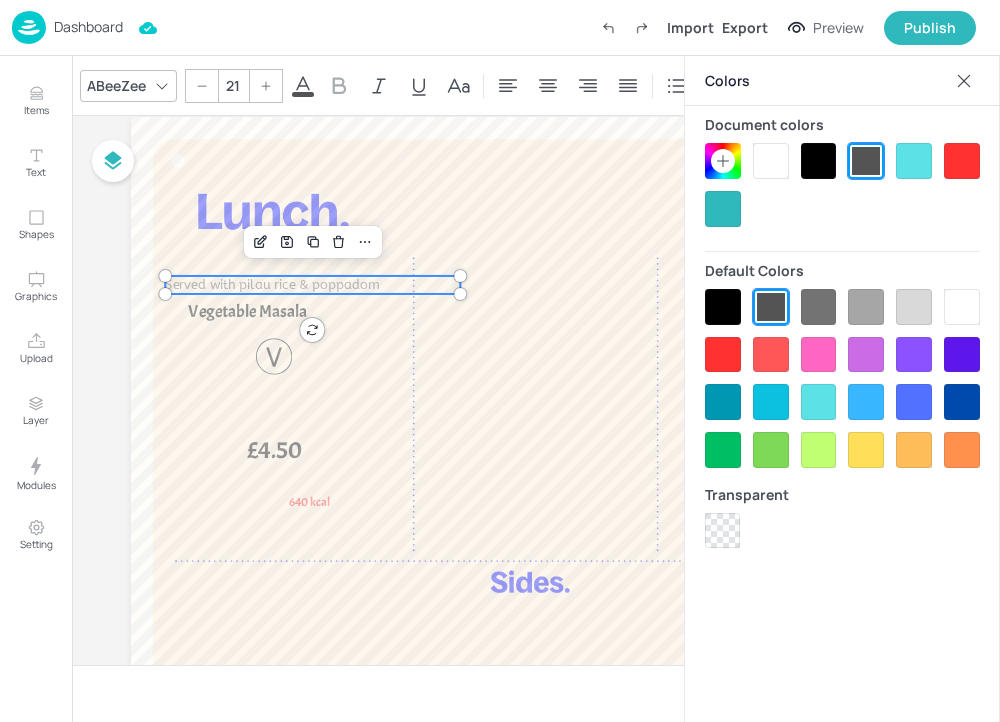 click on "Served with pilau rice & poppadom" at bounding box center [272, 284] 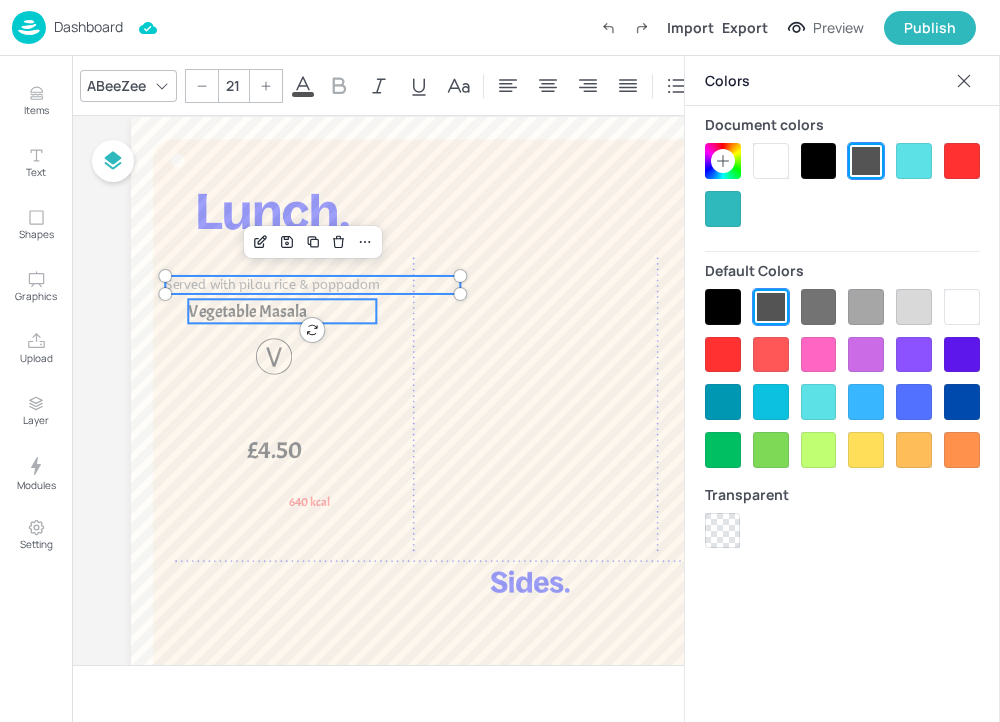 type on "28" 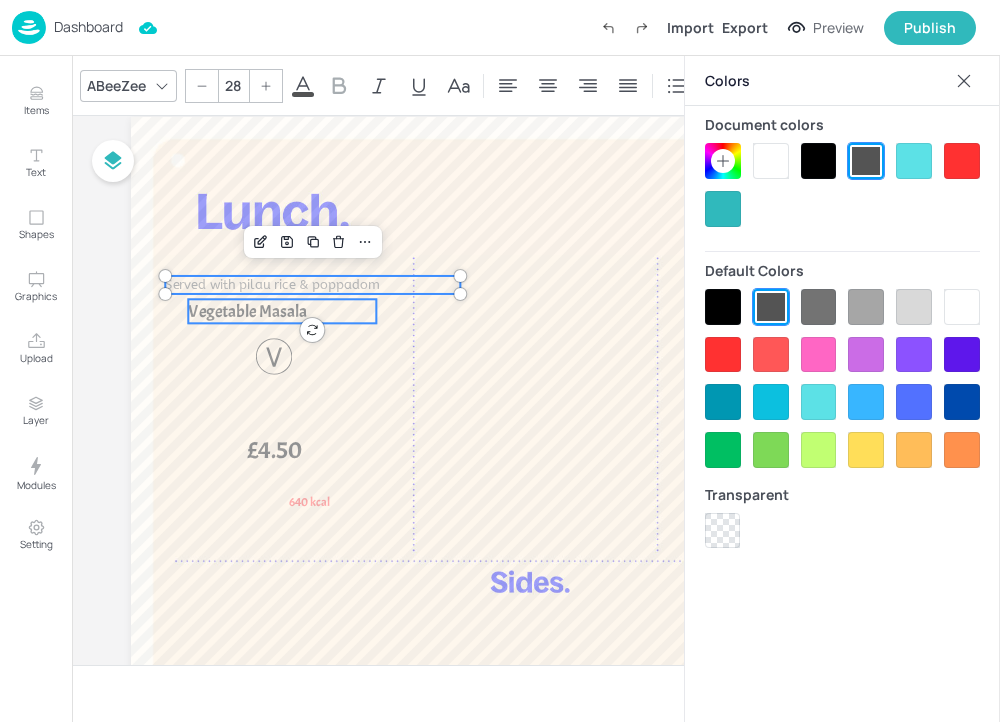 click on "Vegetable Masala" at bounding box center [247, 311] 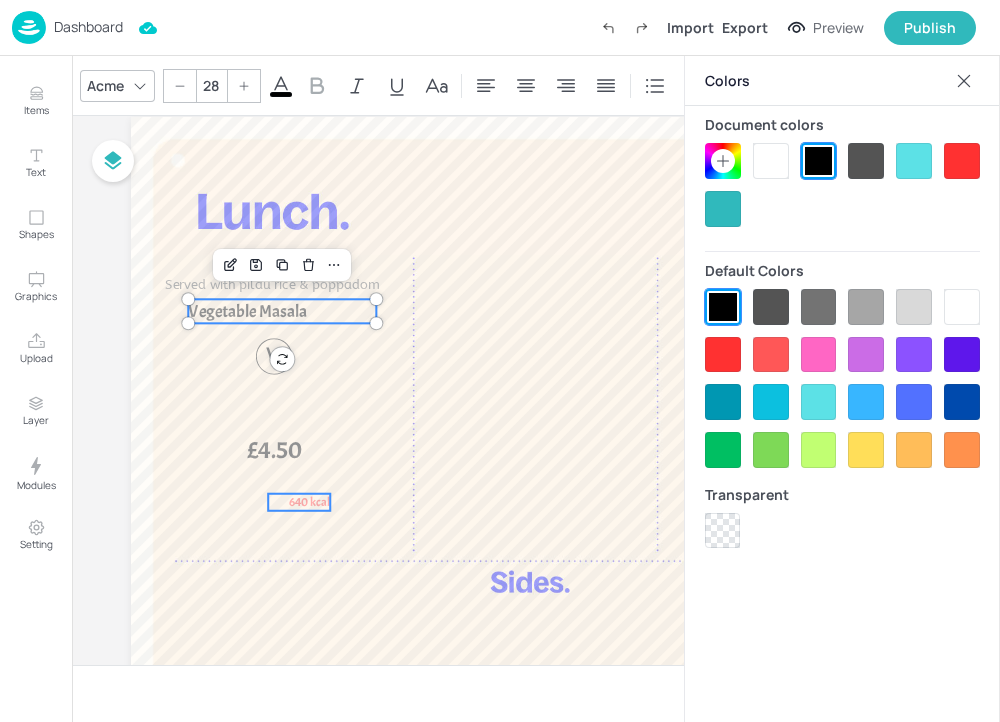 click on "640 kcal" at bounding box center [309, 501] 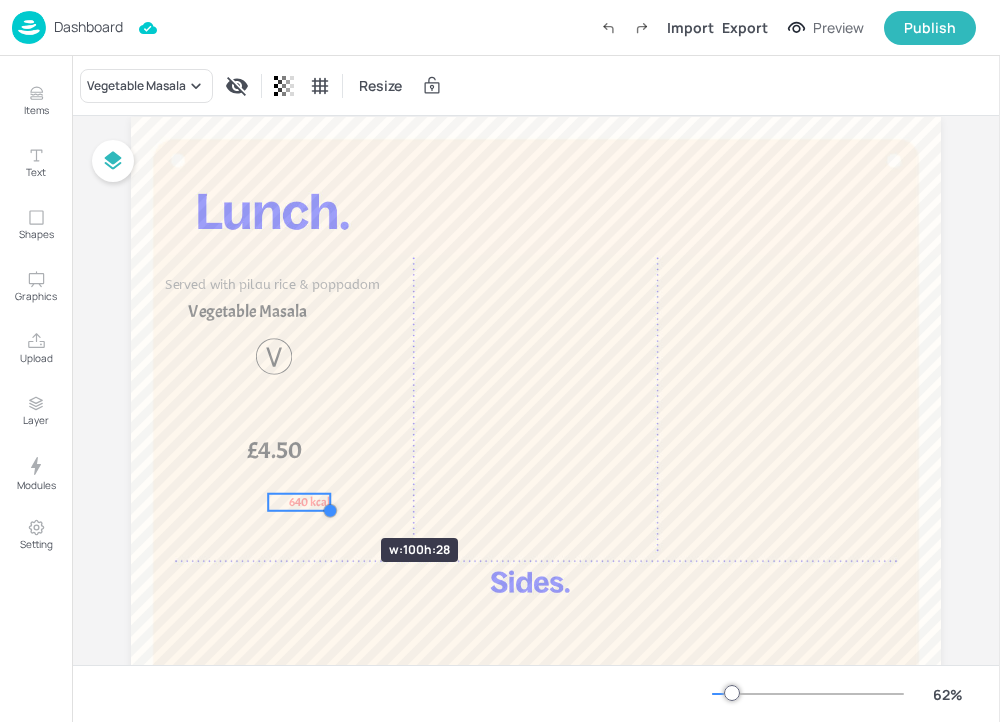 click at bounding box center [330, 511] 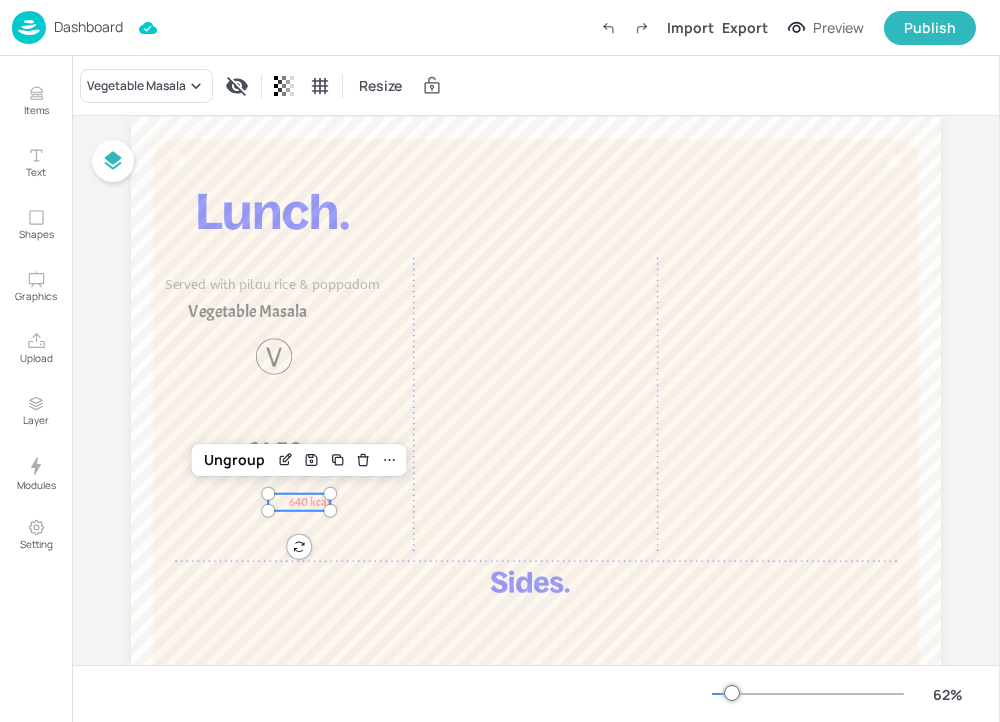 click on "640 kcal" at bounding box center (309, 501) 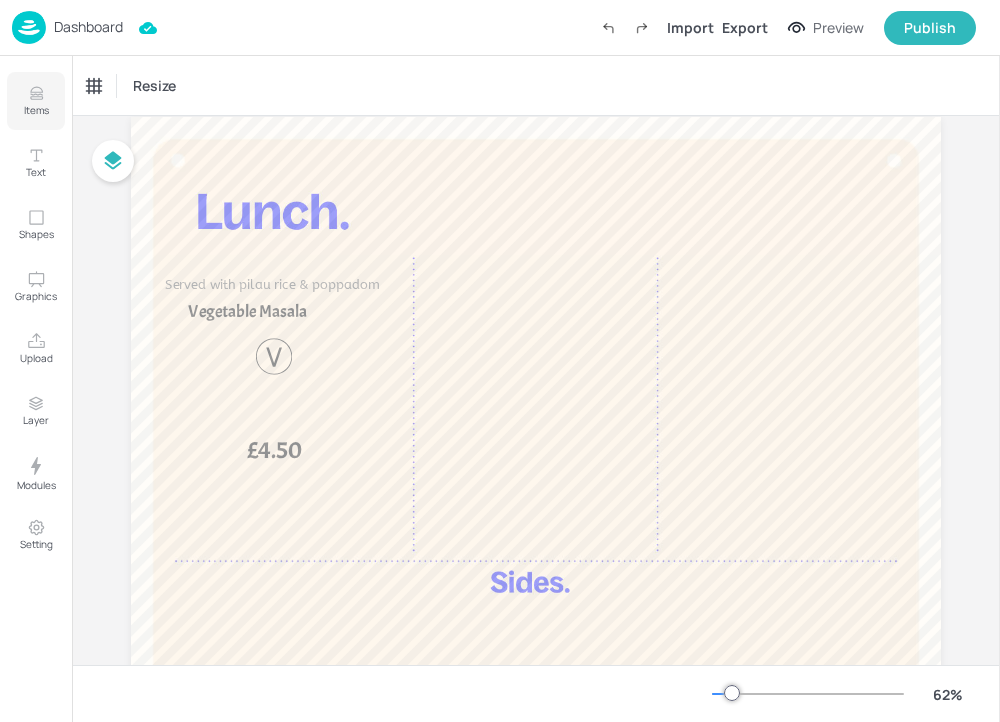 click on "Items" at bounding box center [36, 101] 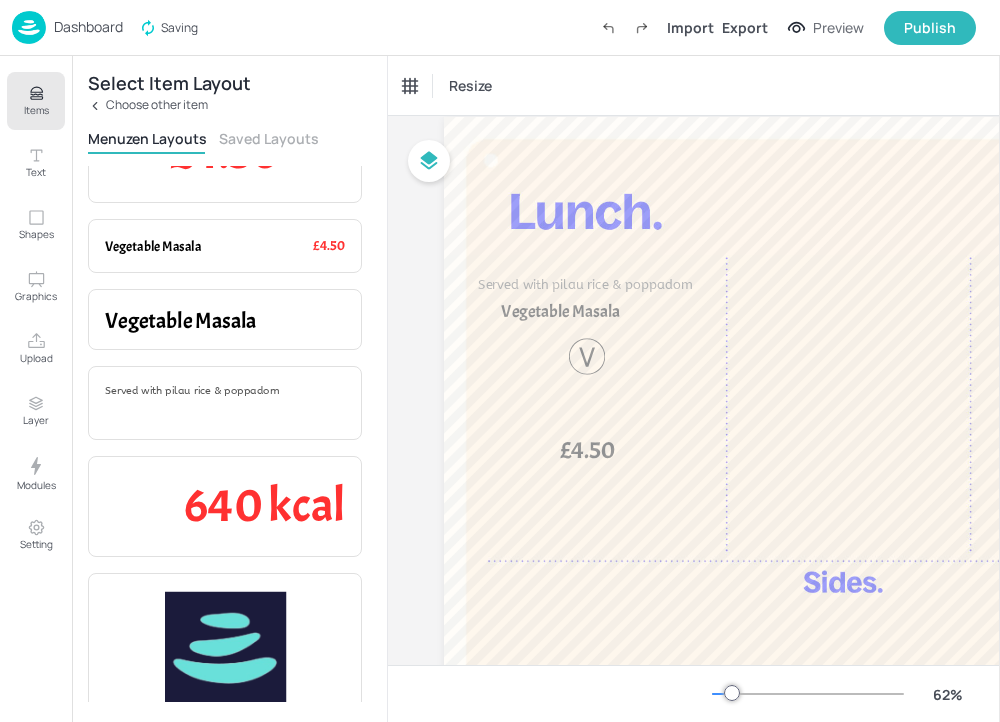 scroll, scrollTop: 0, scrollLeft: 0, axis: both 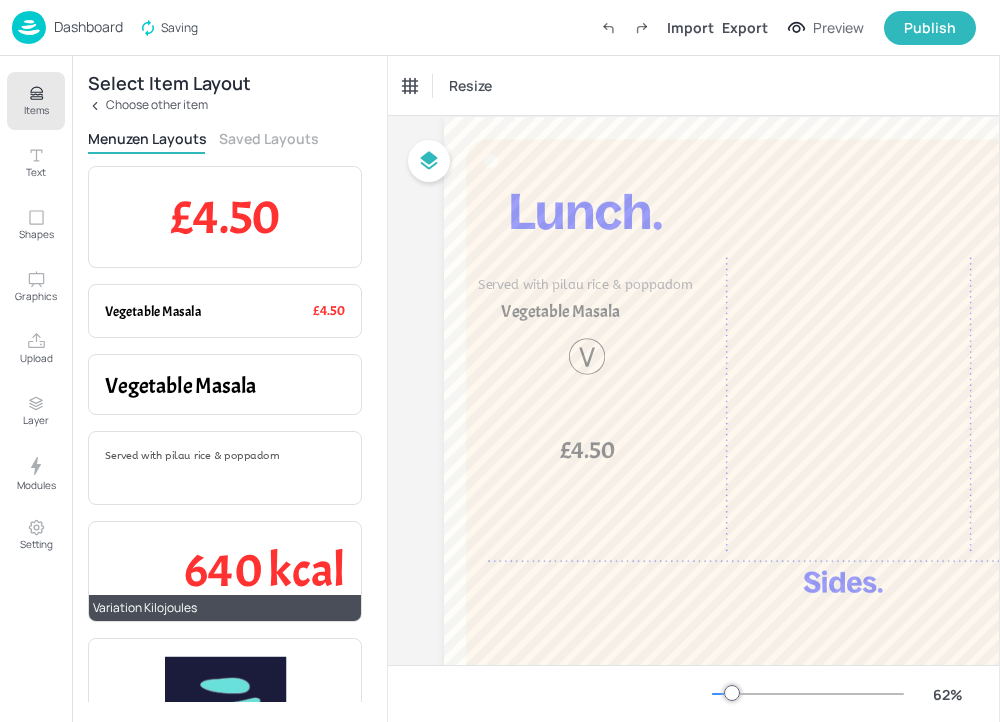 click on "640 kcal" at bounding box center [264, 571] 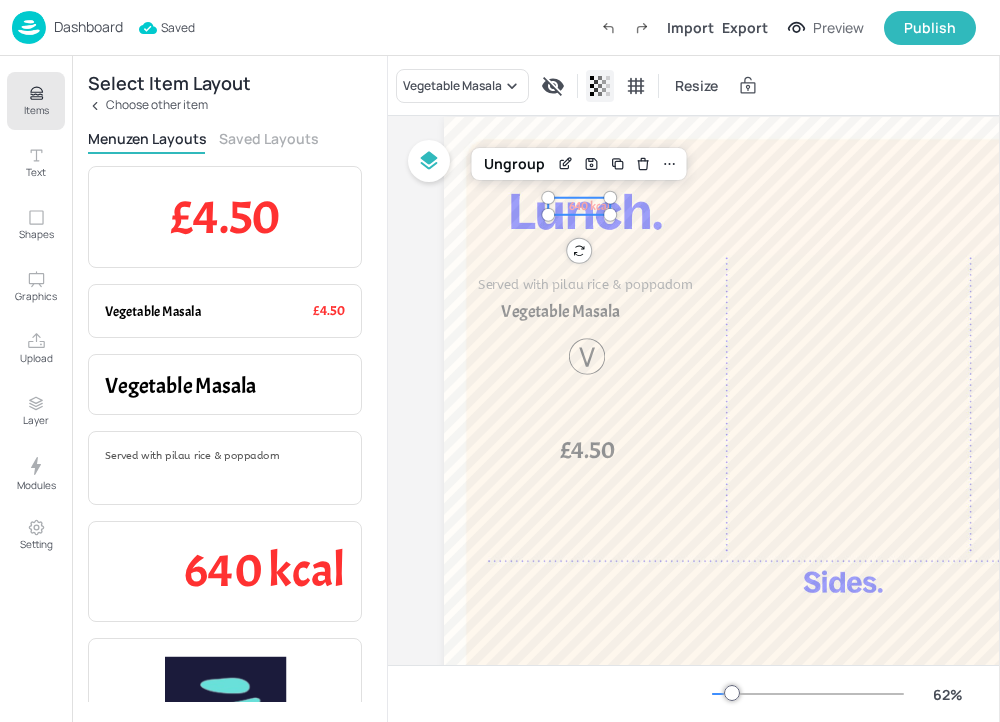 click at bounding box center [600, 86] 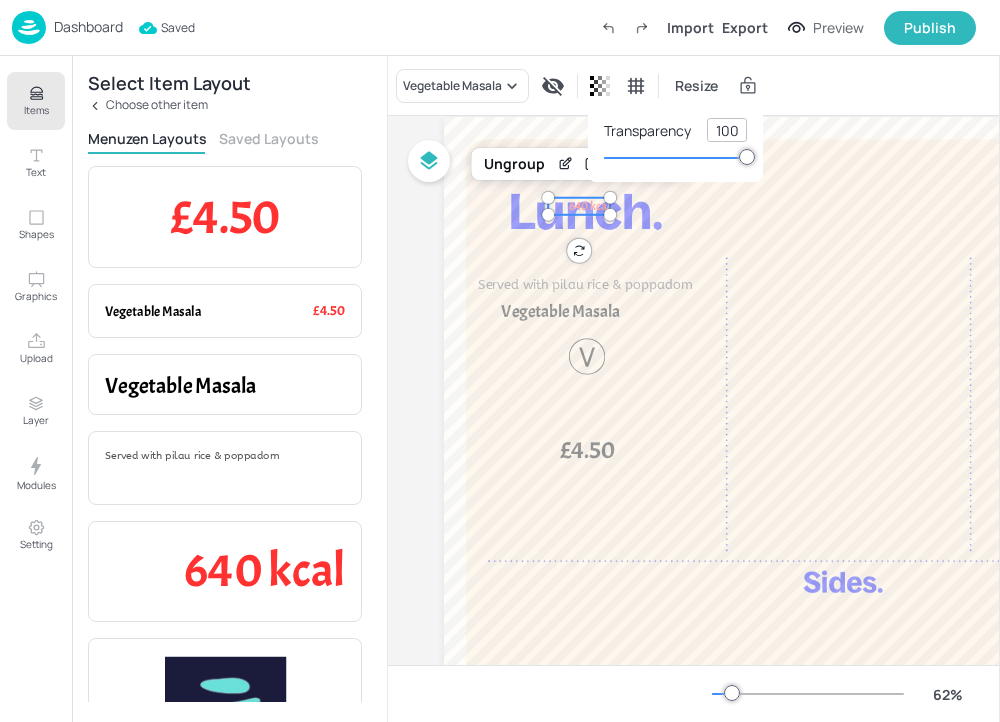 click at bounding box center (500, 361) 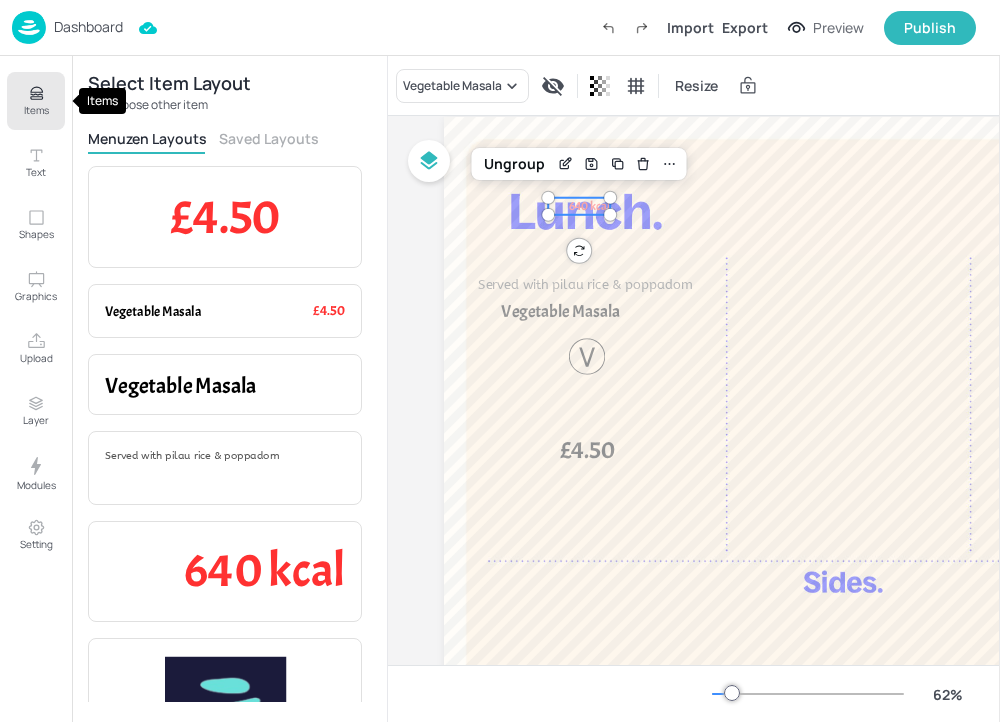 click 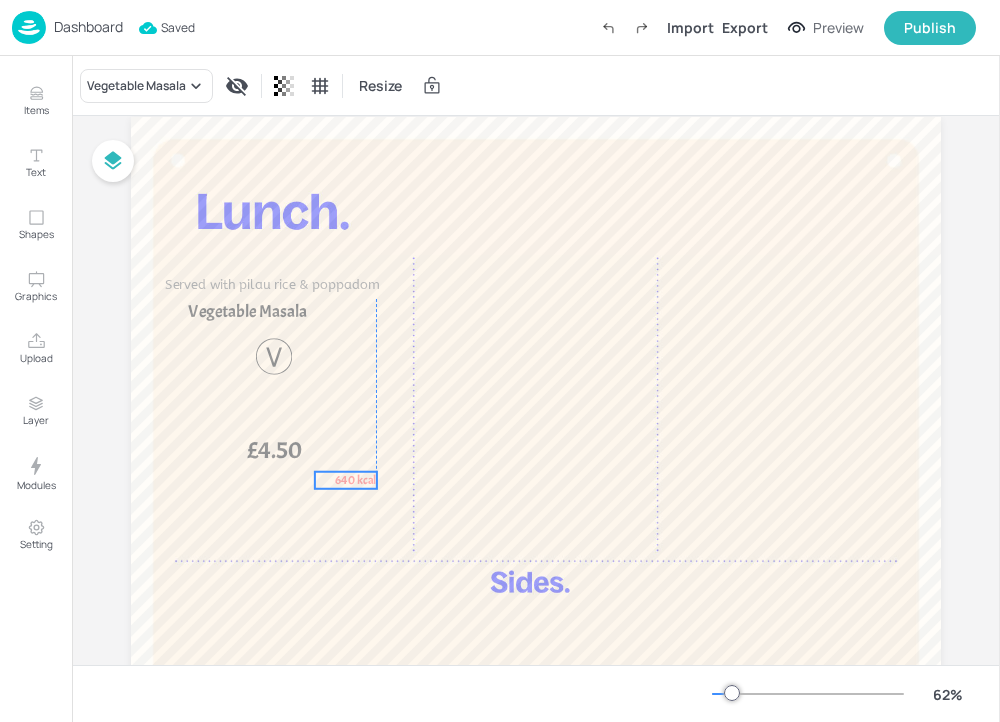 drag, startPoint x: 269, startPoint y: 205, endPoint x: 344, endPoint y: 485, distance: 289.87067 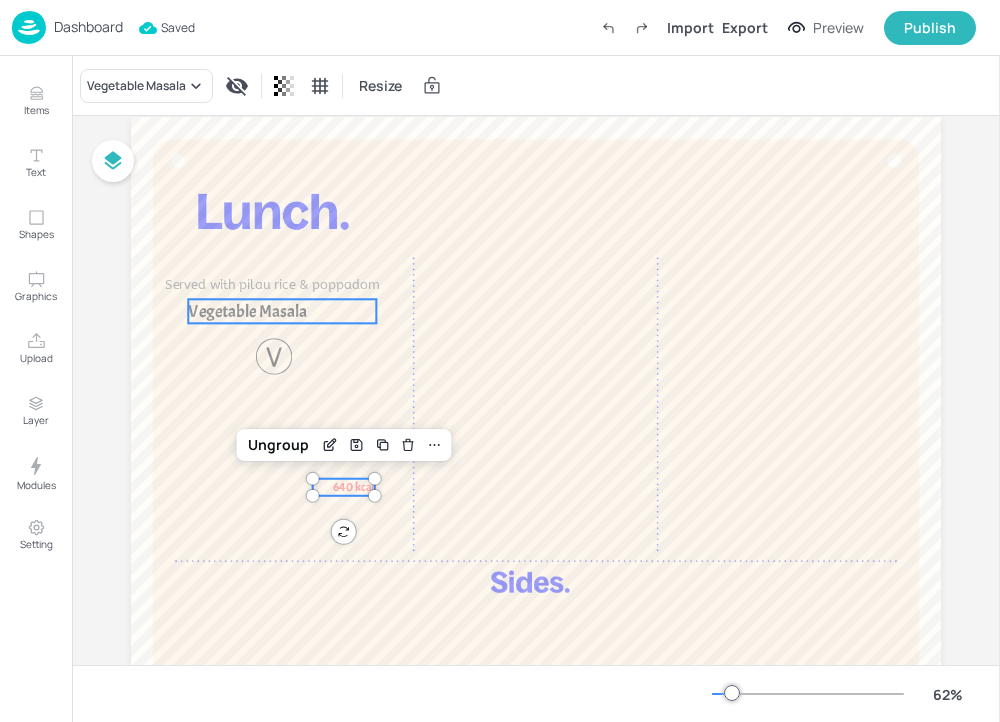 click on "Vegetable Masala" at bounding box center (247, 311) 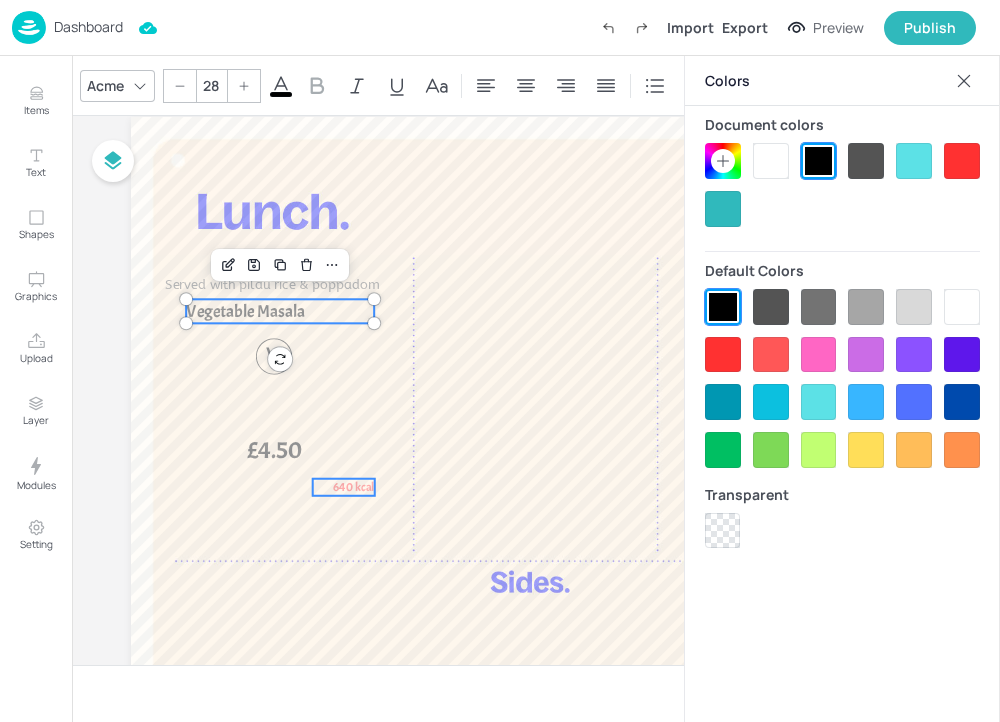click on "640 kcal" at bounding box center [353, 486] 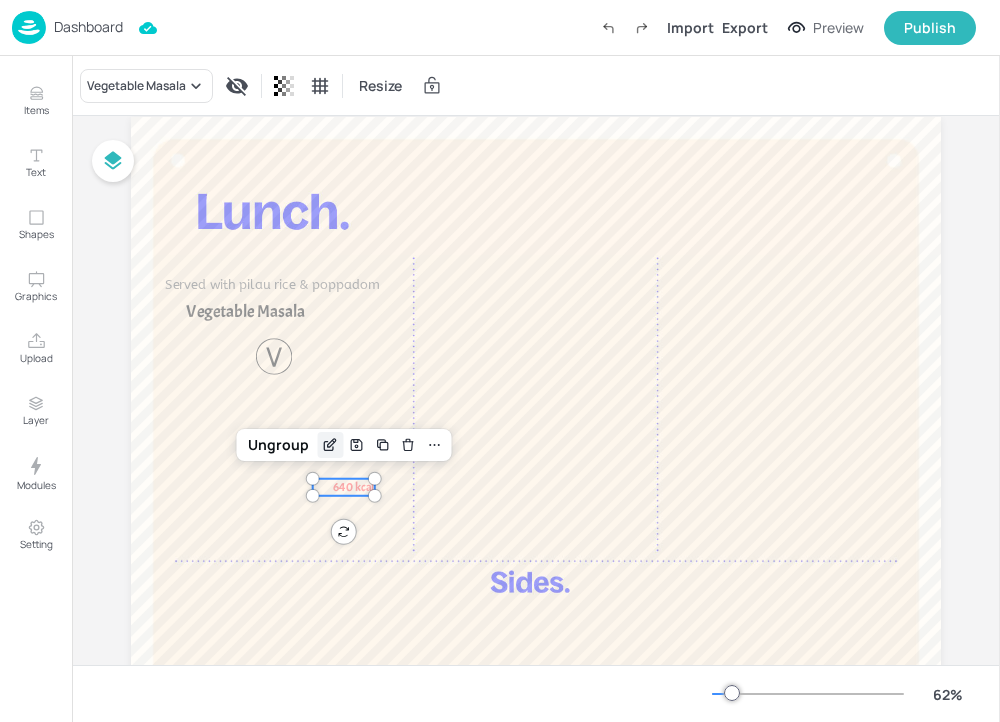 click 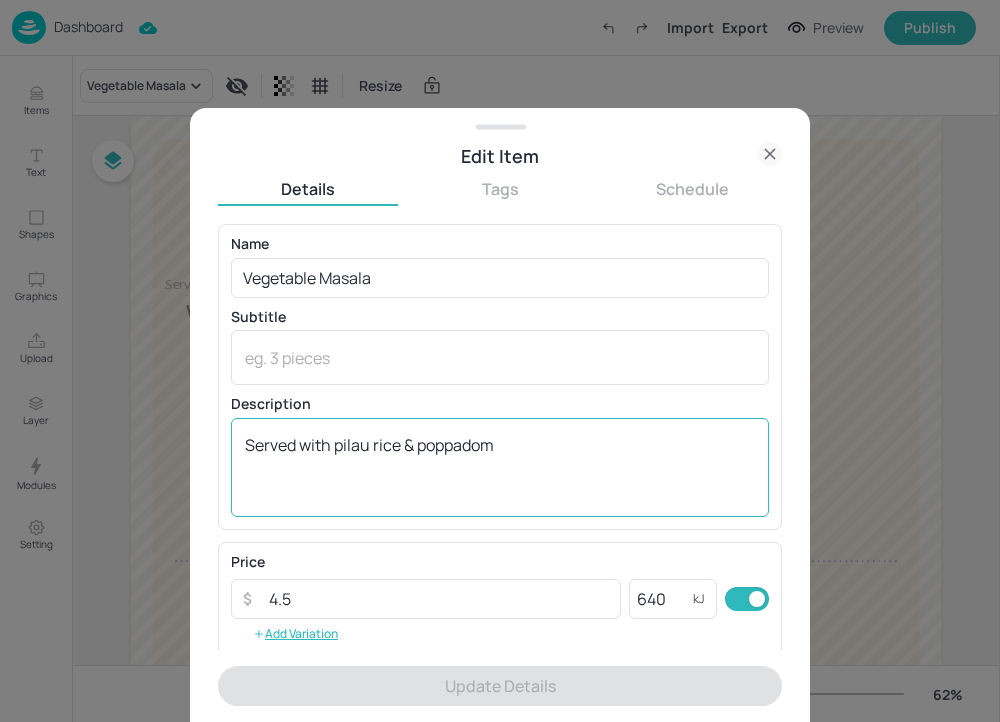 scroll, scrollTop: 315, scrollLeft: 0, axis: vertical 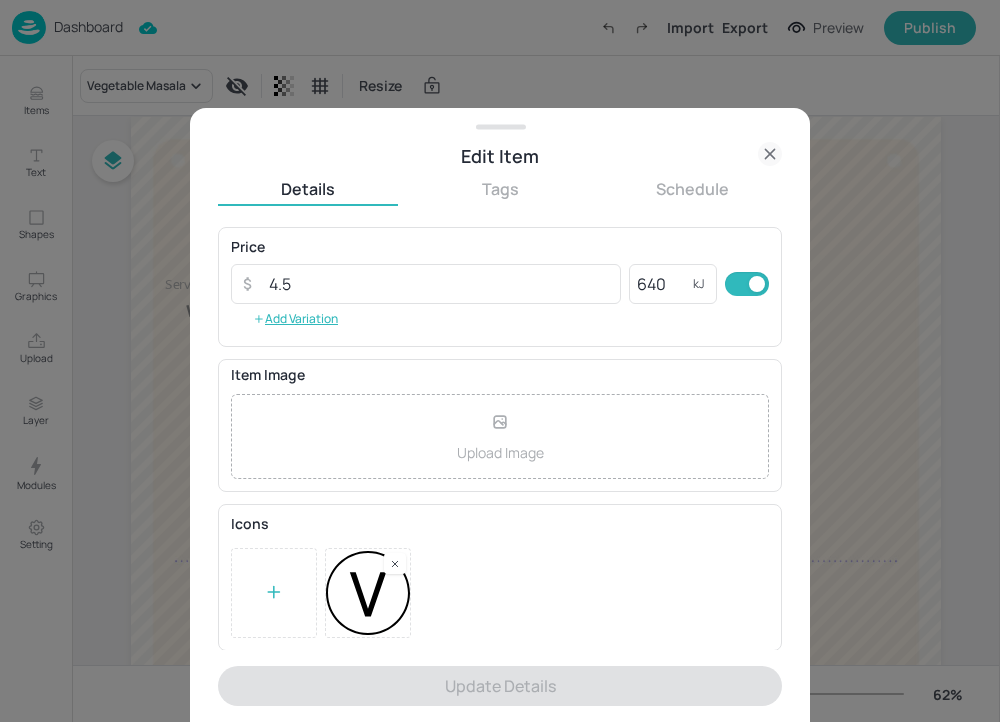 click 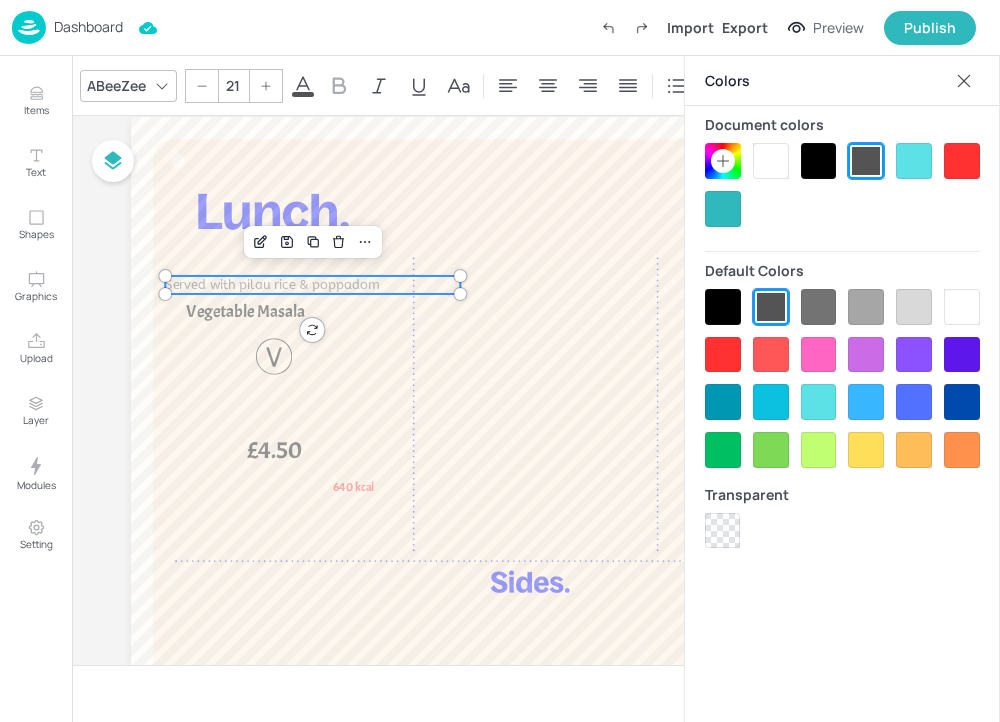 click on "Served with pilau rice & poppadom" at bounding box center (272, 284) 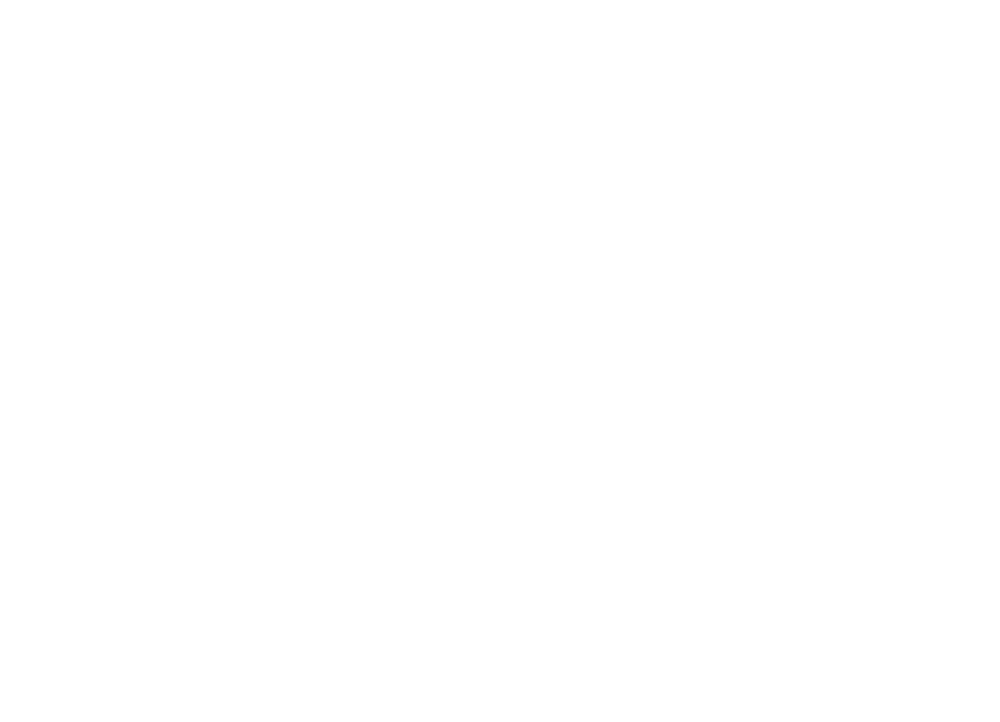 scroll, scrollTop: 0, scrollLeft: 0, axis: both 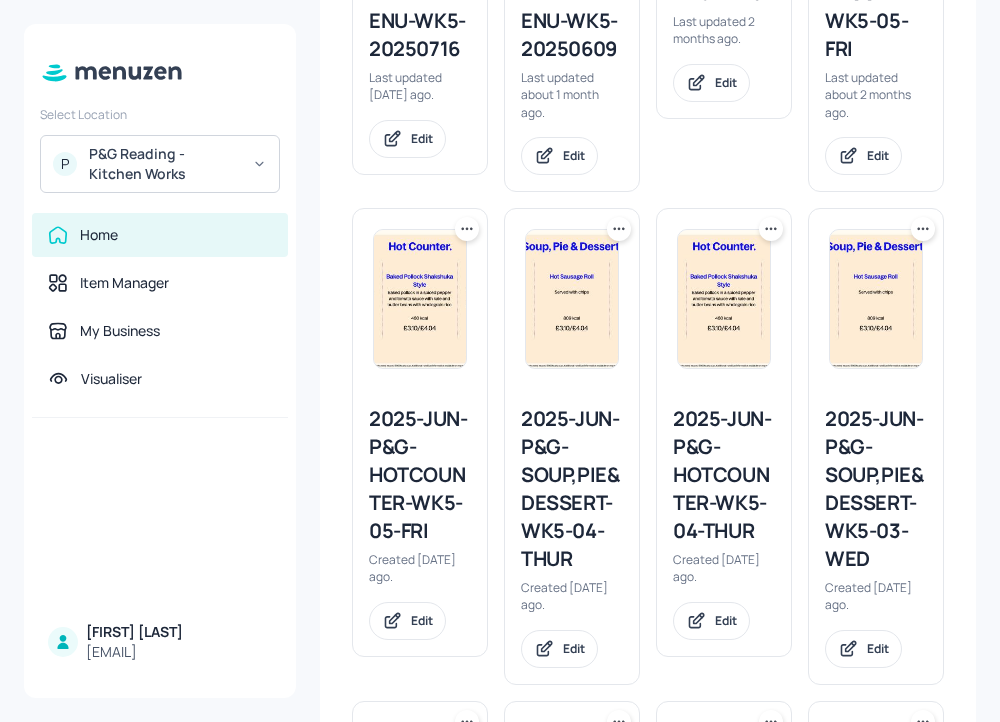 click on "2025-JUN-P&G-SOUP,PIE&DESSERT-WK5-04-THUR" at bounding box center (572, 489) 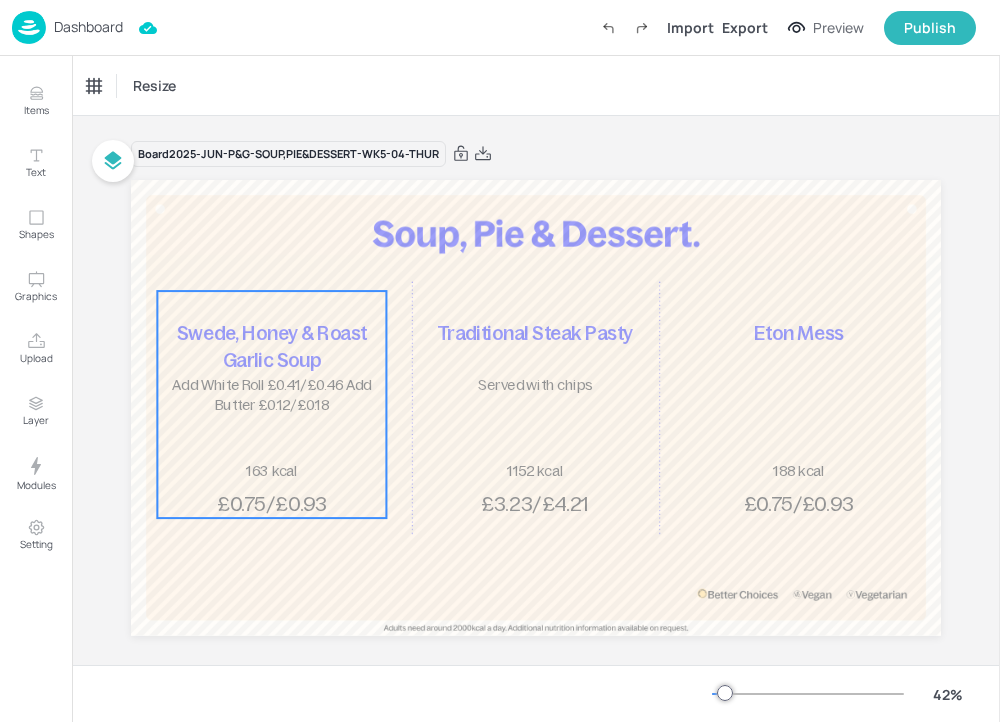 click on "Add White Roll £0.41/£0.46 Add Butter £0.12/£0.18" at bounding box center (271, 395) 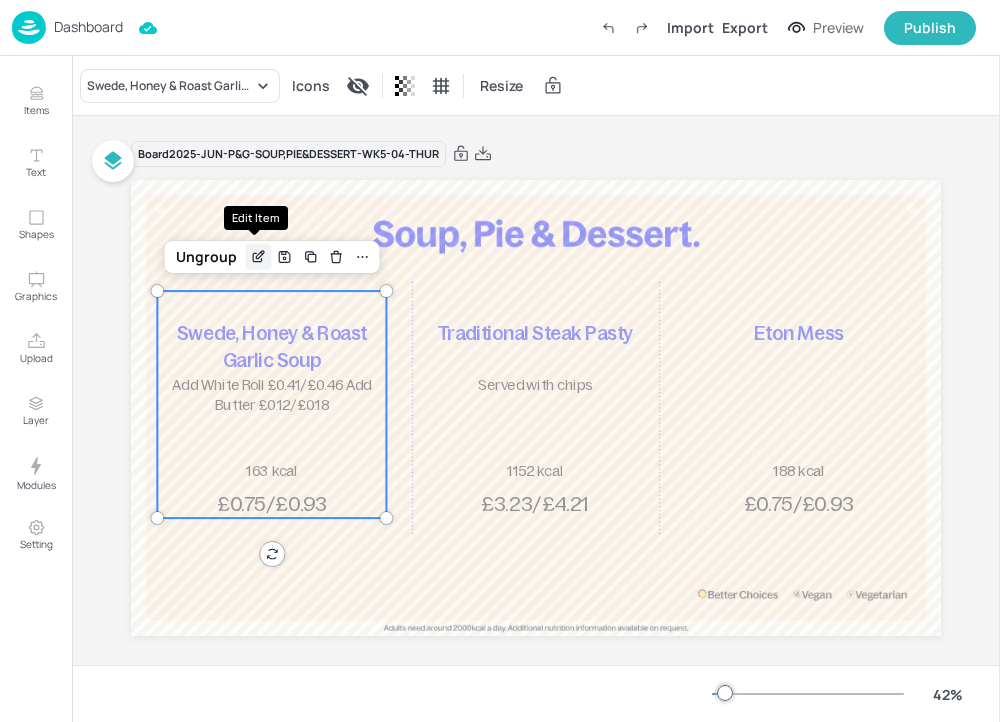 click 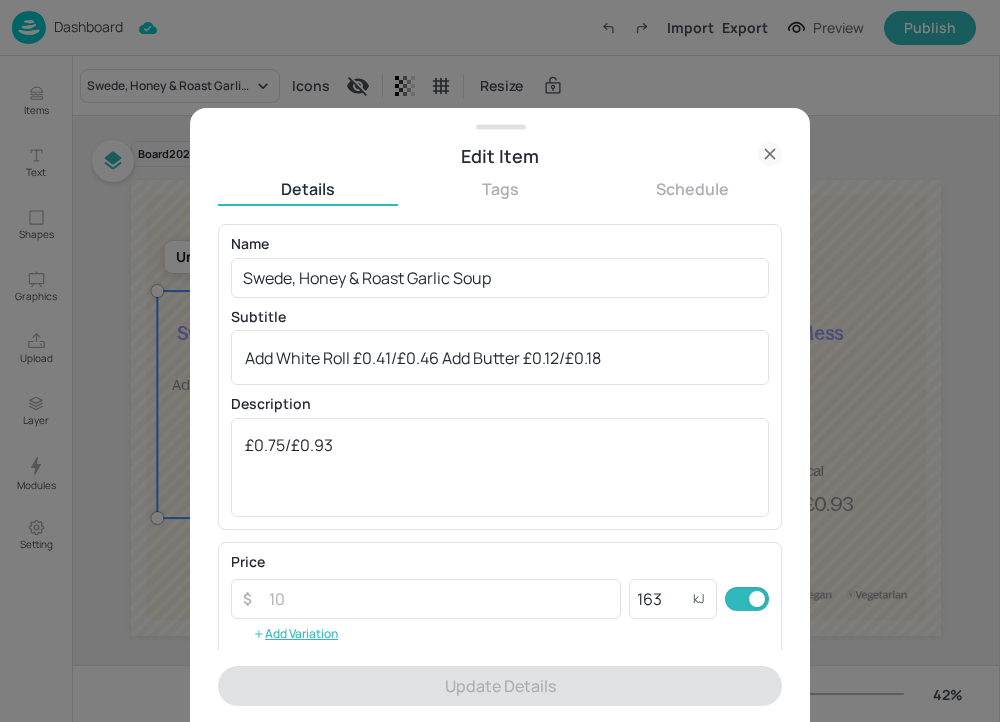 click on "Name Swede, Honey & Roast Garlic Soup ​ Subtitle Add White Roll £0.41/£0.46 Add Butter £0.12/£0.18 x ​ Description £0.75/£0.93
x ​" at bounding box center [500, 376] 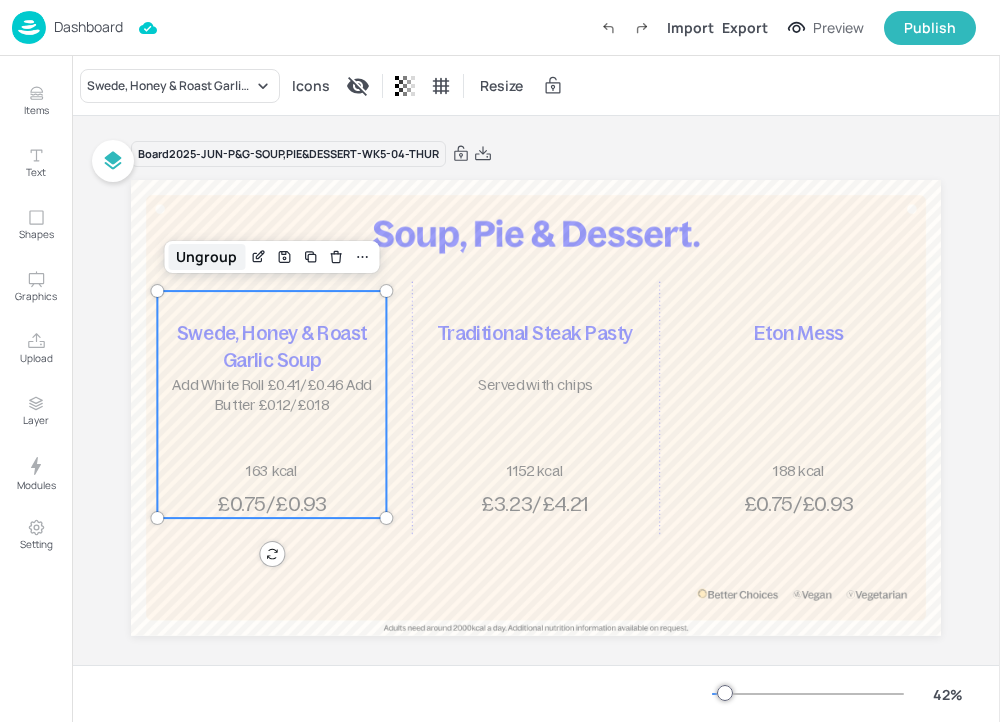 click on "Ungroup" at bounding box center (206, 257) 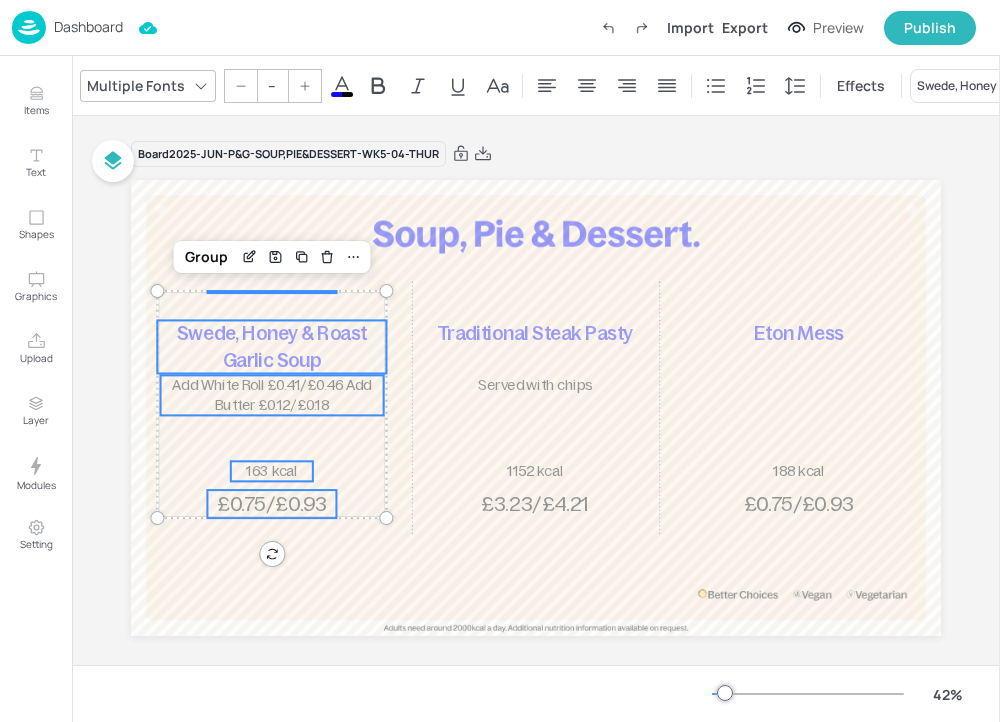 click on "163 kcal" at bounding box center [271, 471] 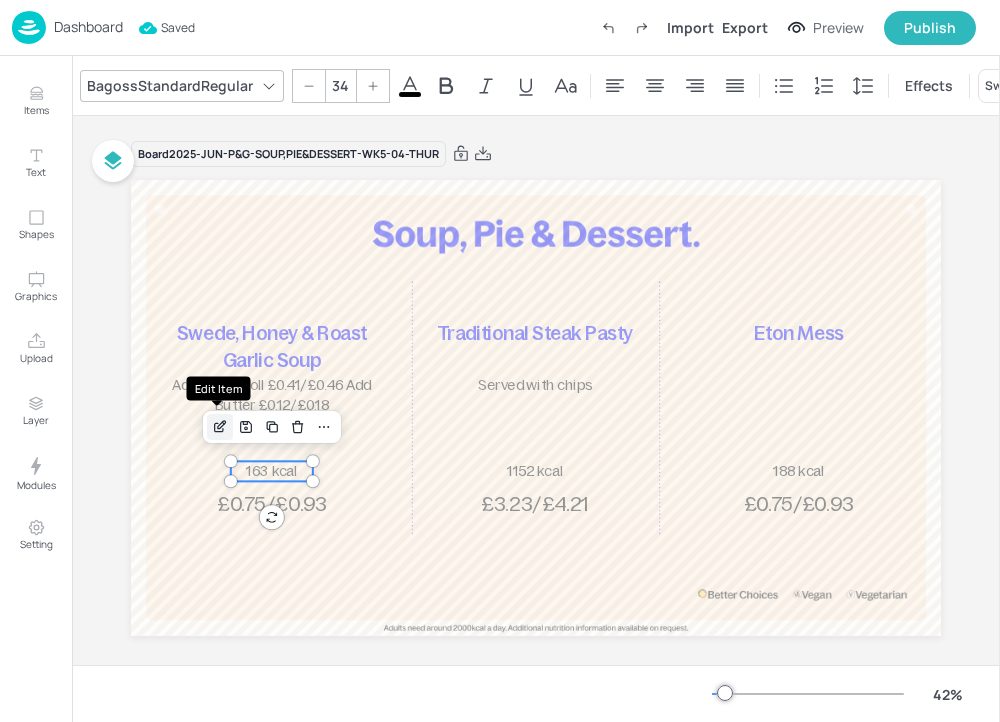 click 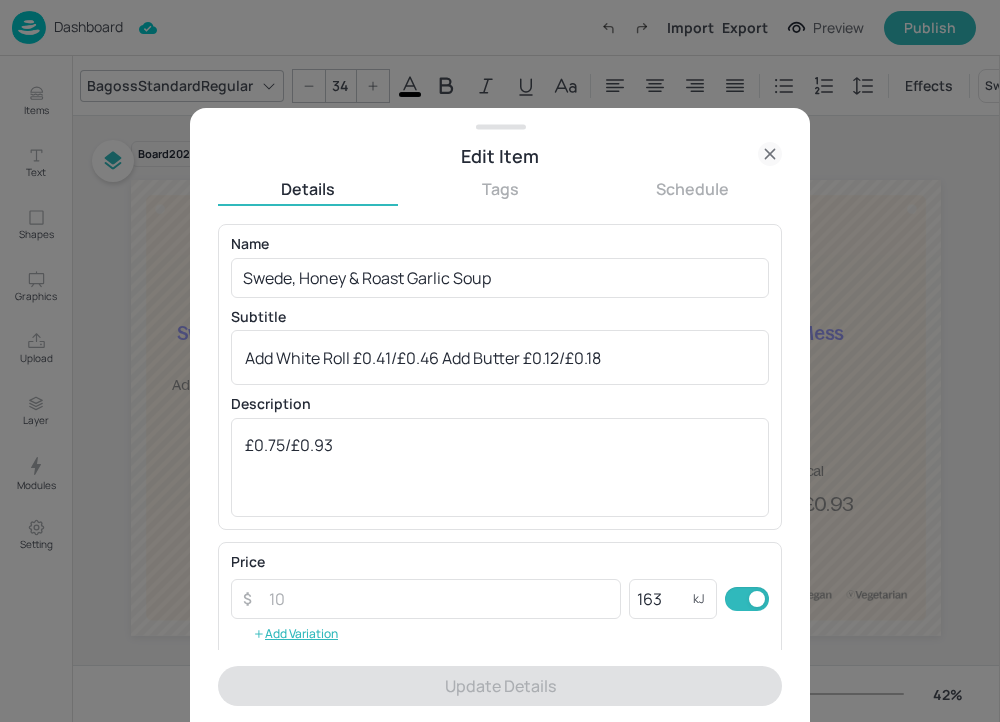 click at bounding box center (500, 361) 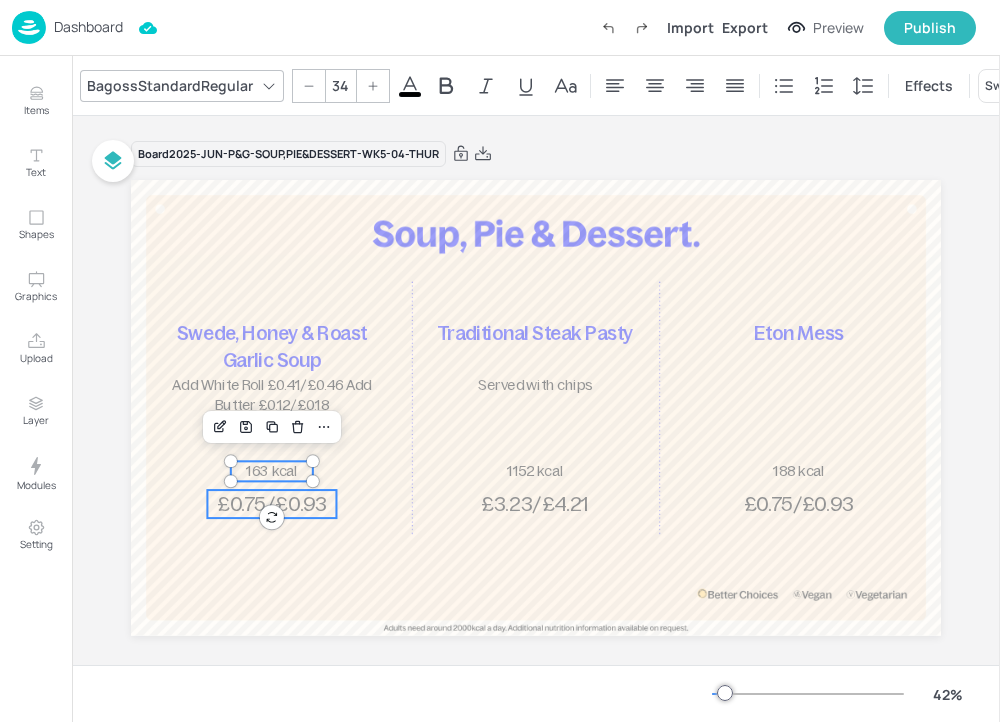 click on "£0.75/£0.93" at bounding box center [272, 504] 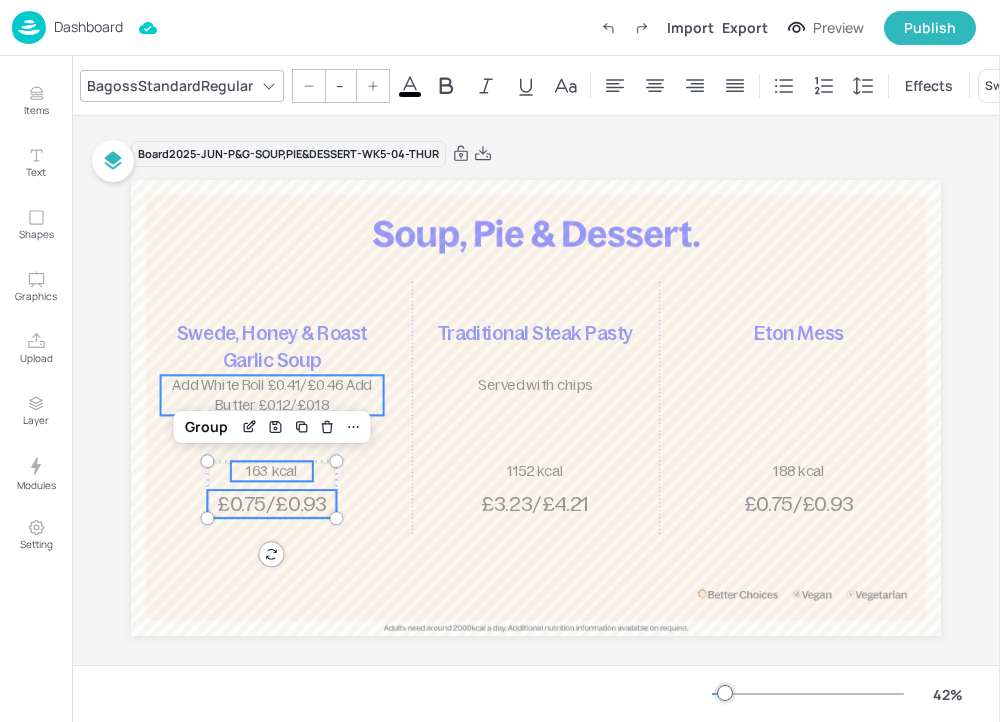 click on "Add White Roll £0.41/£0.46 Add Butter £0.12/£0.18" at bounding box center (271, 395) 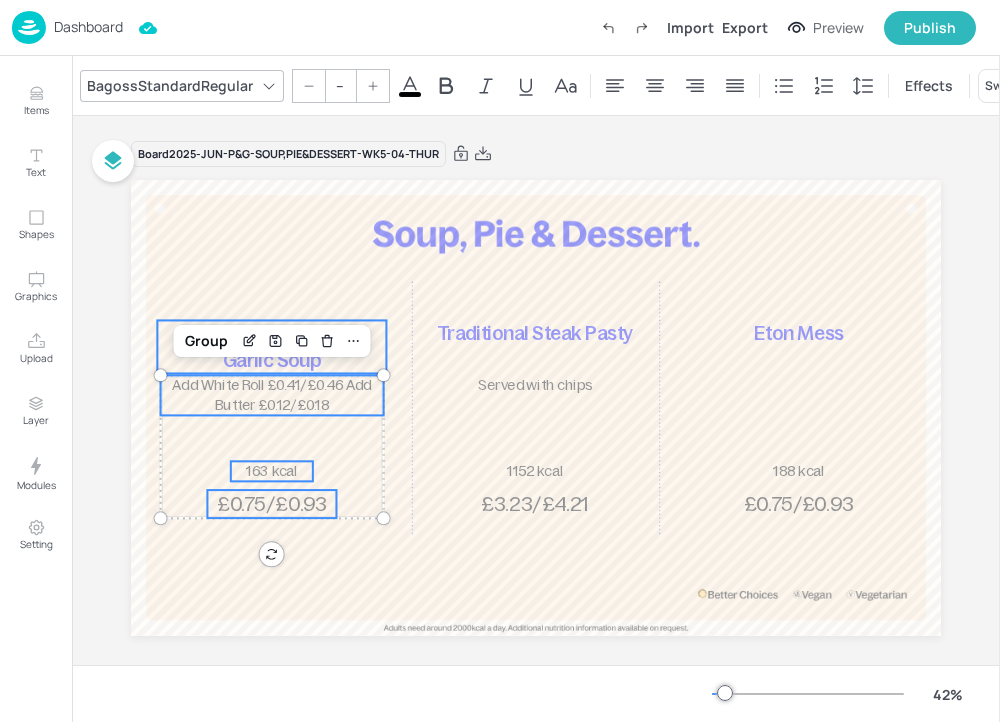 click on "Swede, Honey & Roast Garlic Soup" at bounding box center (272, 347) 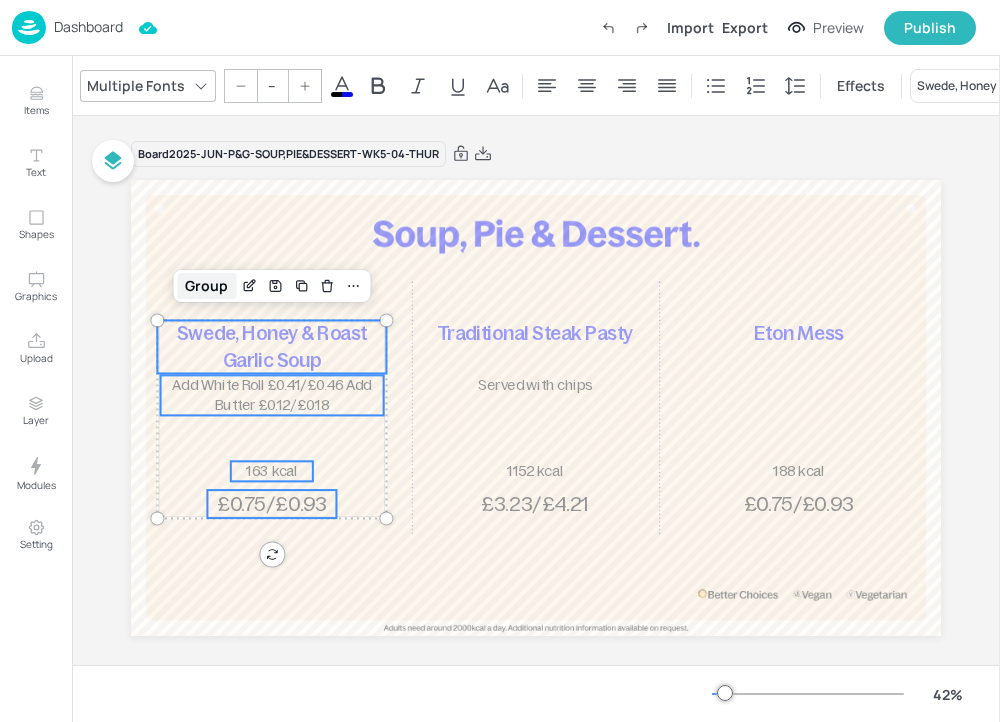 click on "Group" at bounding box center [206, 286] 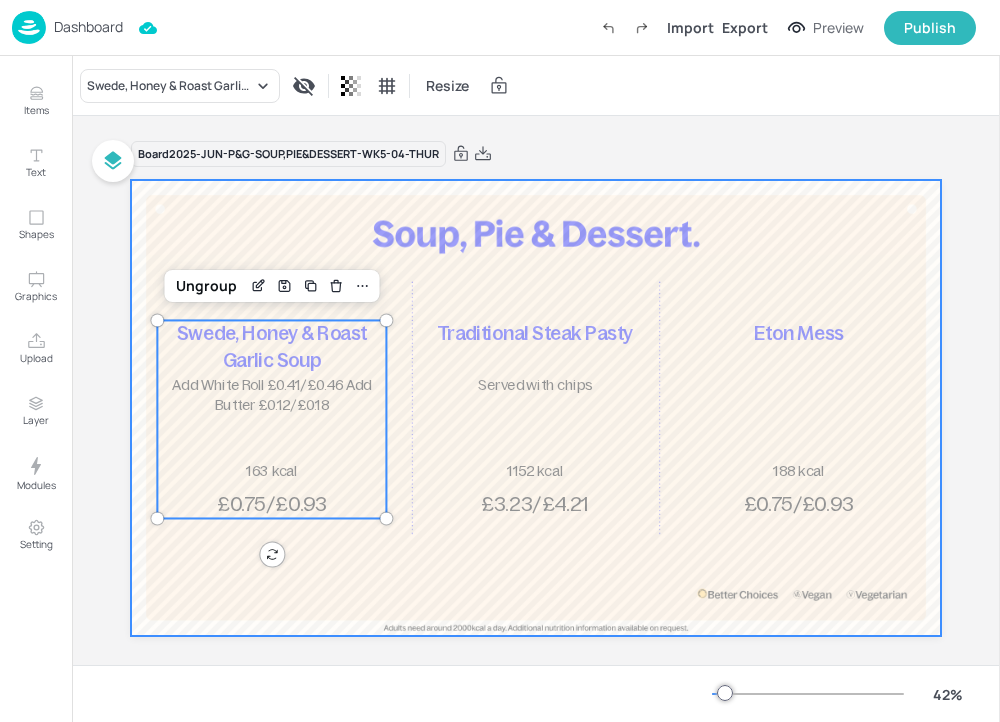 click at bounding box center [536, 408] 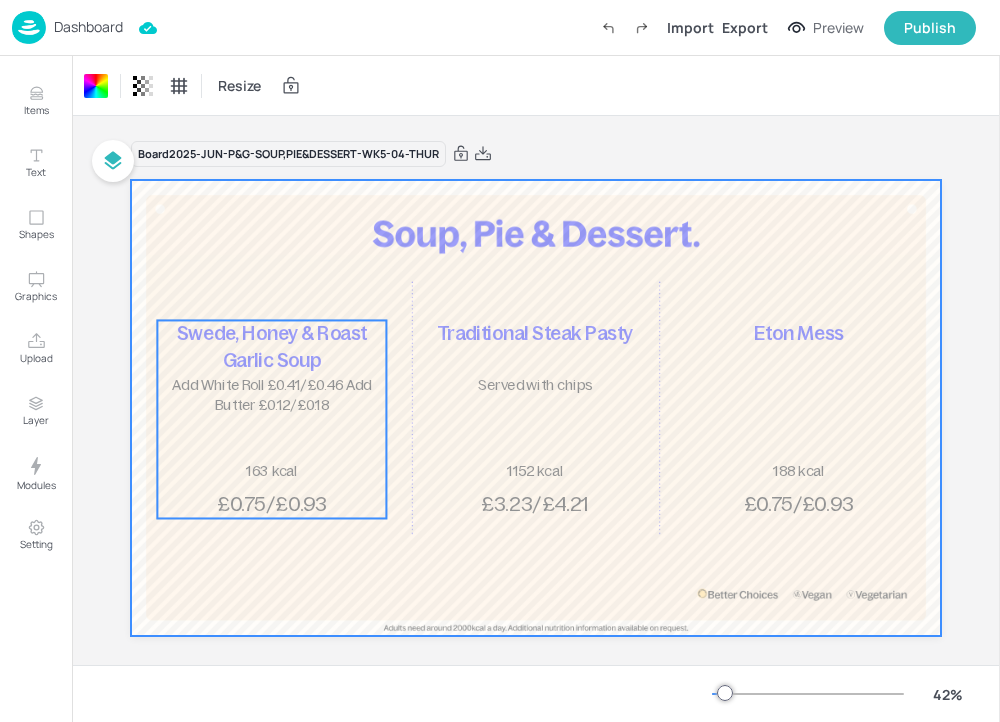 click on "Swede, Honey & Roast Garlic Soup" at bounding box center [272, 347] 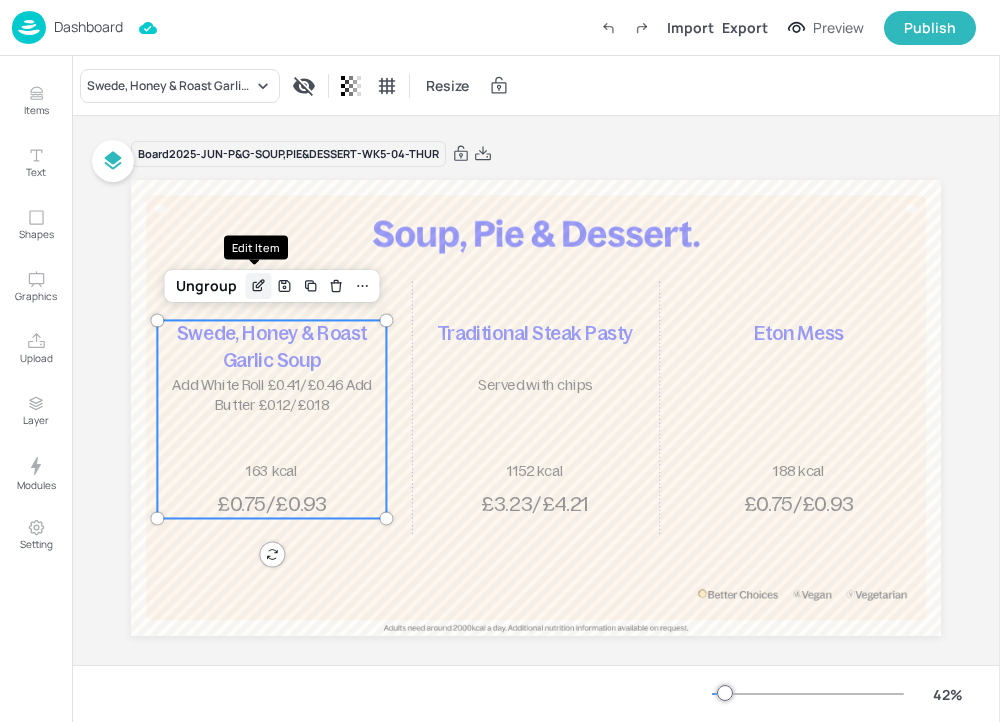 click 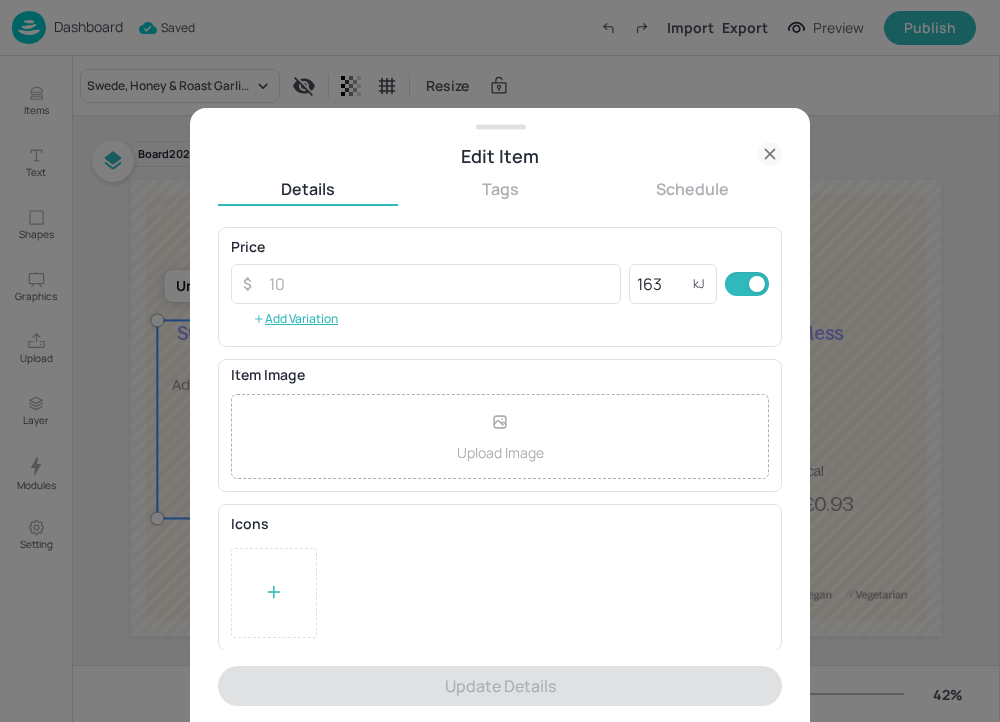 scroll, scrollTop: 0, scrollLeft: 0, axis: both 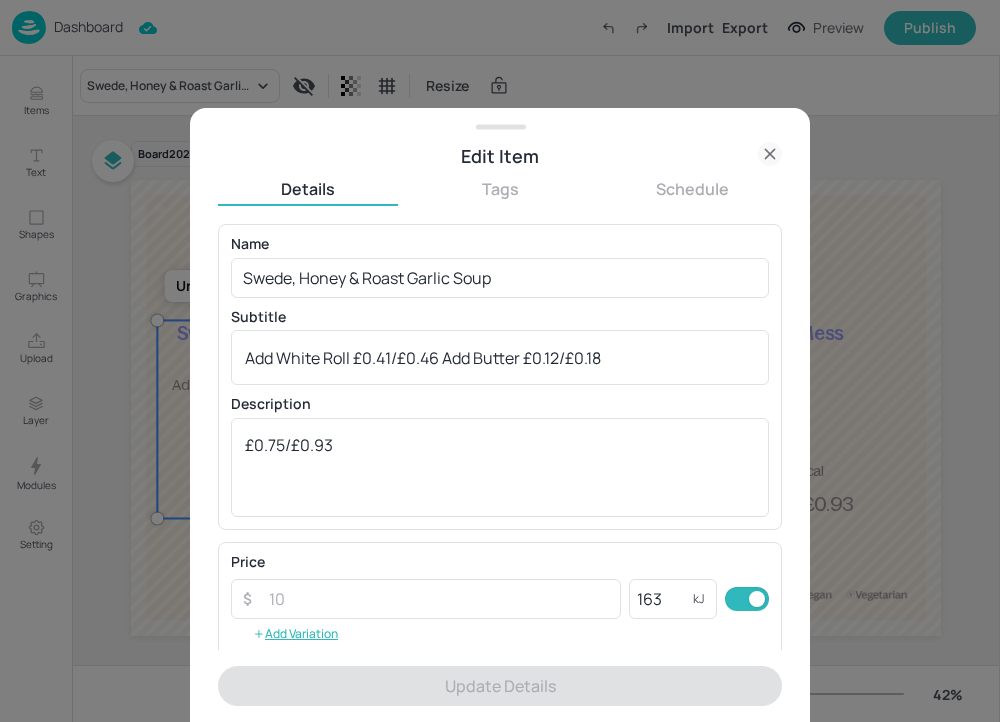 click 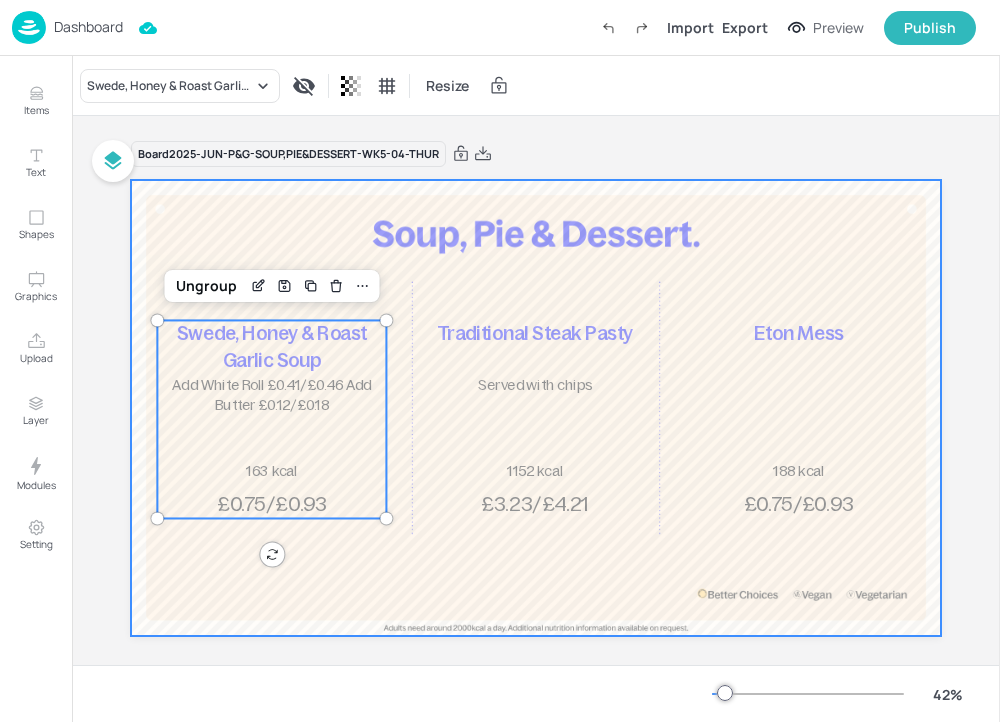 click at bounding box center [536, 408] 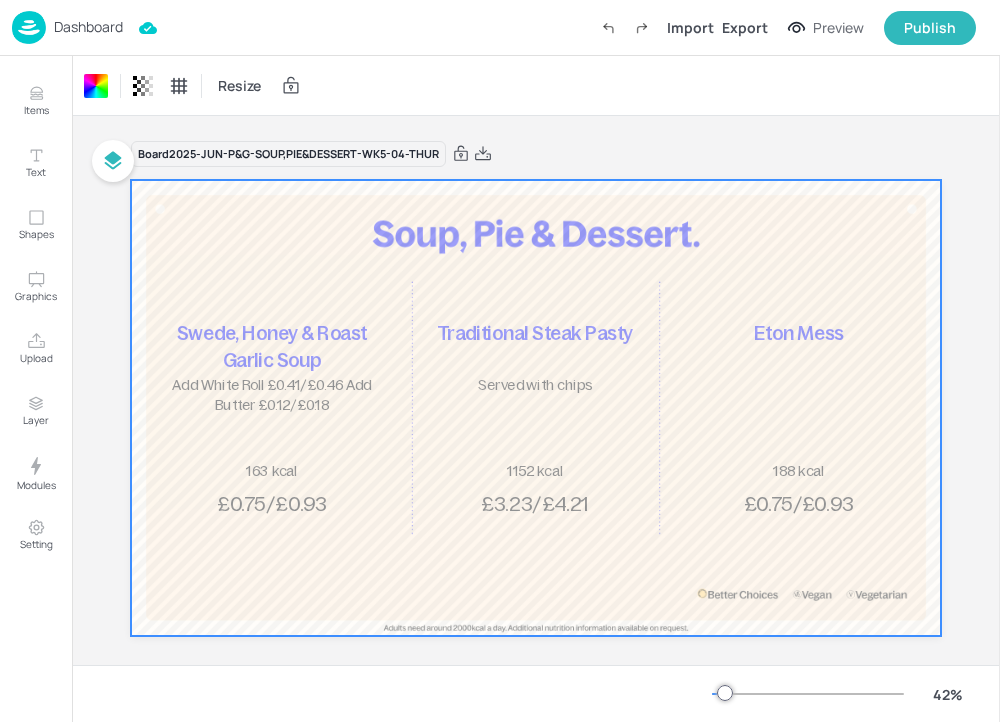click on "Dashboard" at bounding box center [88, 27] 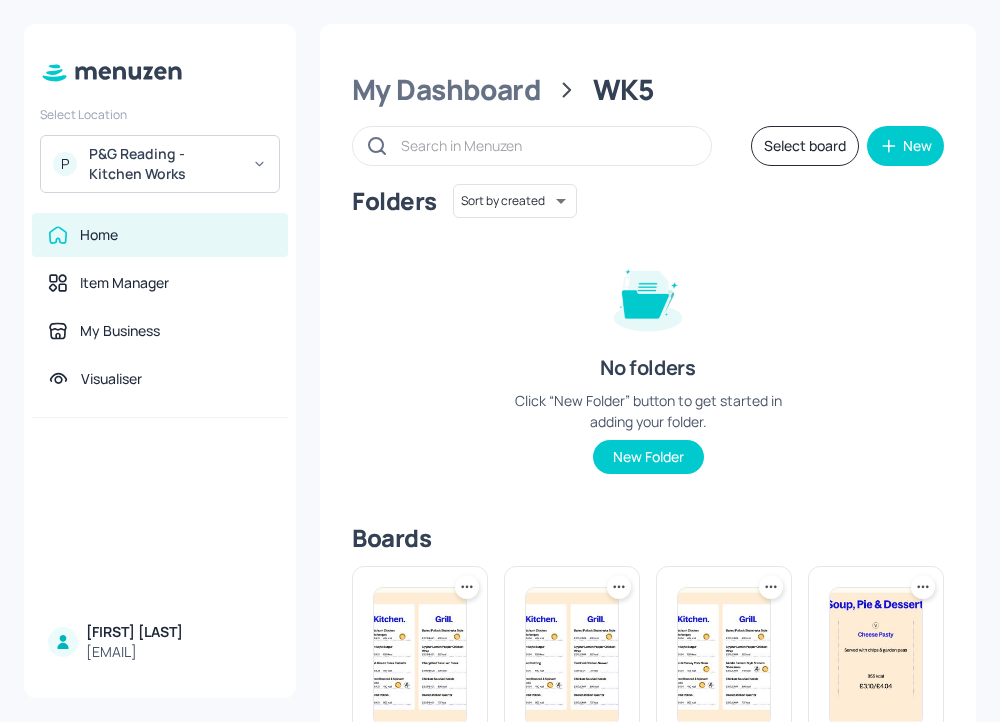 click on "P&G Reading - Kitchen Works" at bounding box center (164, 164) 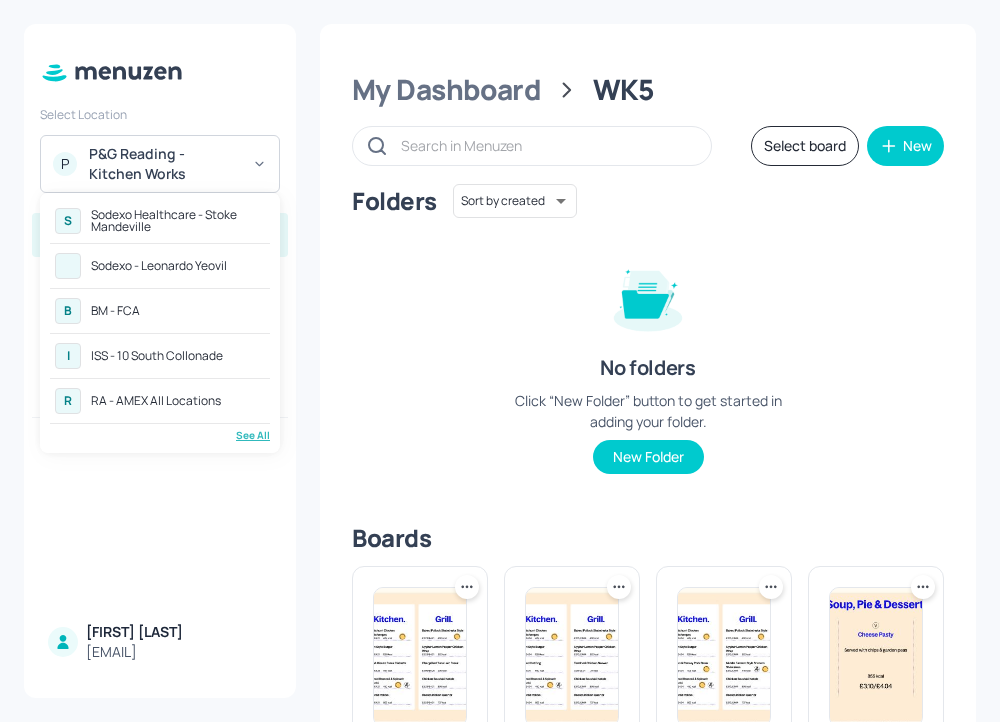 click on "S Sodexo Healthcare - Stoke Mandeville" at bounding box center [160, 221] 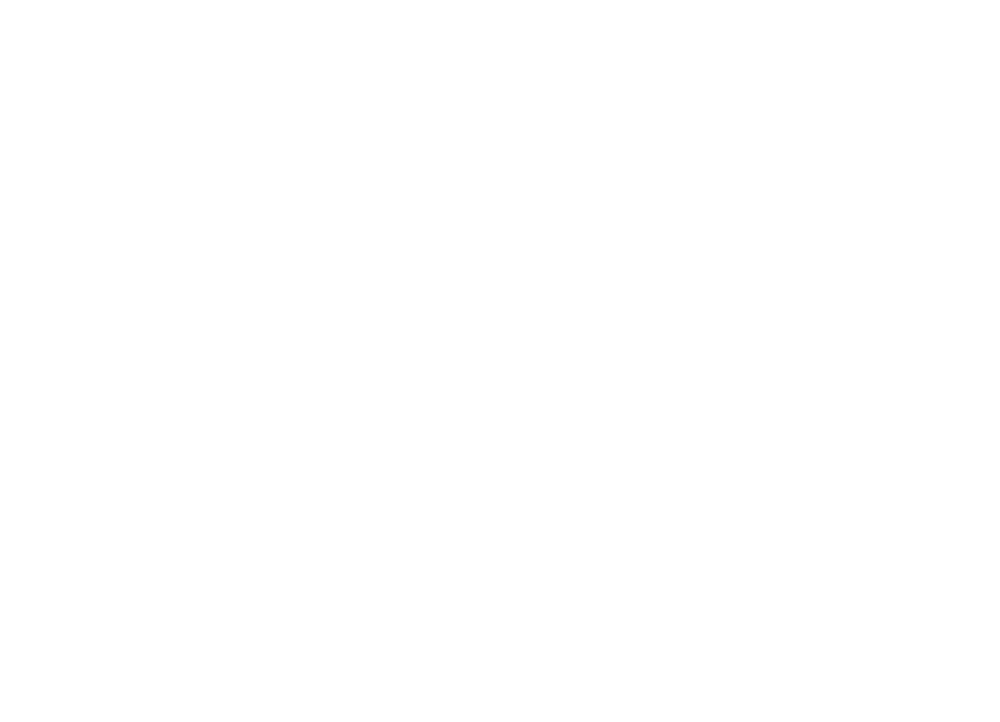 scroll, scrollTop: 0, scrollLeft: 0, axis: both 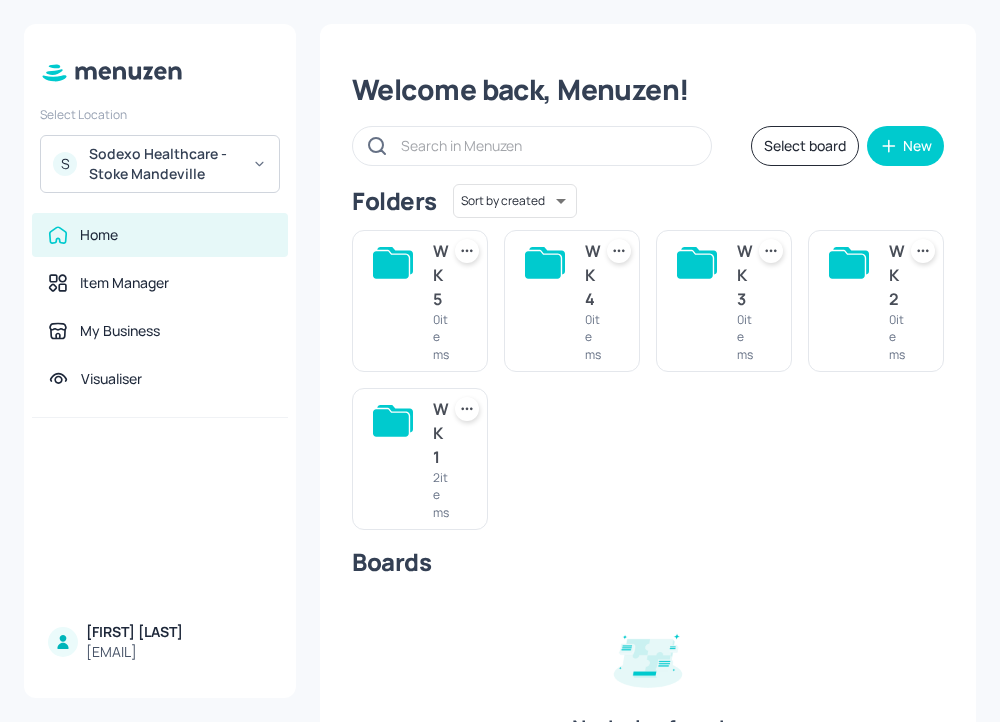 click on "WK1 2  items" at bounding box center (420, 459) 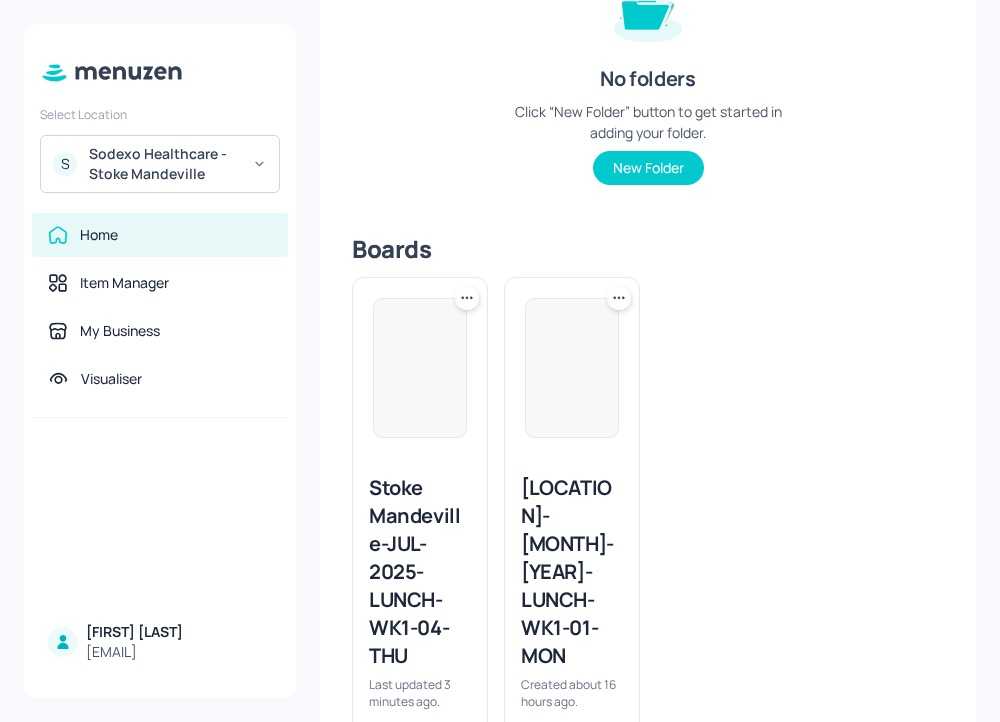 scroll, scrollTop: 396, scrollLeft: 0, axis: vertical 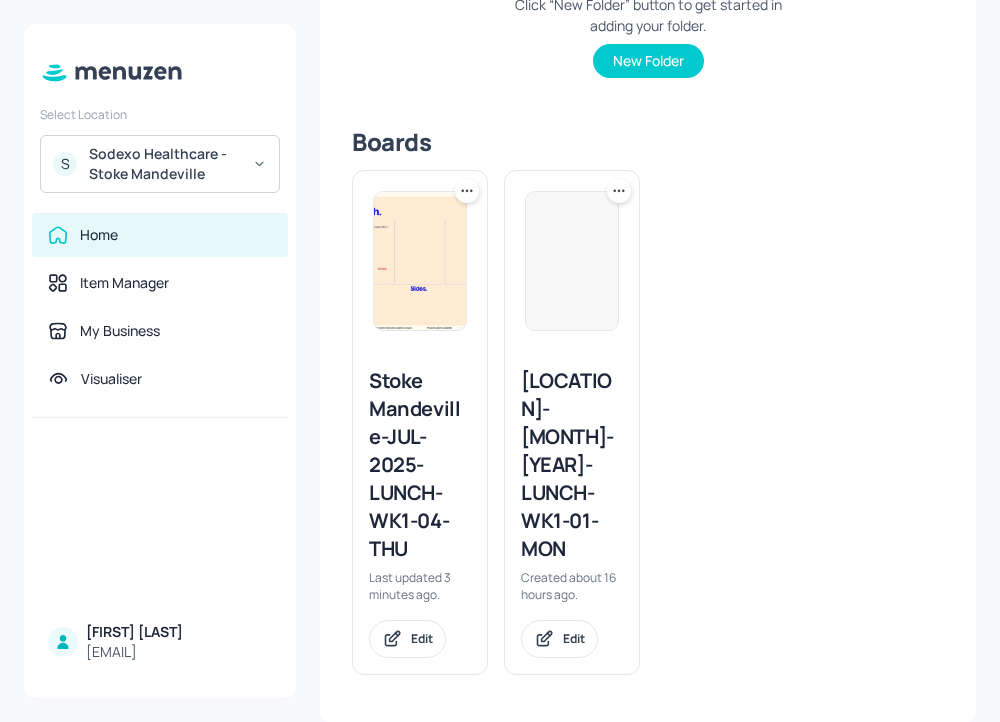 click on "Stoke Mandeville-JUL-2025-LUNCH-WK1-04-THU" at bounding box center [420, 465] 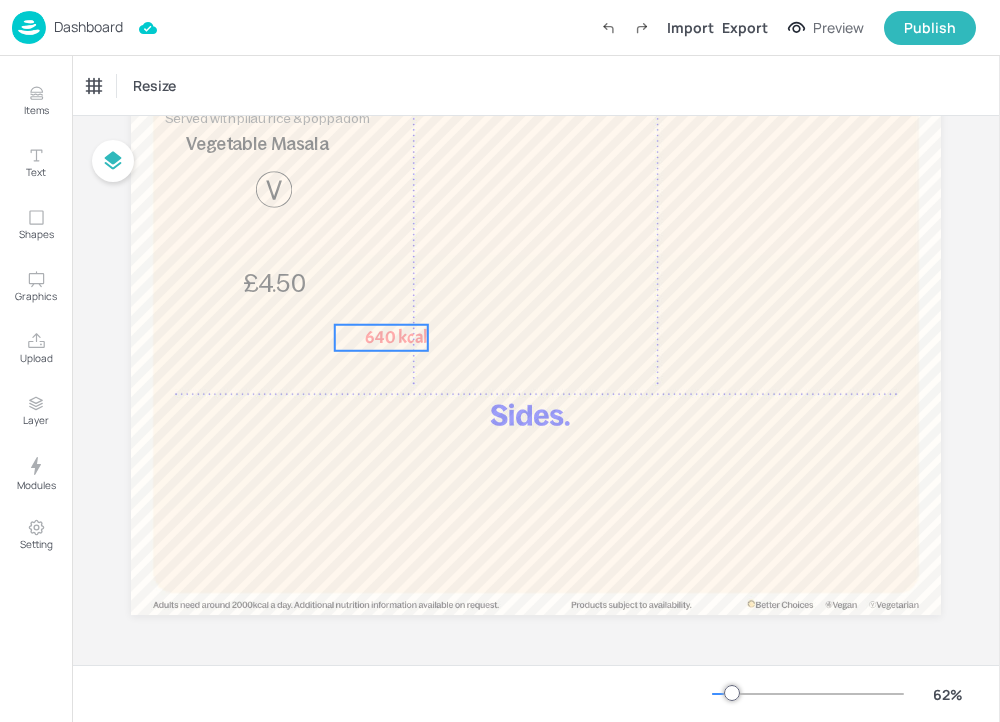 click on "640 kcal" at bounding box center [396, 337] 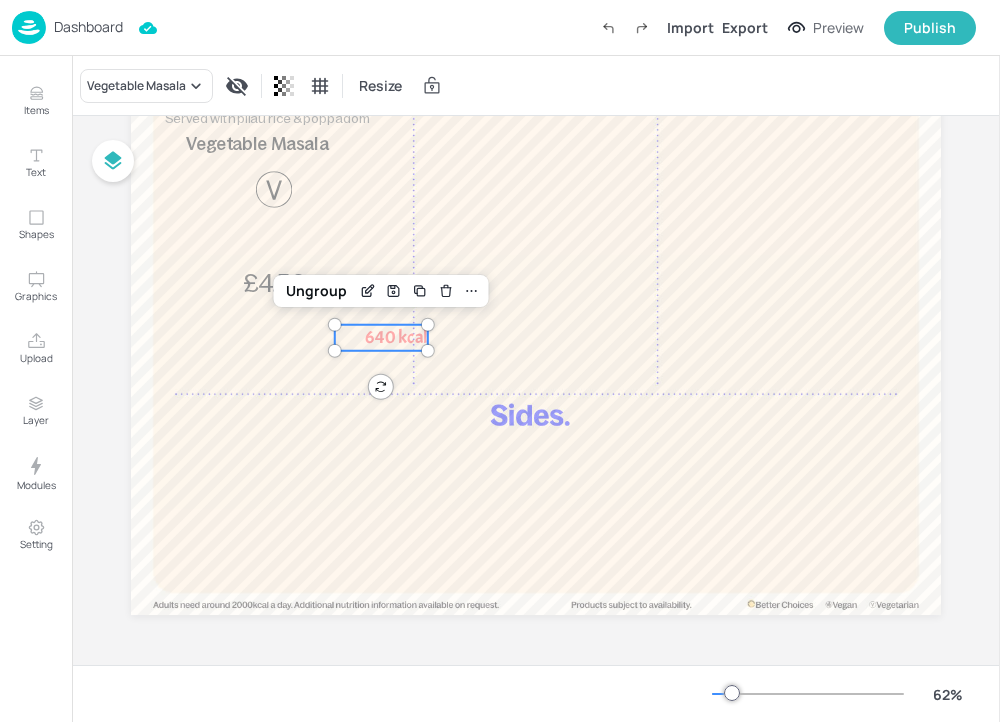 scroll, scrollTop: 230, scrollLeft: 0, axis: vertical 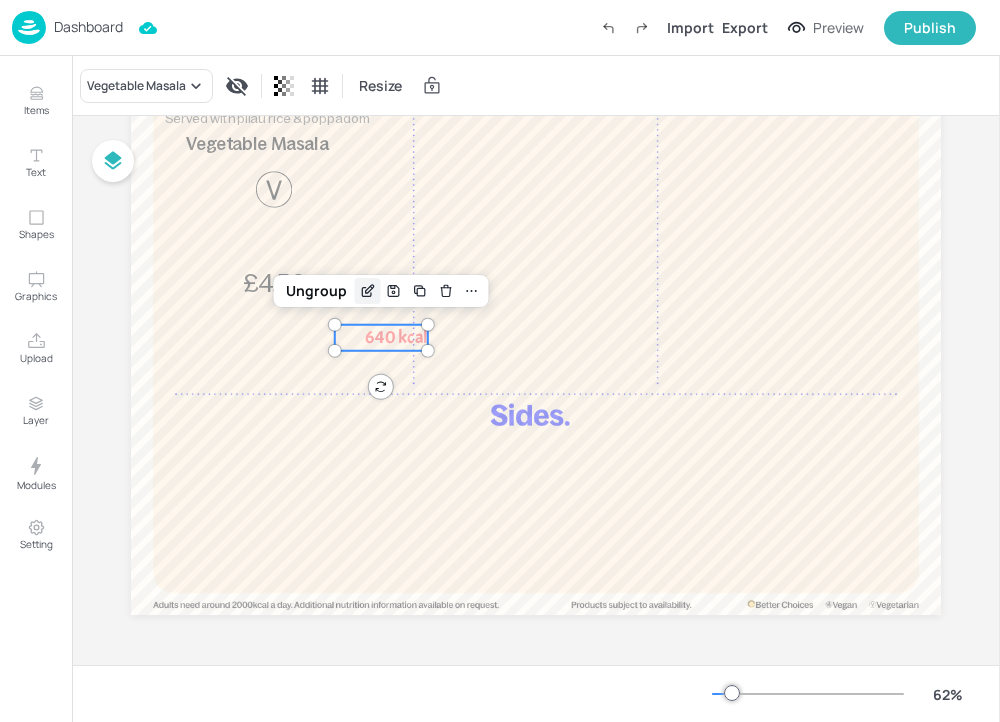 click at bounding box center [368, 291] 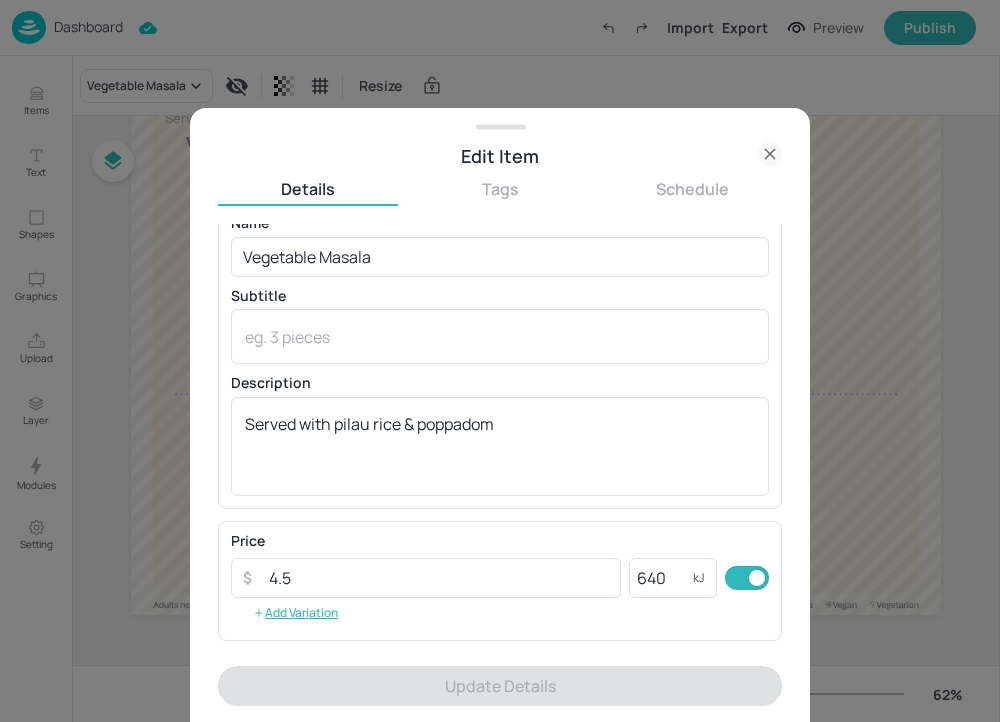 scroll, scrollTop: 0, scrollLeft: 0, axis: both 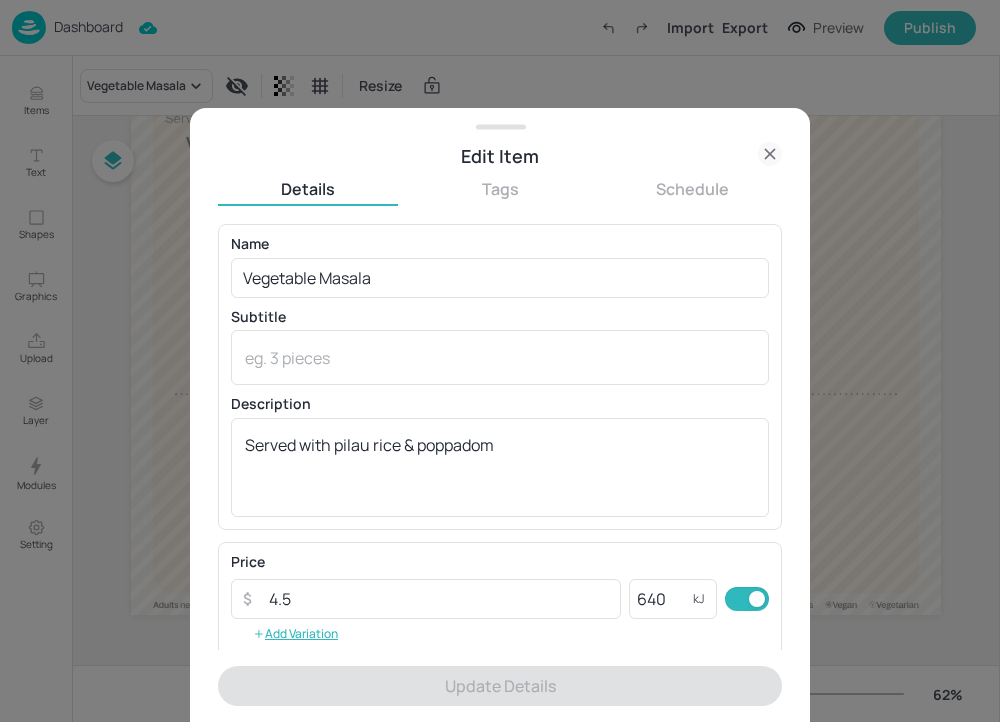 click on "Schedule" at bounding box center [692, 189] 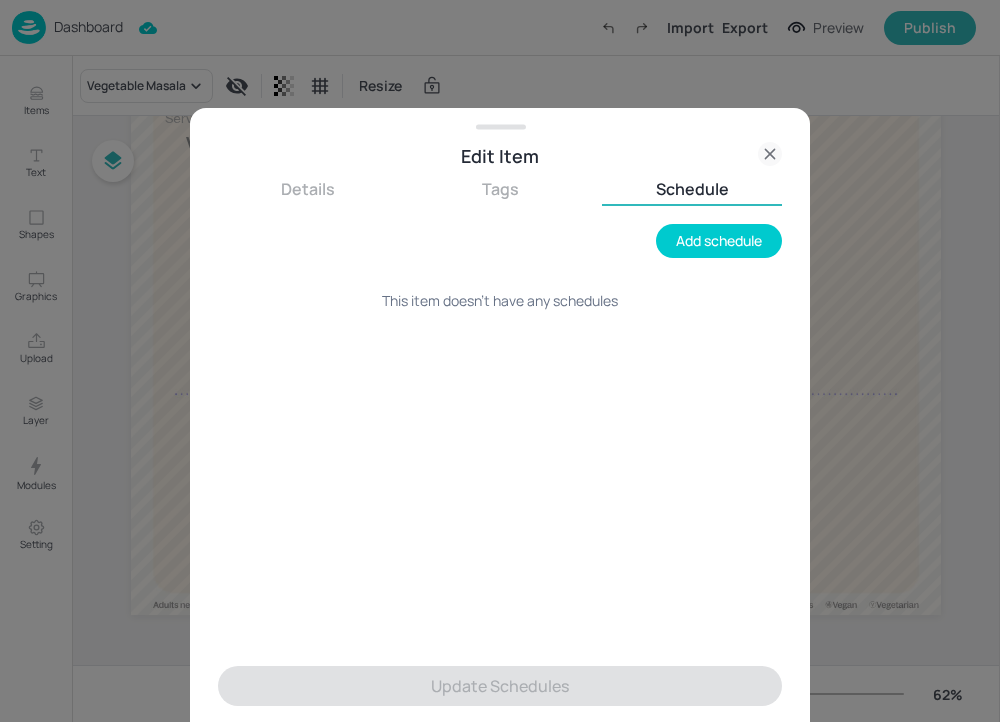 click on "Tags" at bounding box center (500, 189) 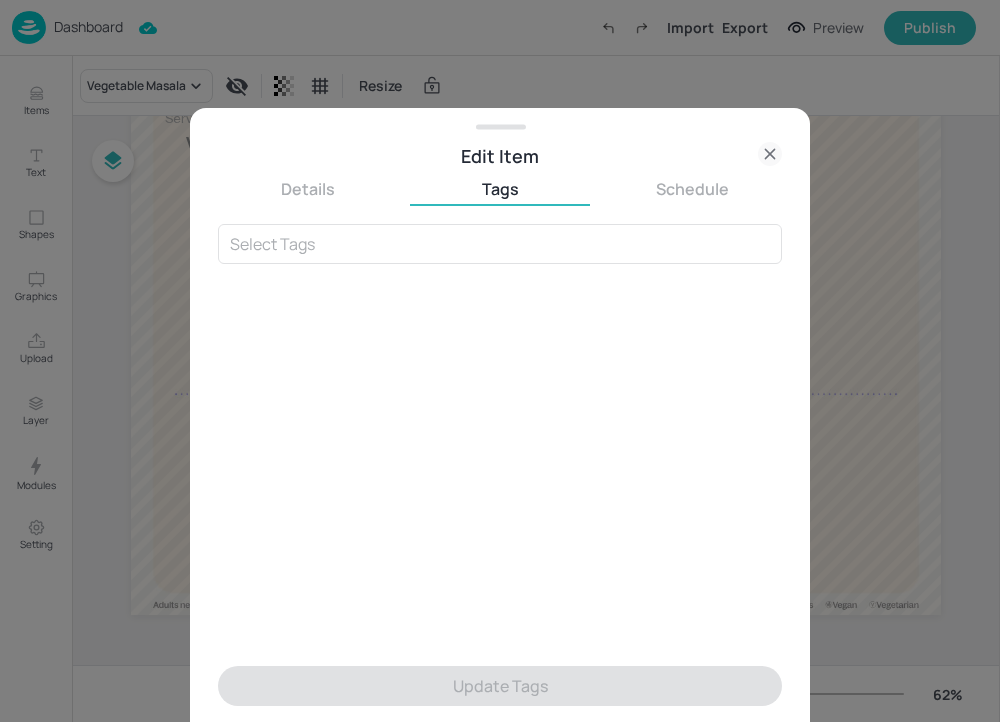 click on "Details" at bounding box center [308, 189] 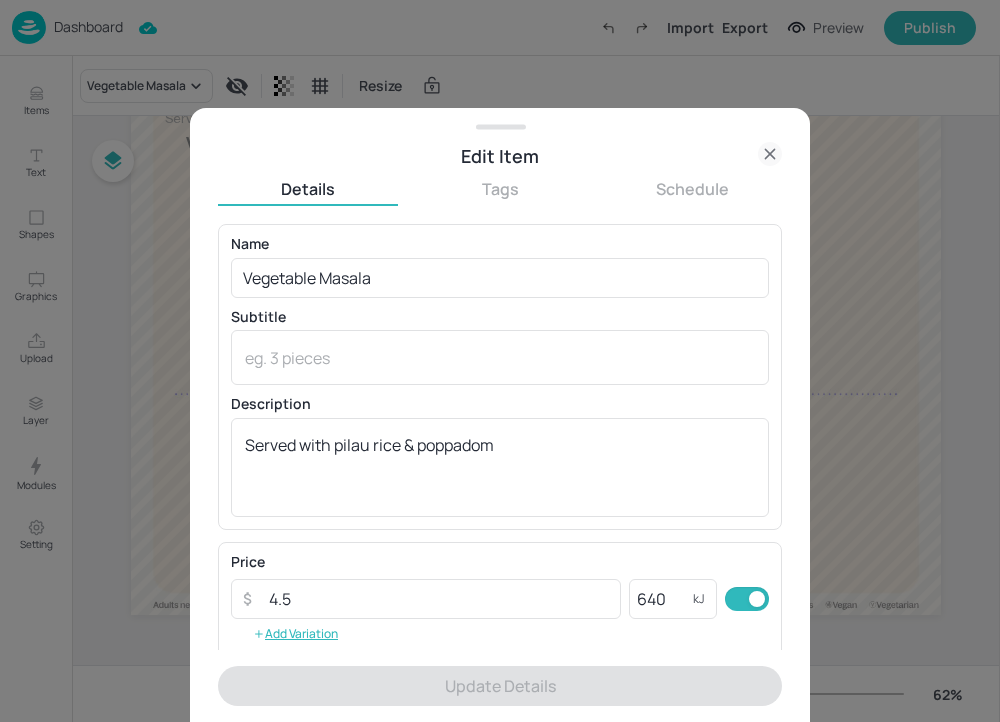 scroll, scrollTop: 315, scrollLeft: 0, axis: vertical 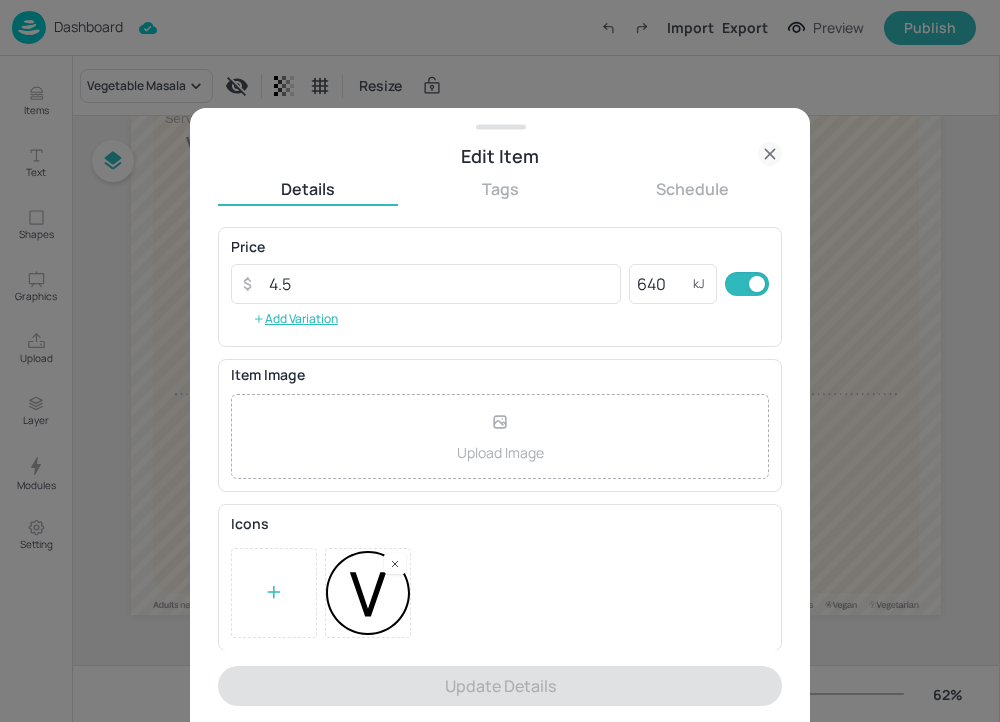 click 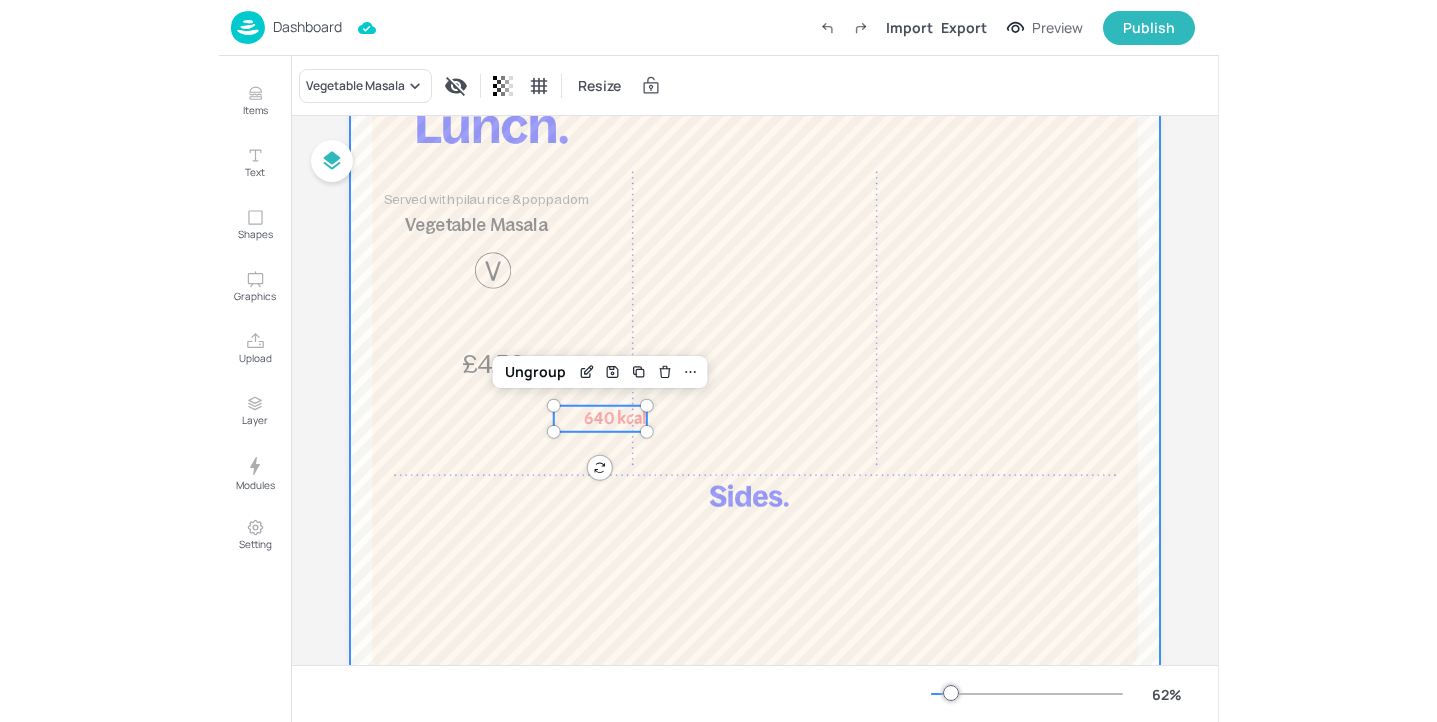 scroll, scrollTop: 75, scrollLeft: 0, axis: vertical 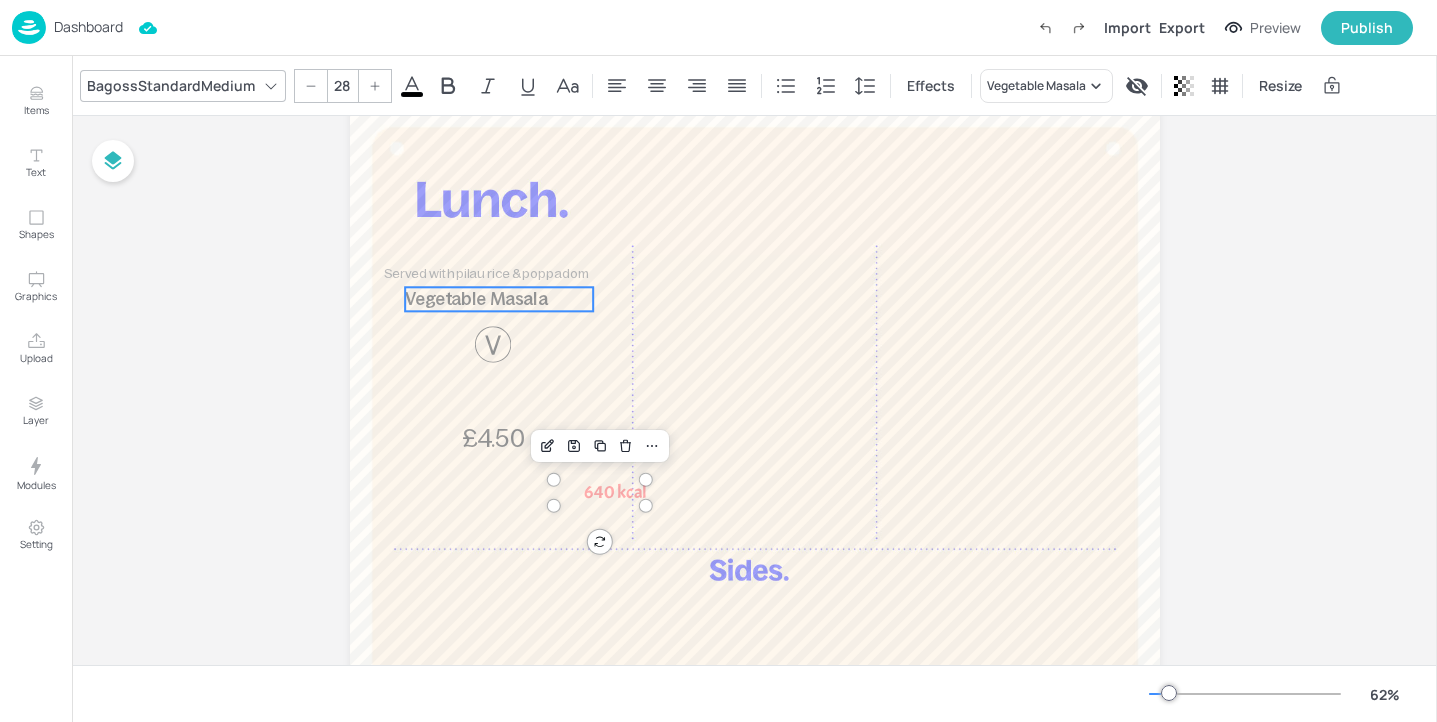 click on "Vegetable Masala" at bounding box center (476, 299) 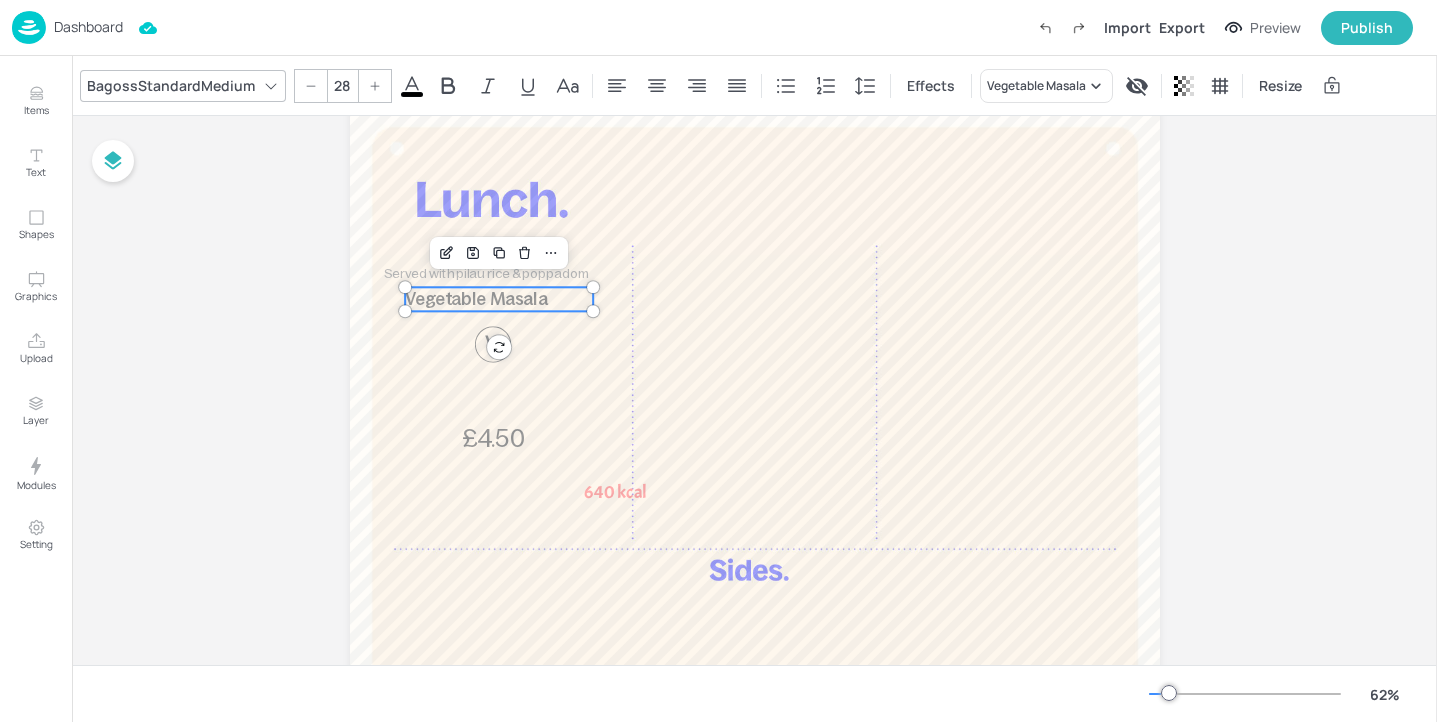 click 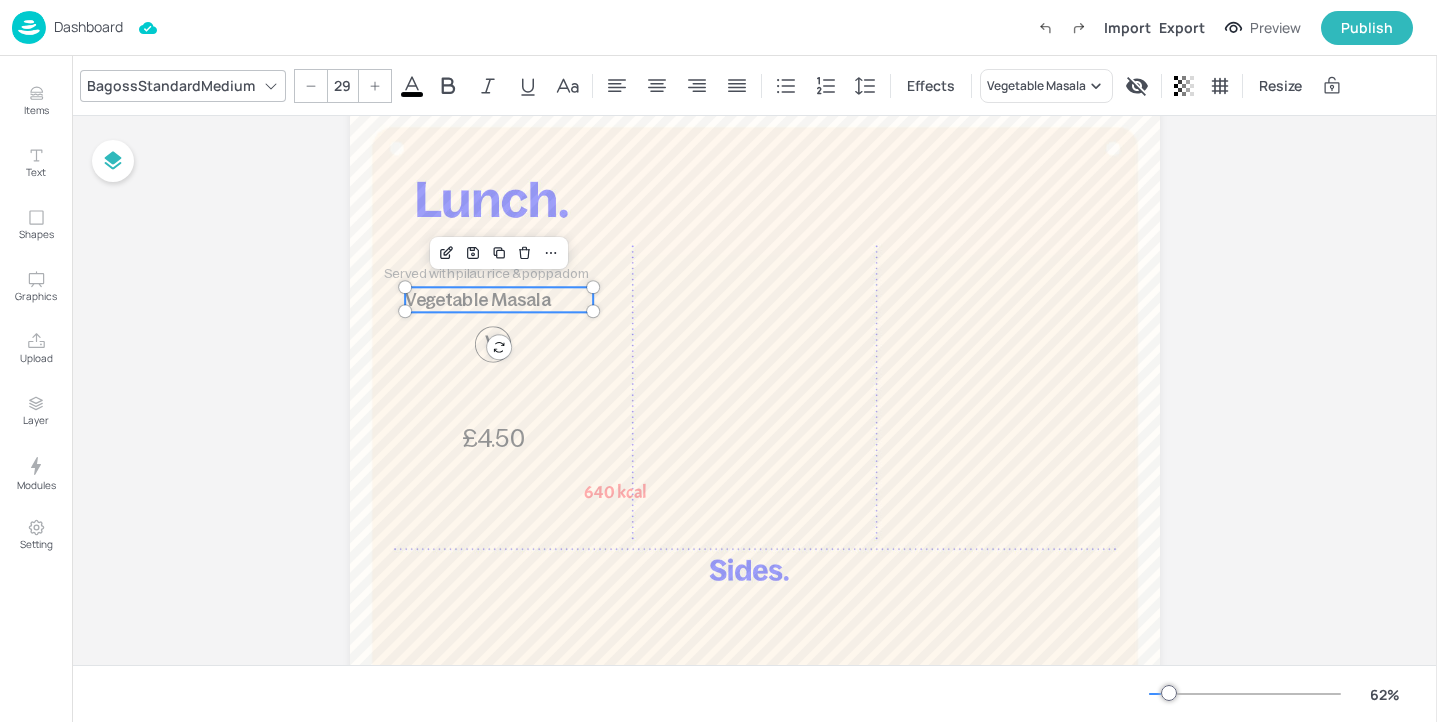 click 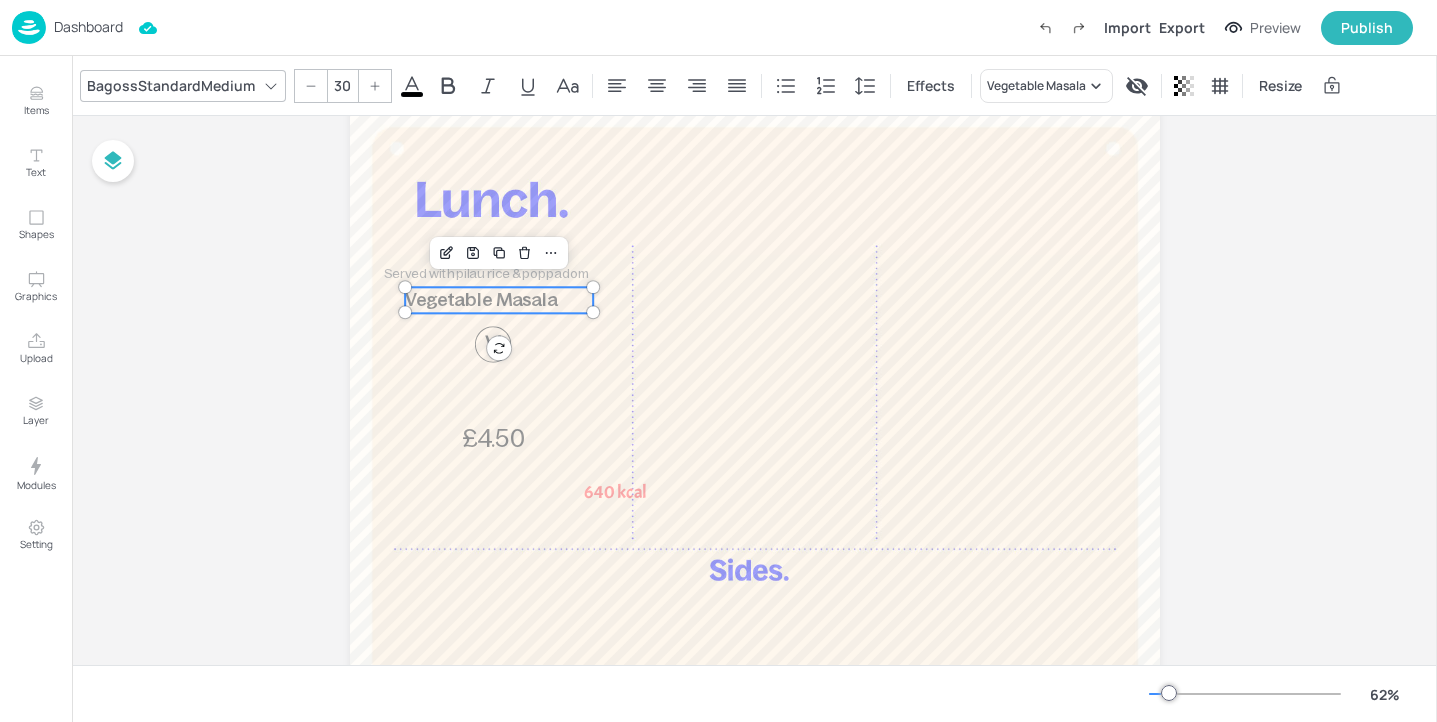 click 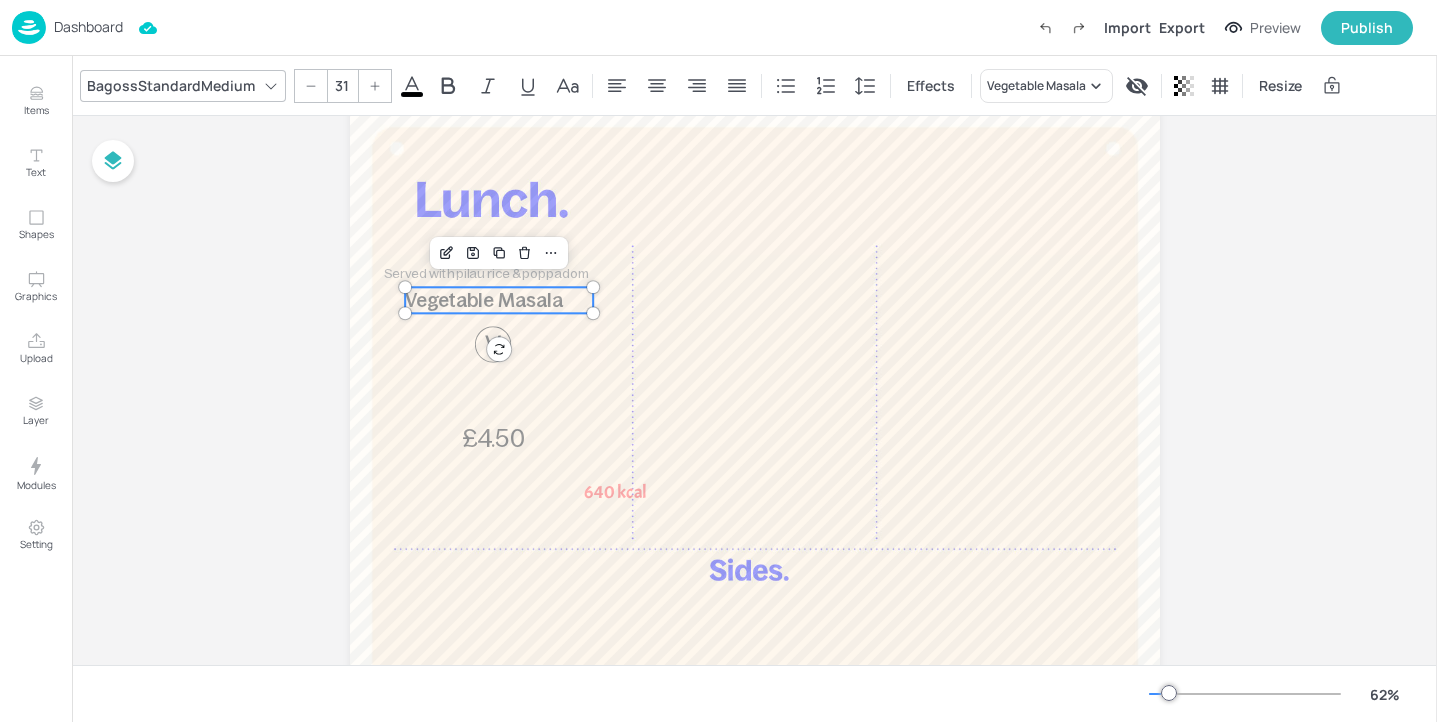 click 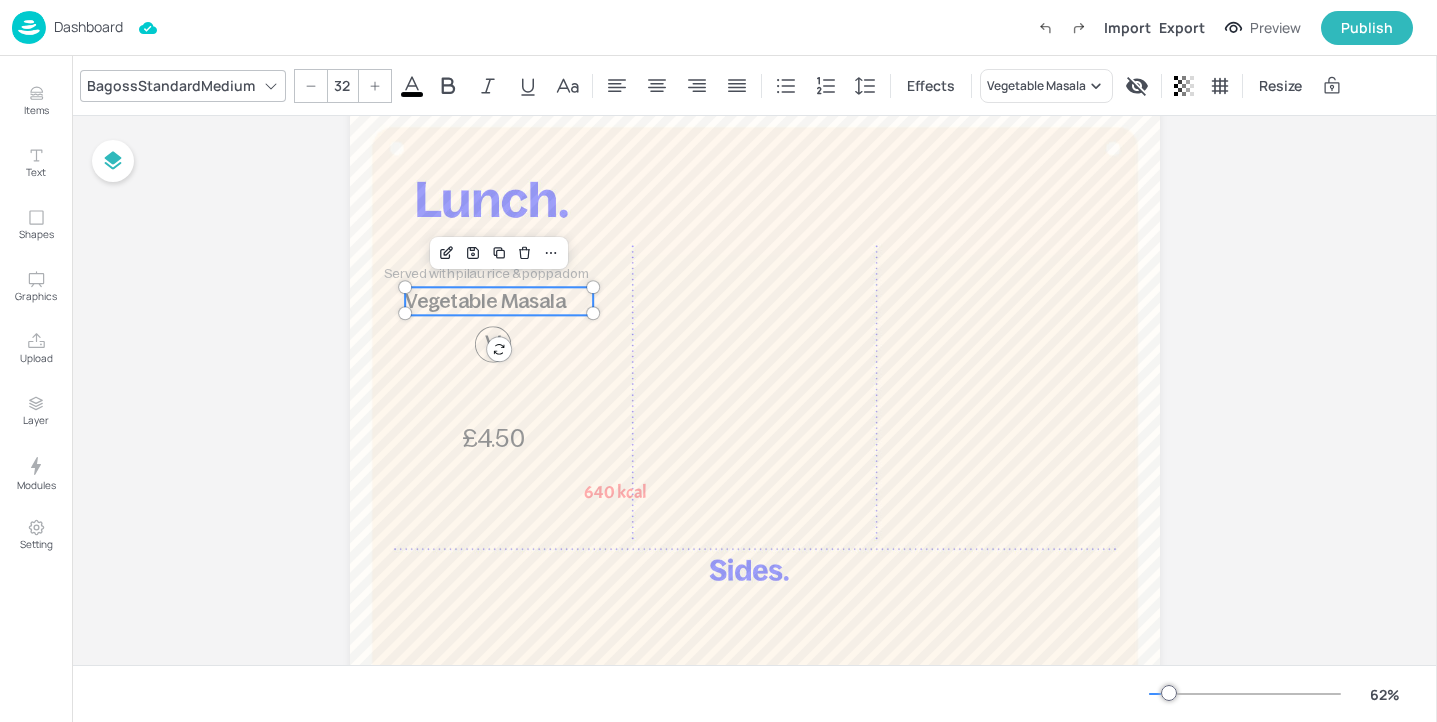 click 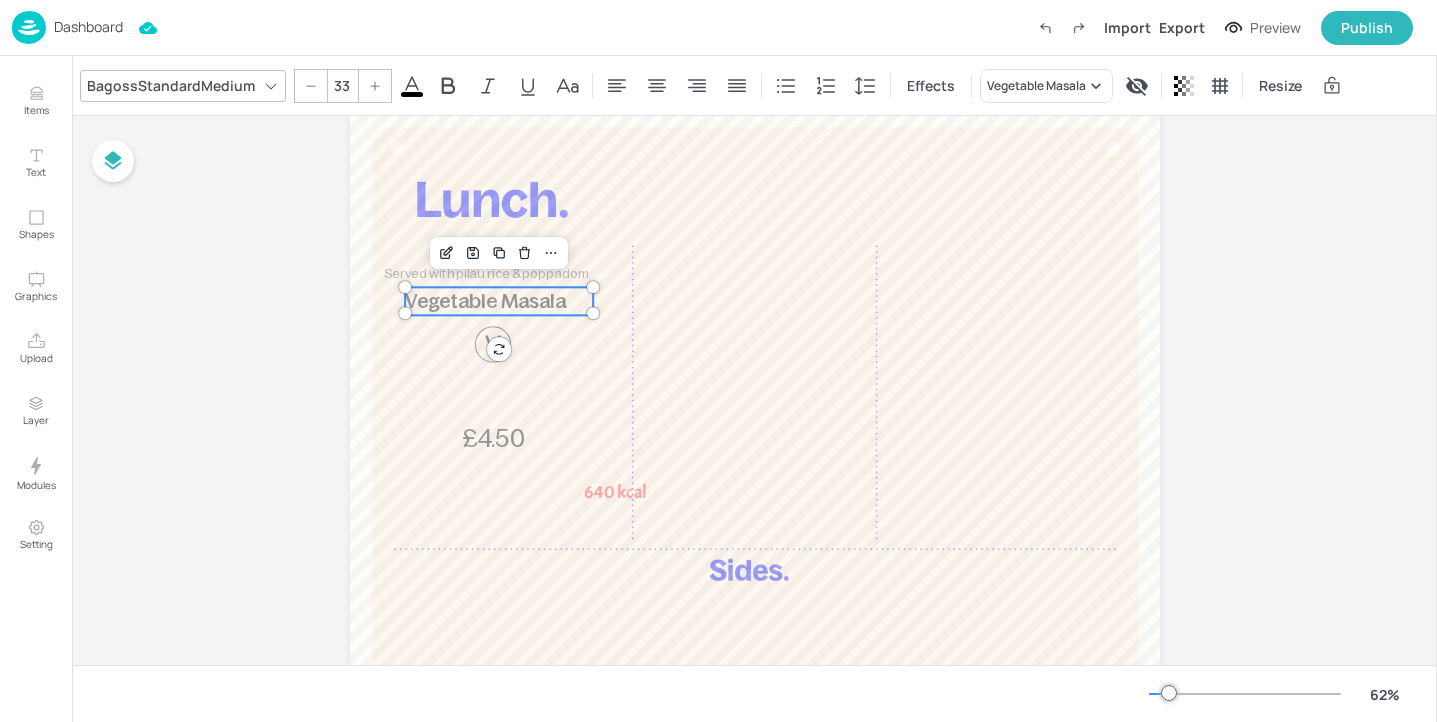 click 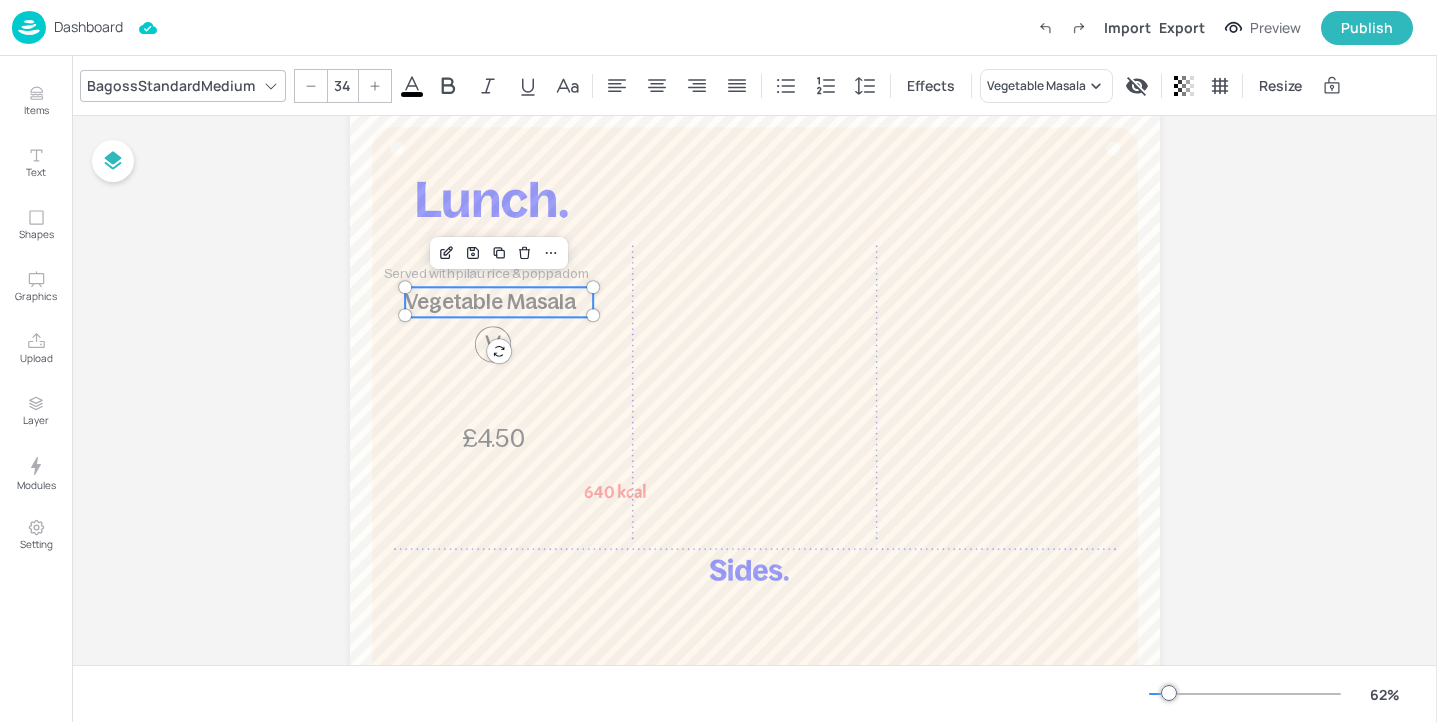 click 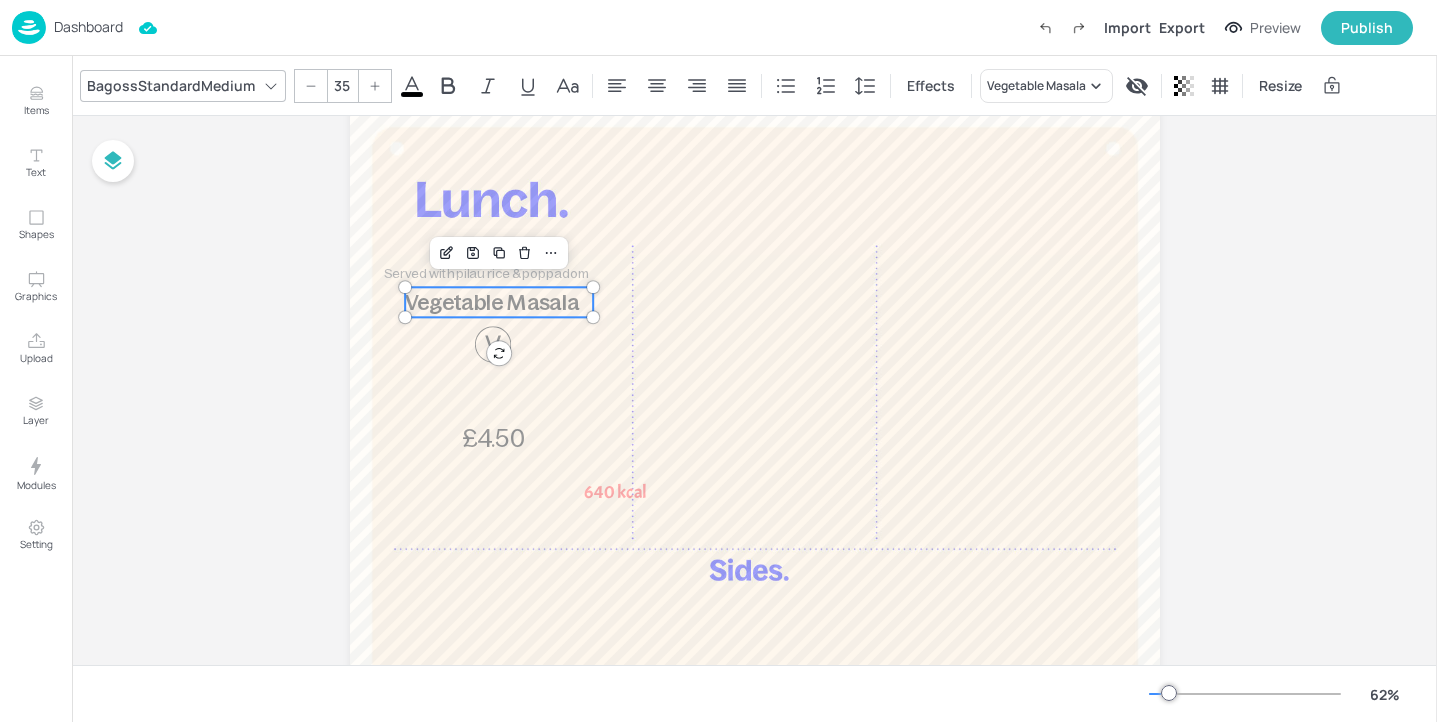 click 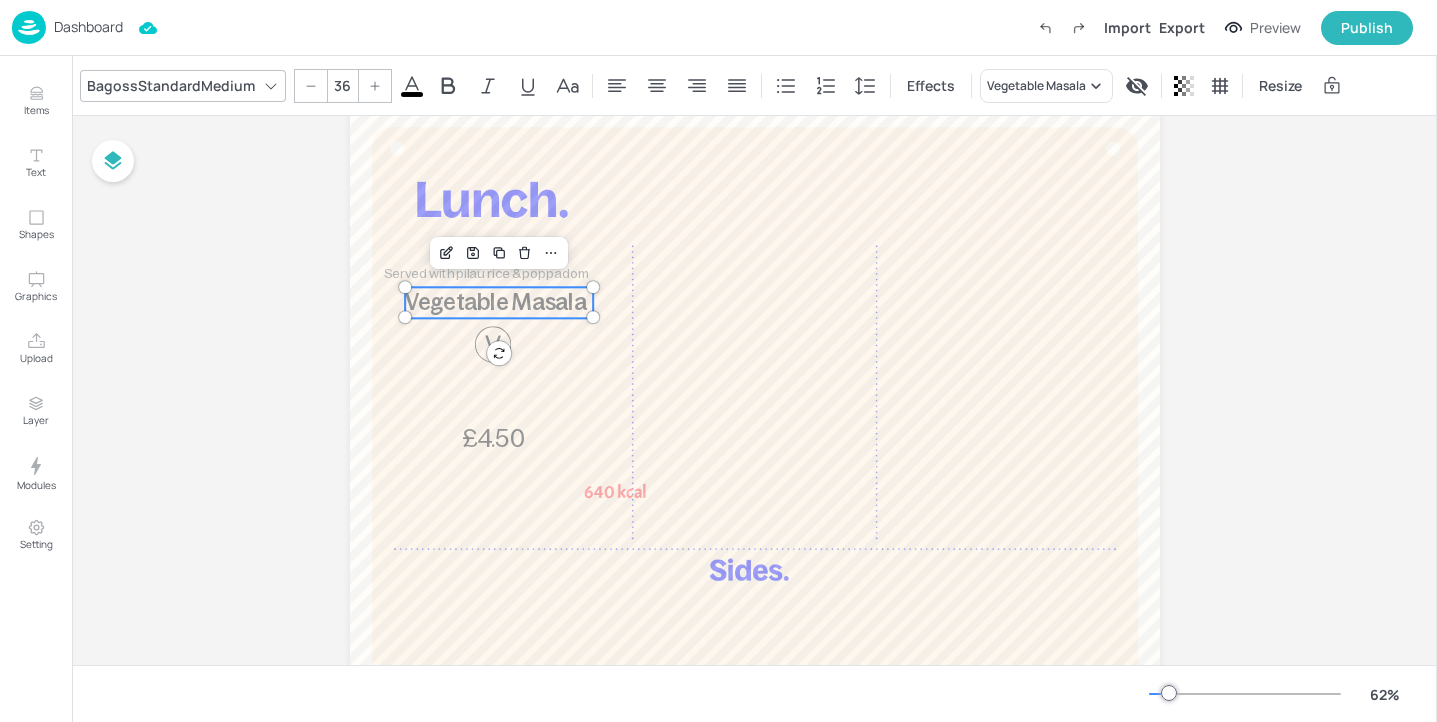 click 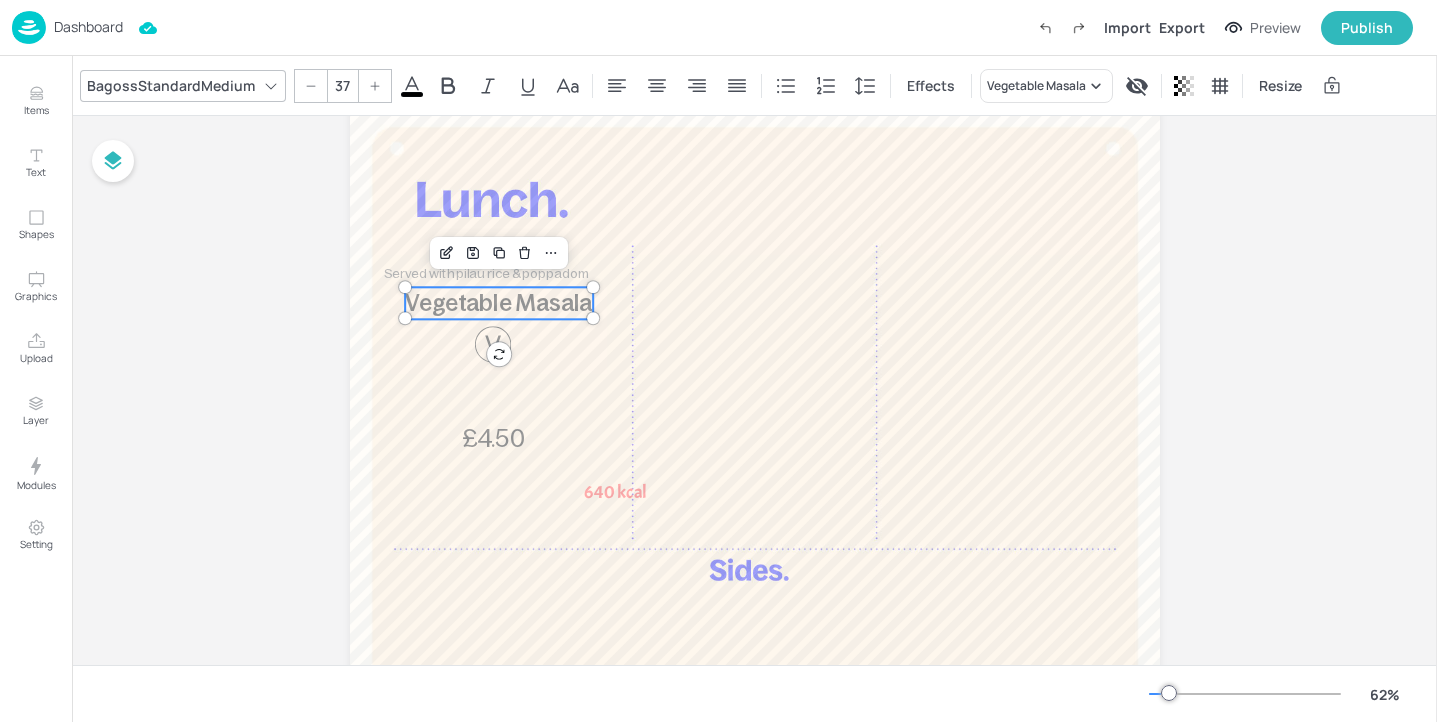 click 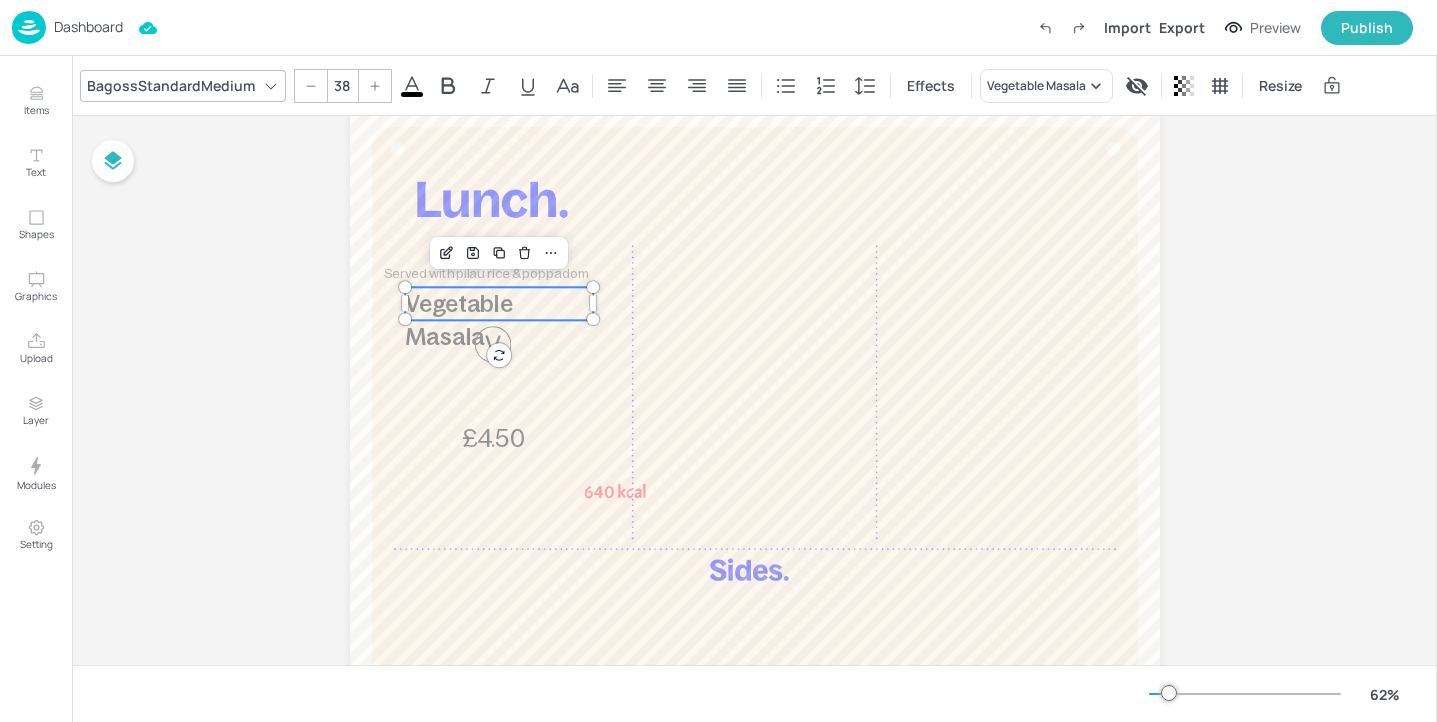 click 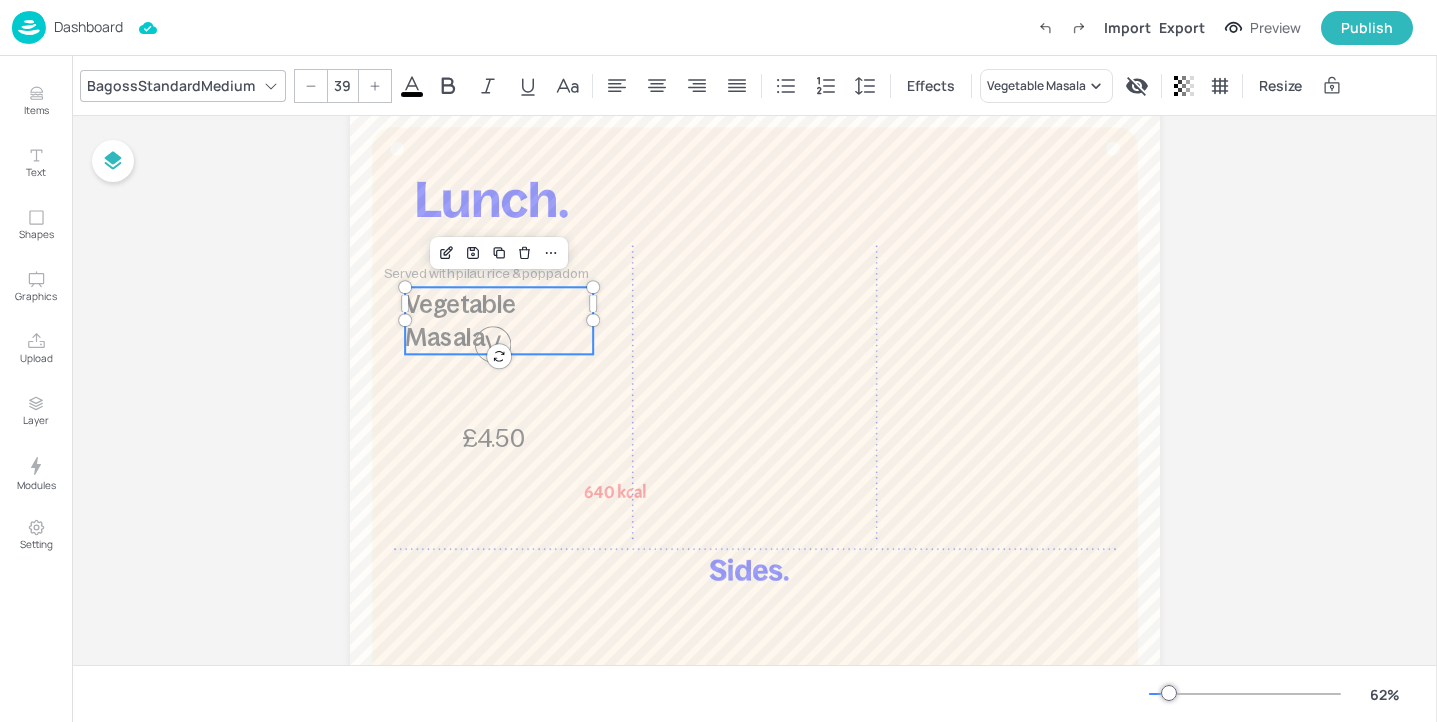 click 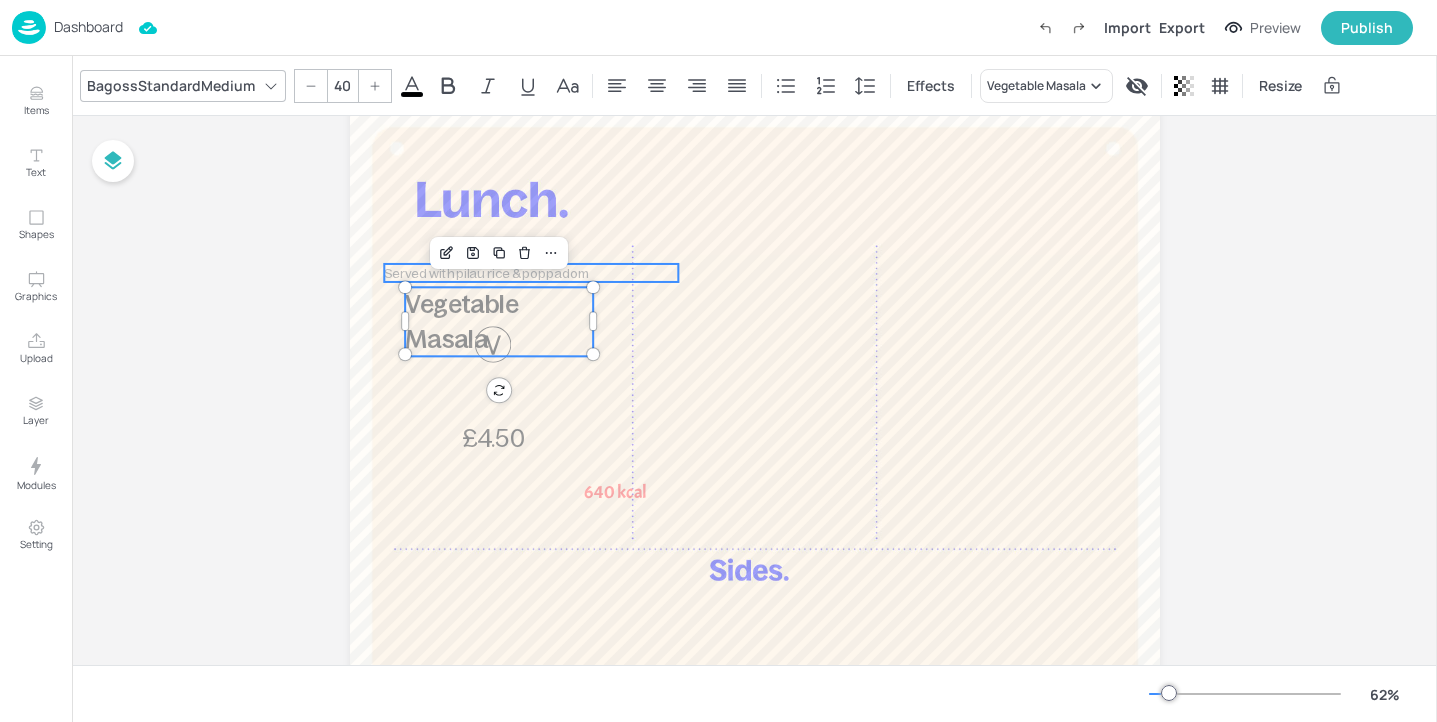 click on "Served with pilau rice & poppadom" at bounding box center [486, 273] 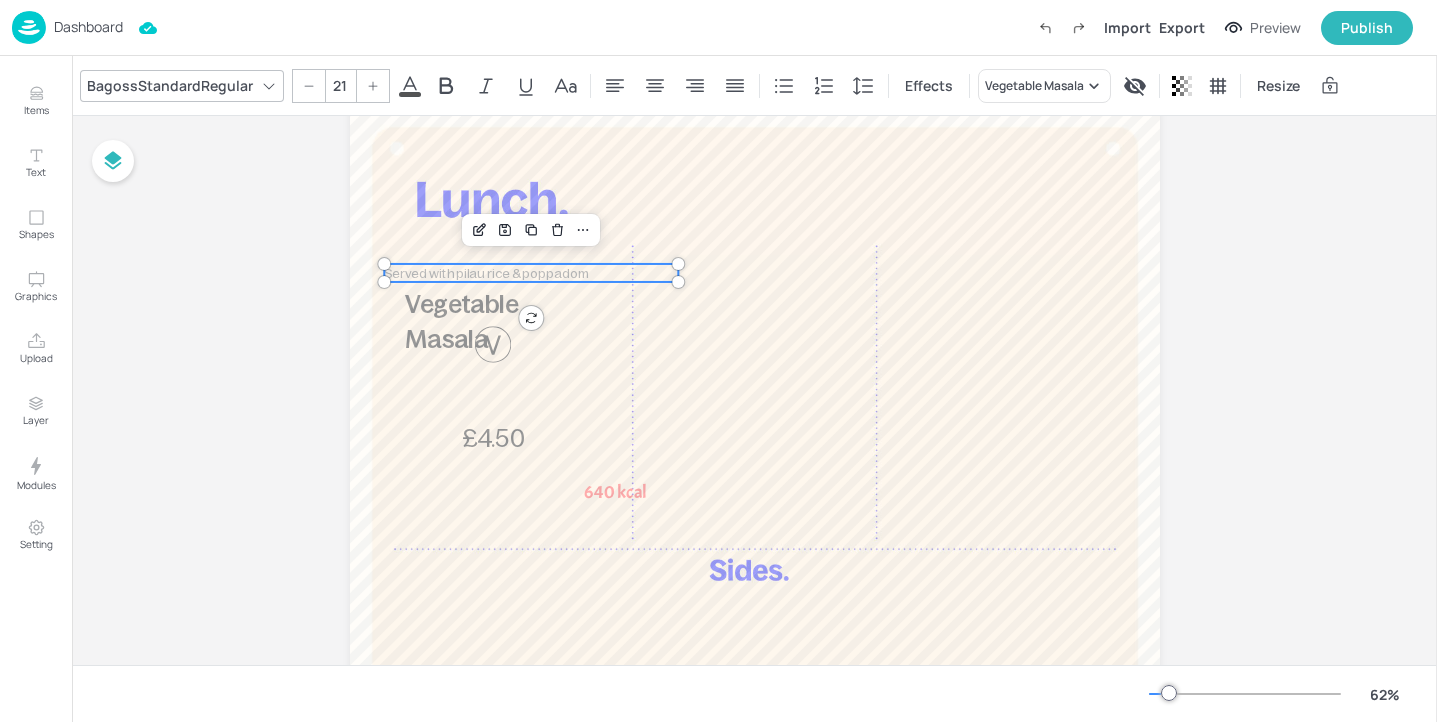 click at bounding box center (373, 86) 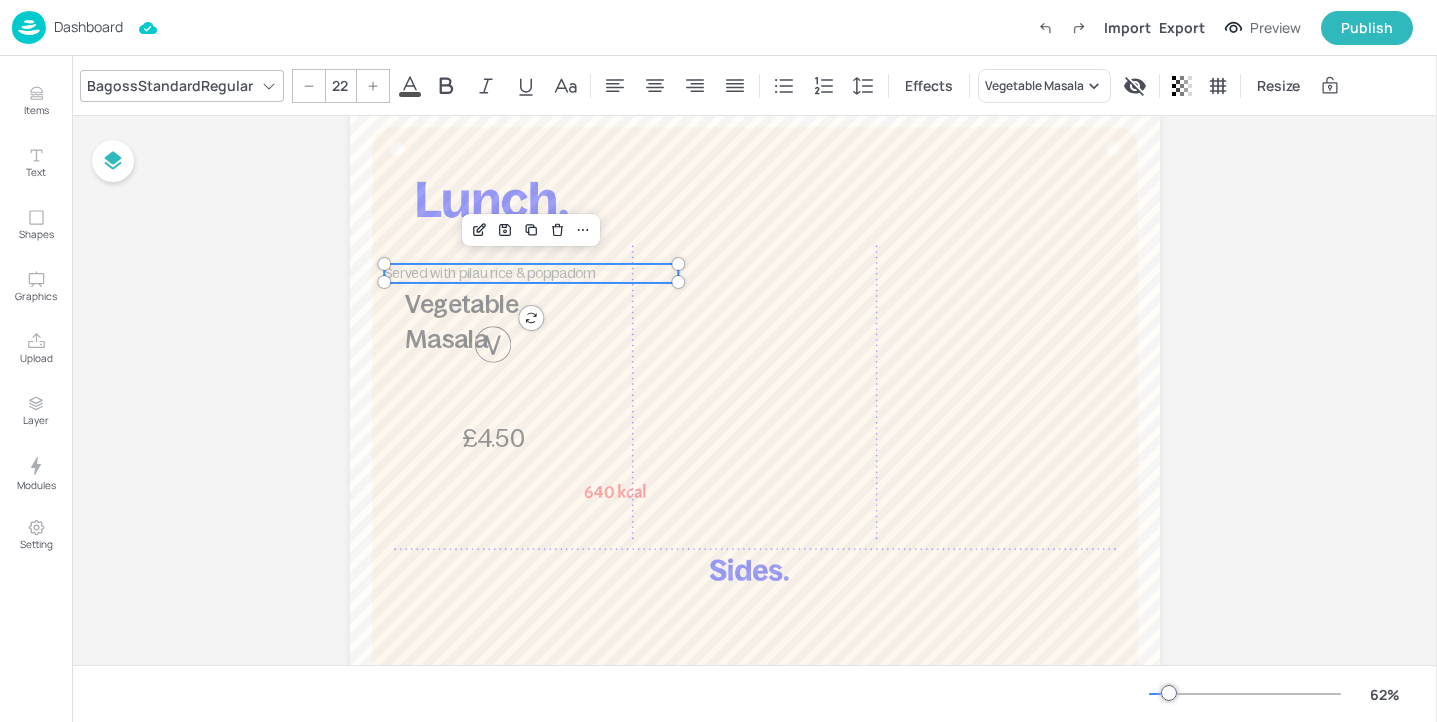 click at bounding box center (373, 86) 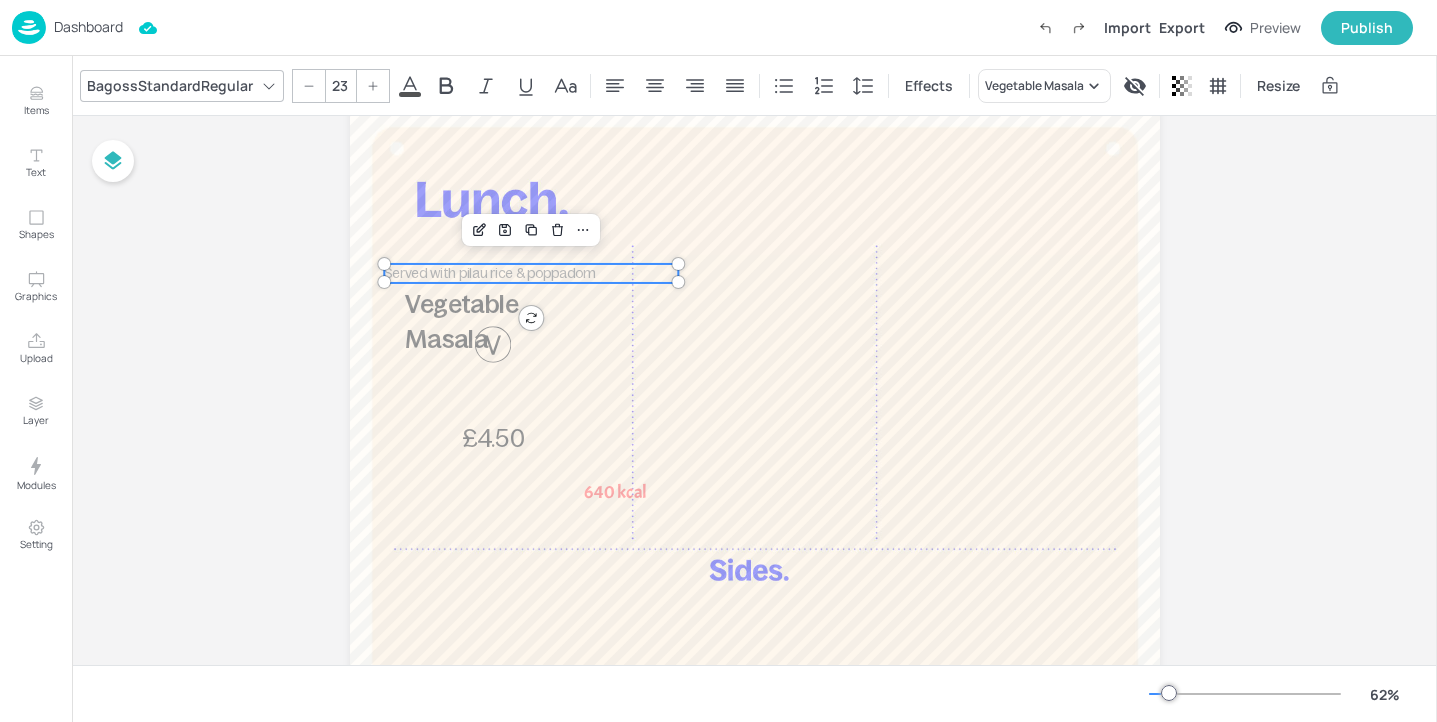 click at bounding box center (373, 86) 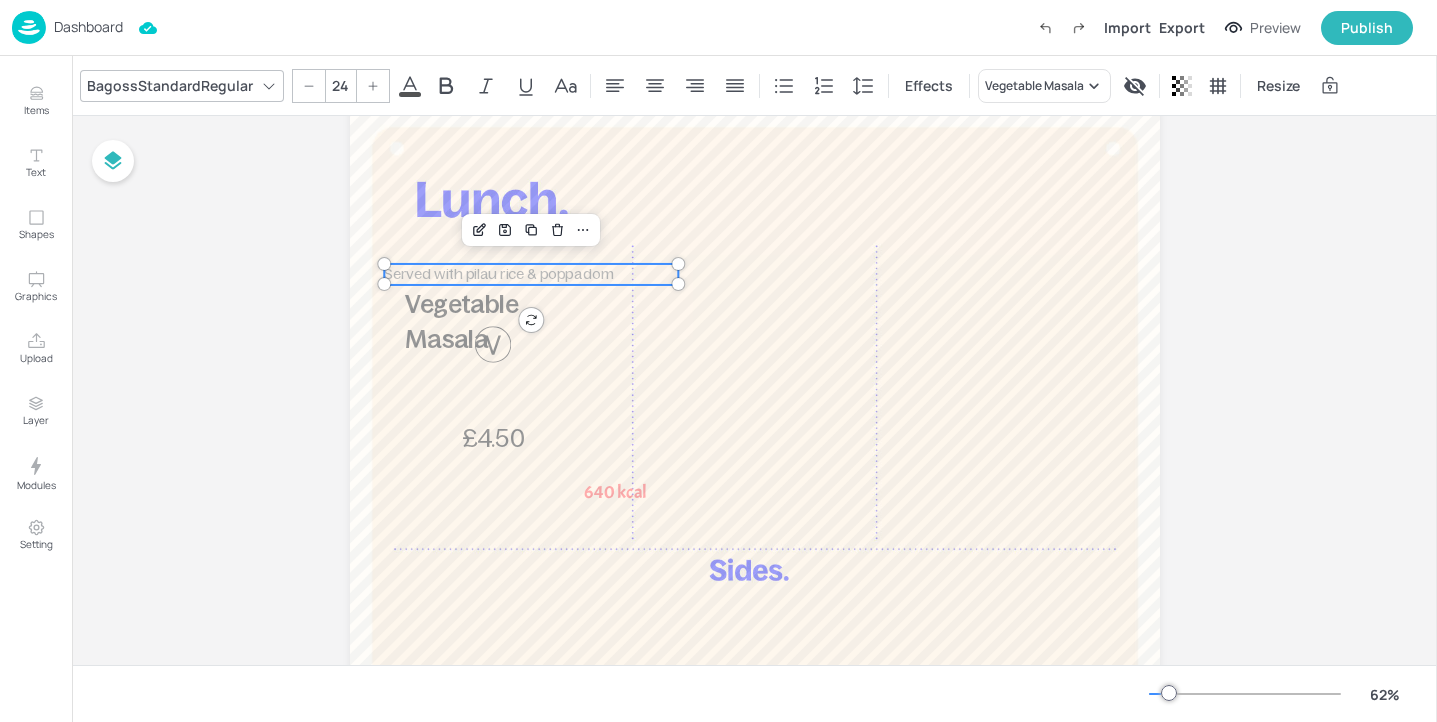 click at bounding box center (373, 86) 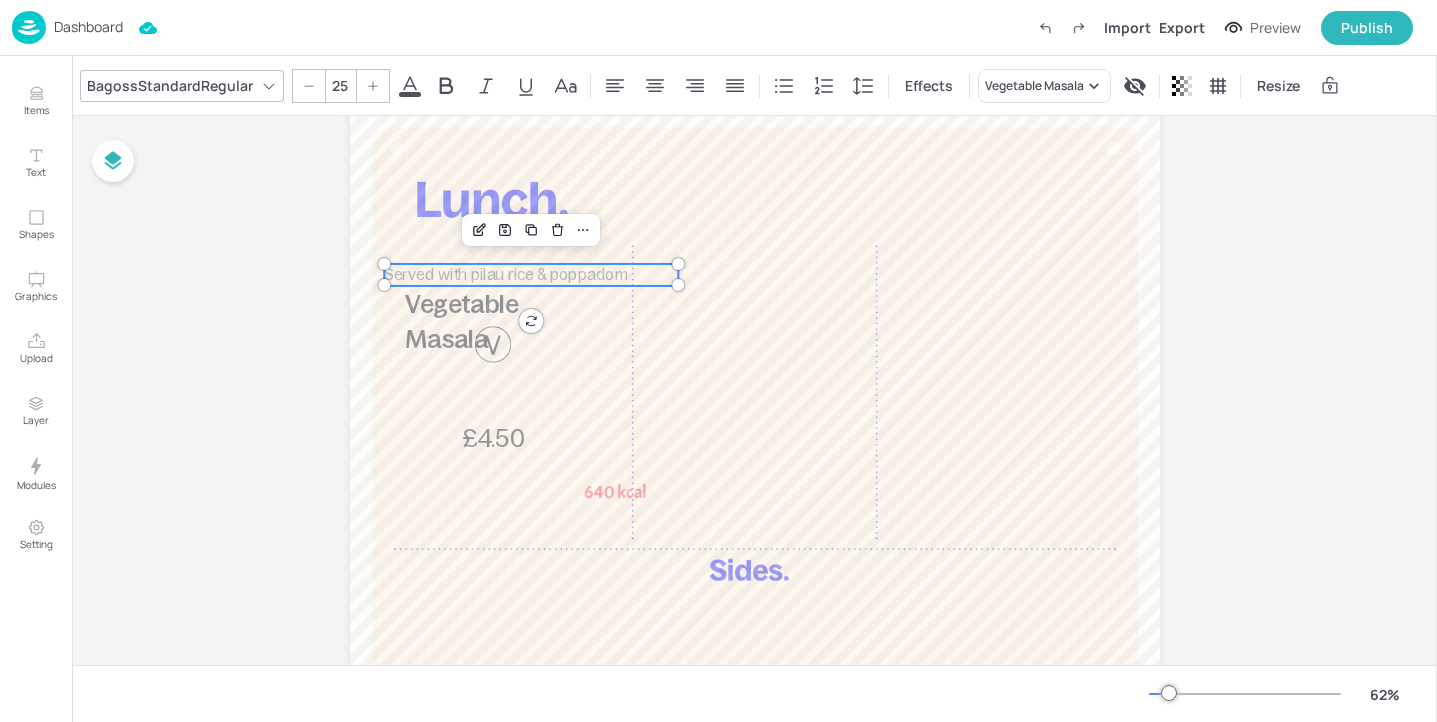 drag, startPoint x: 345, startPoint y: 83, endPoint x: 295, endPoint y: 82, distance: 50.01 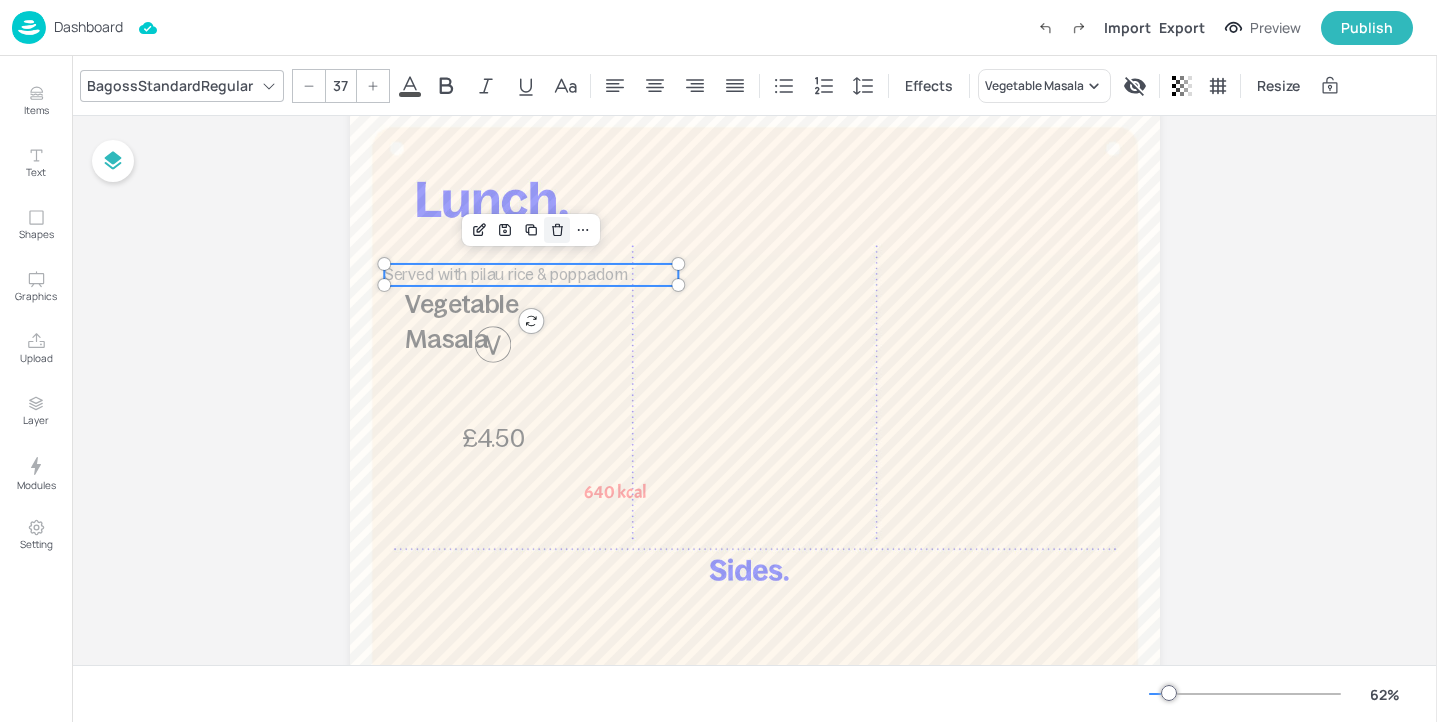 type on "25" 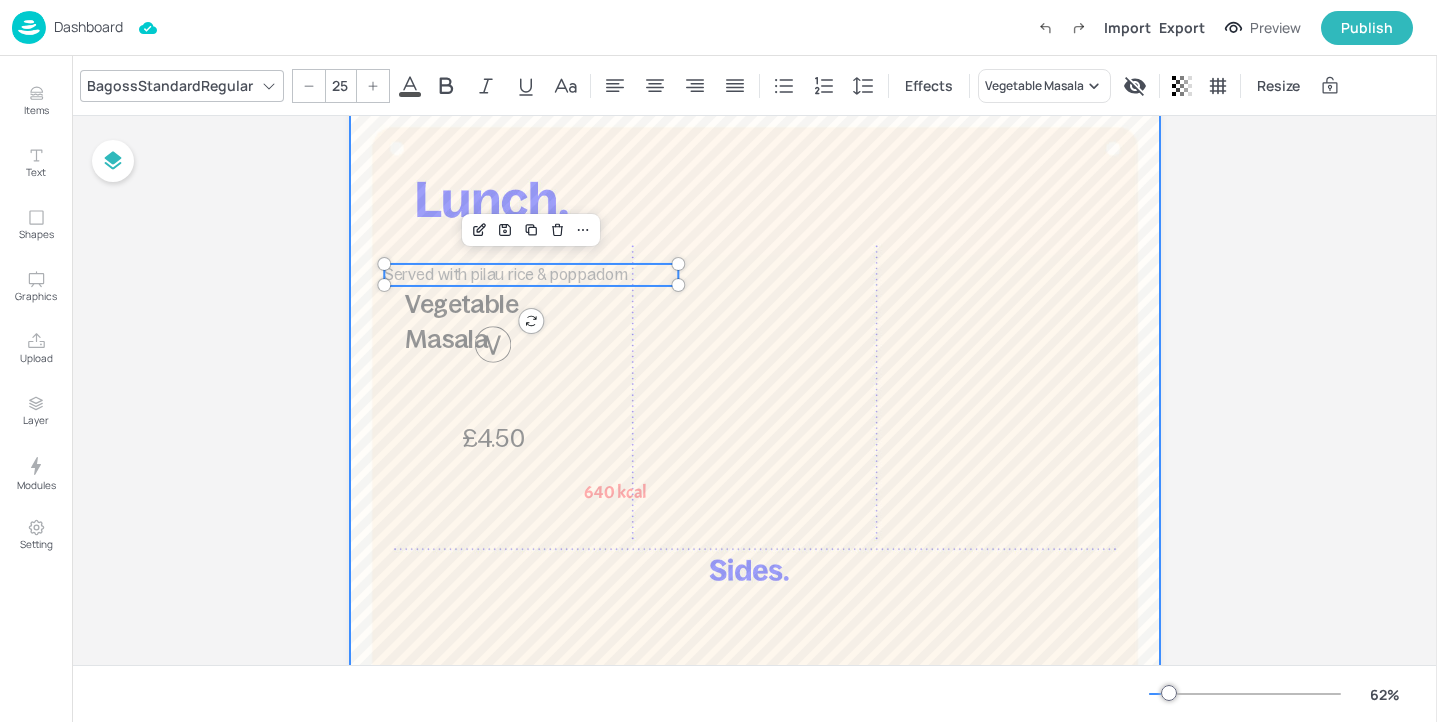 click at bounding box center [755, 437] 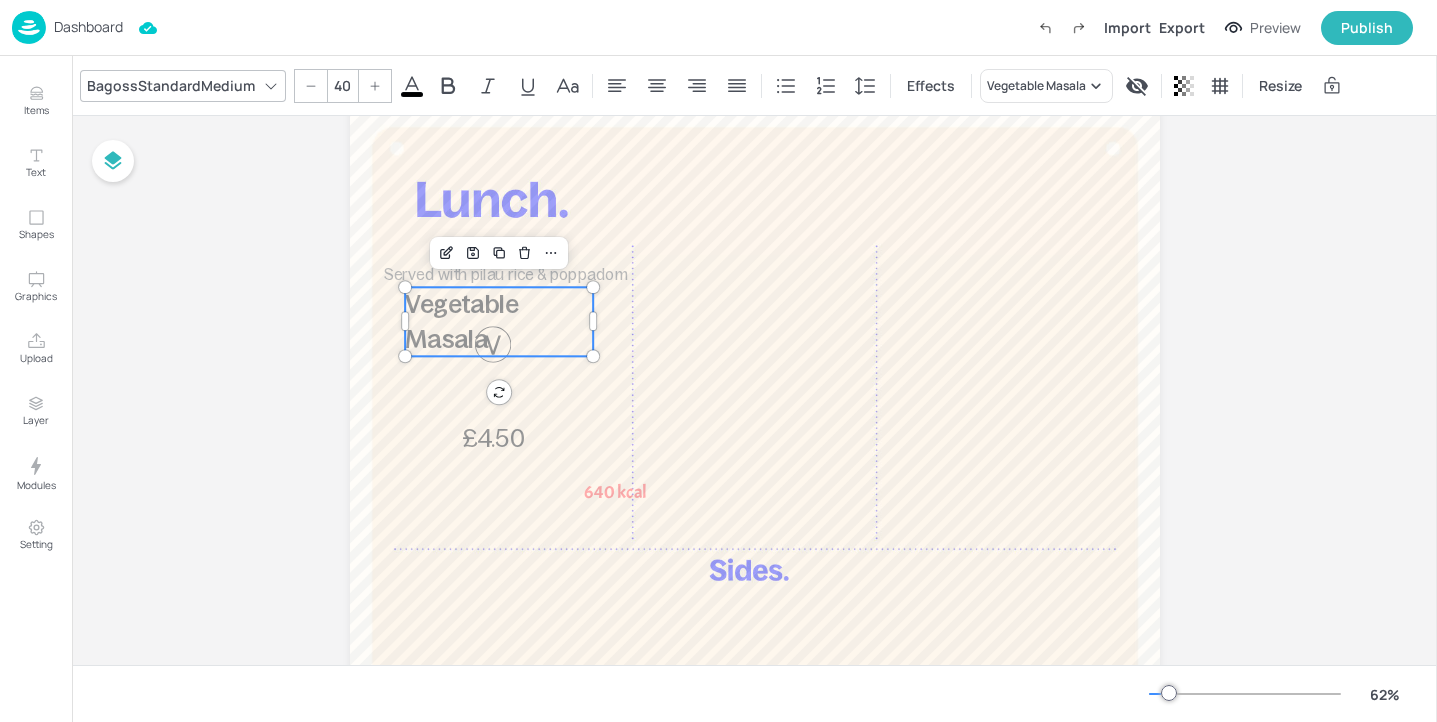 click on "Vegetable Masala" at bounding box center (461, 322) 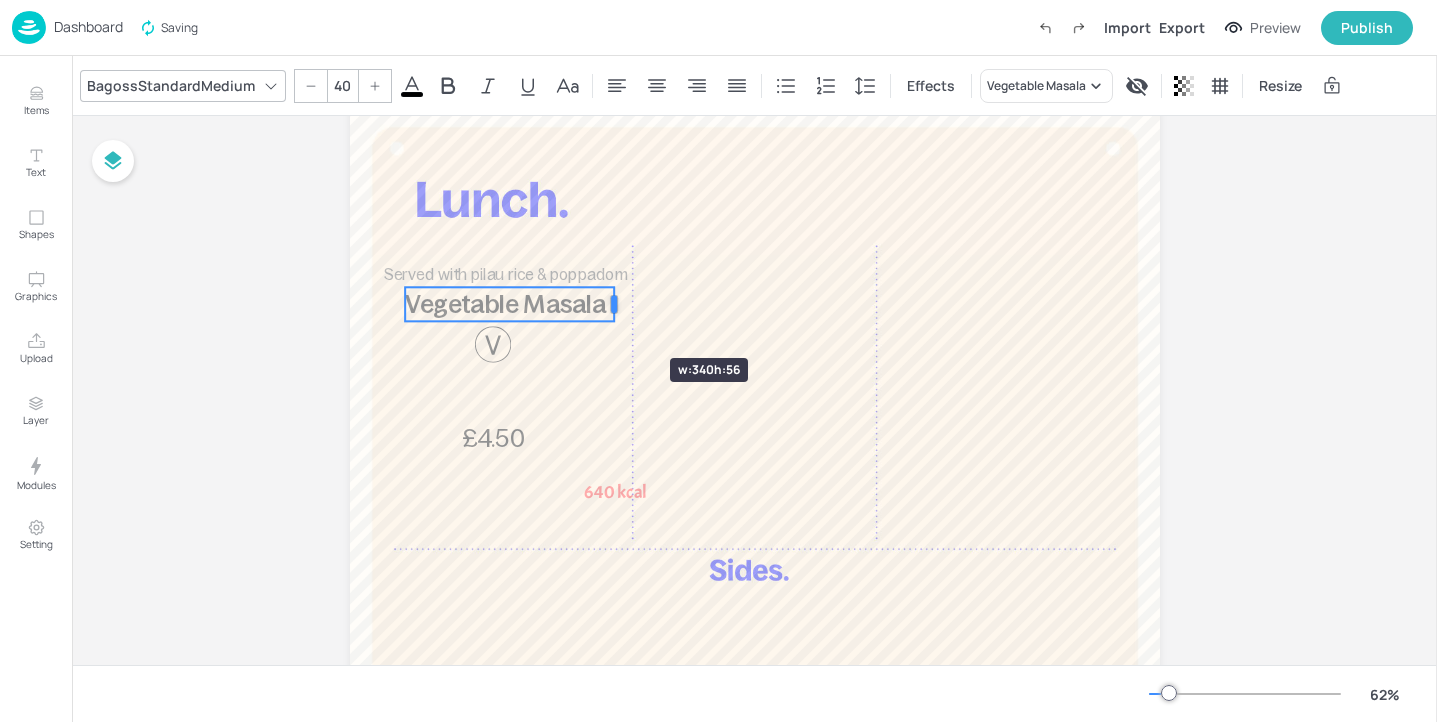 drag, startPoint x: 589, startPoint y: 322, endPoint x: 609, endPoint y: 322, distance: 20 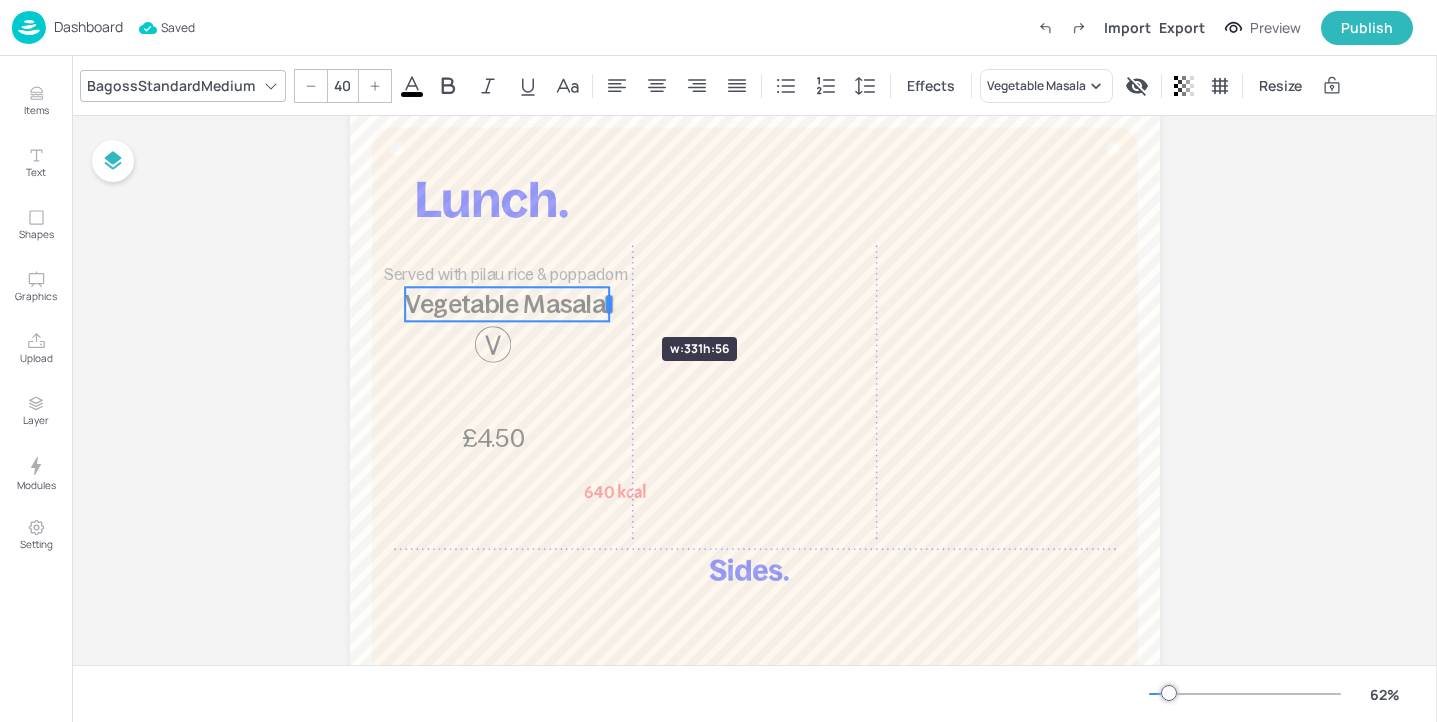 click at bounding box center (609, 304) 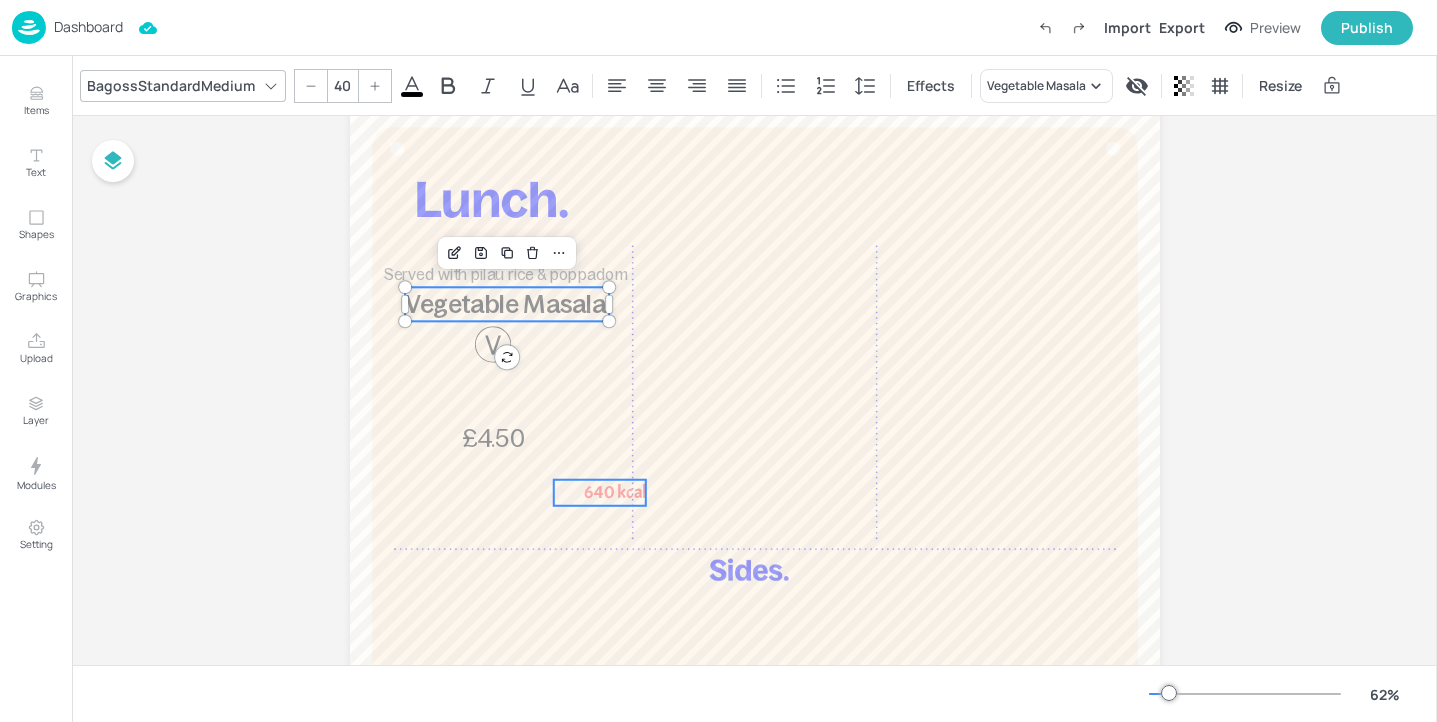 click on "640 kcal" at bounding box center [615, 492] 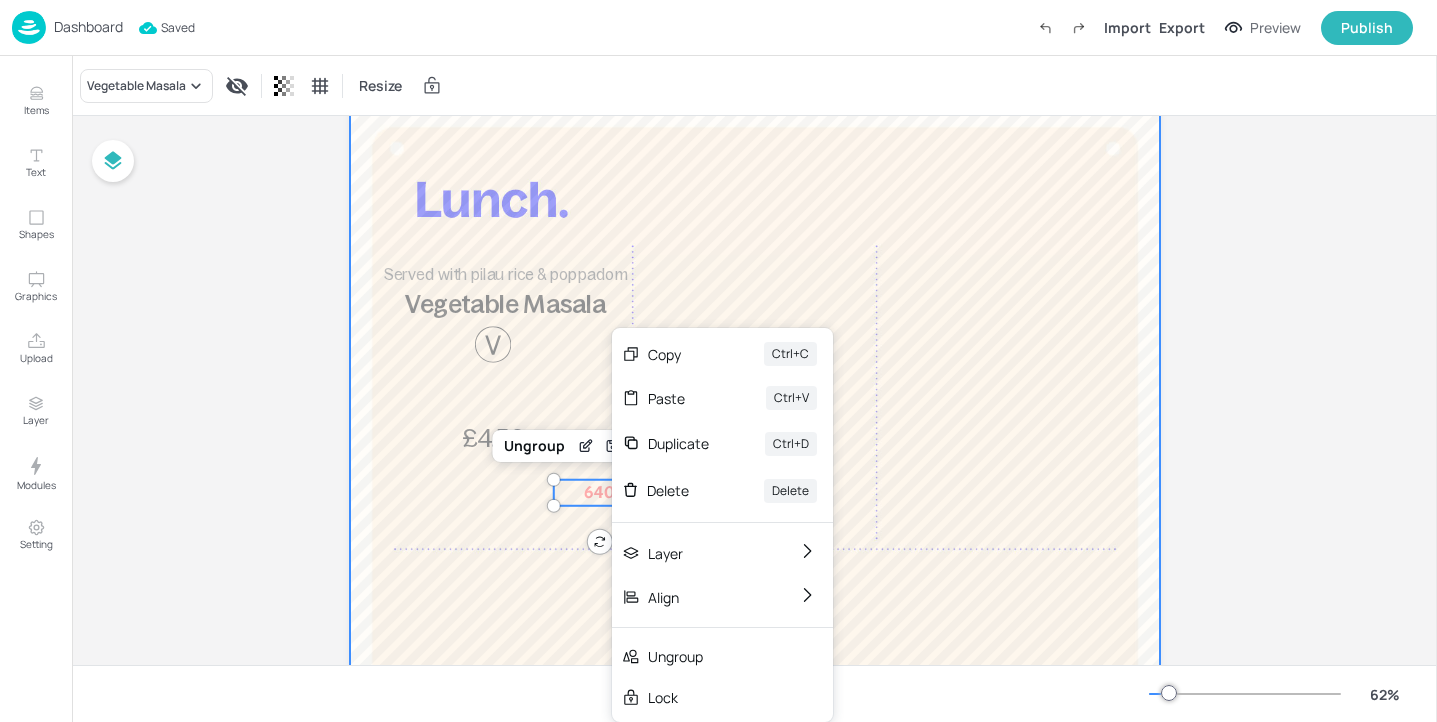 drag, startPoint x: 612, startPoint y: 484, endPoint x: 725, endPoint y: 267, distance: 244.65895 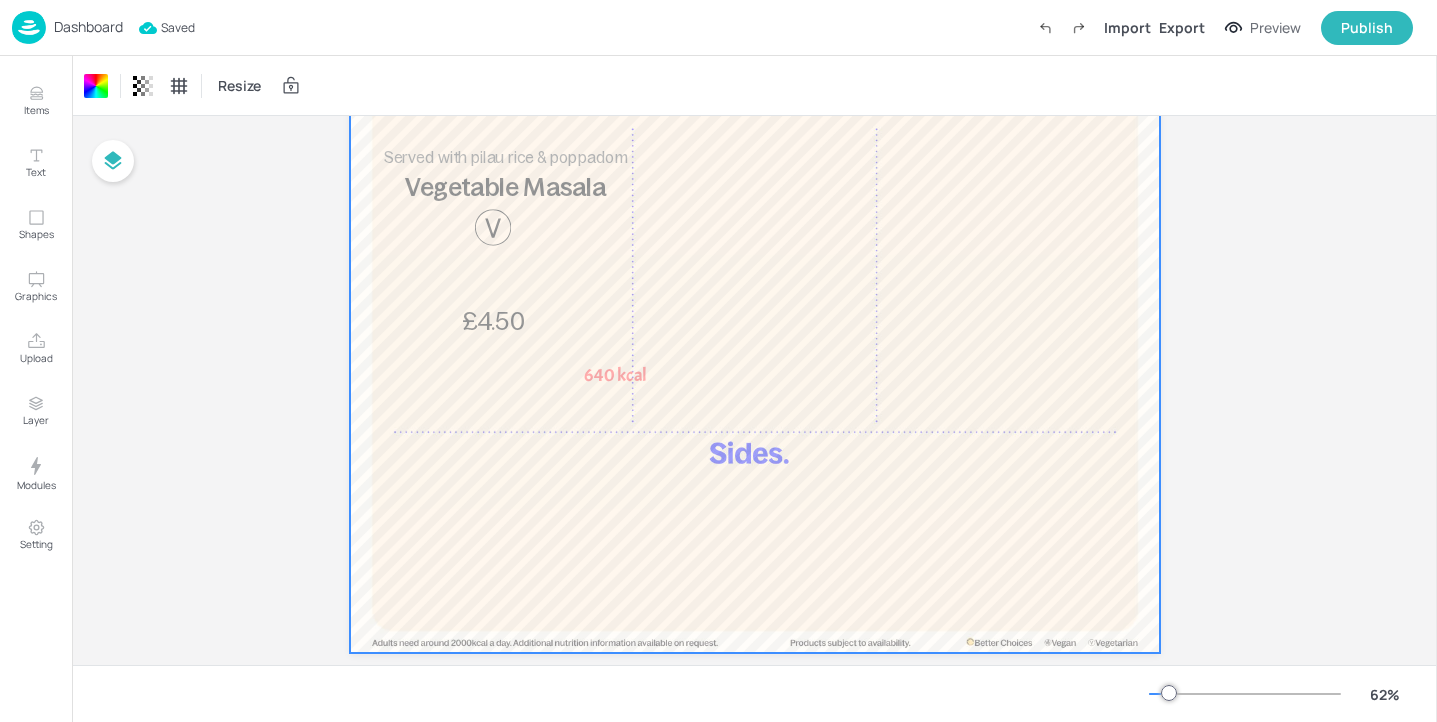 scroll, scrollTop: 230, scrollLeft: 0, axis: vertical 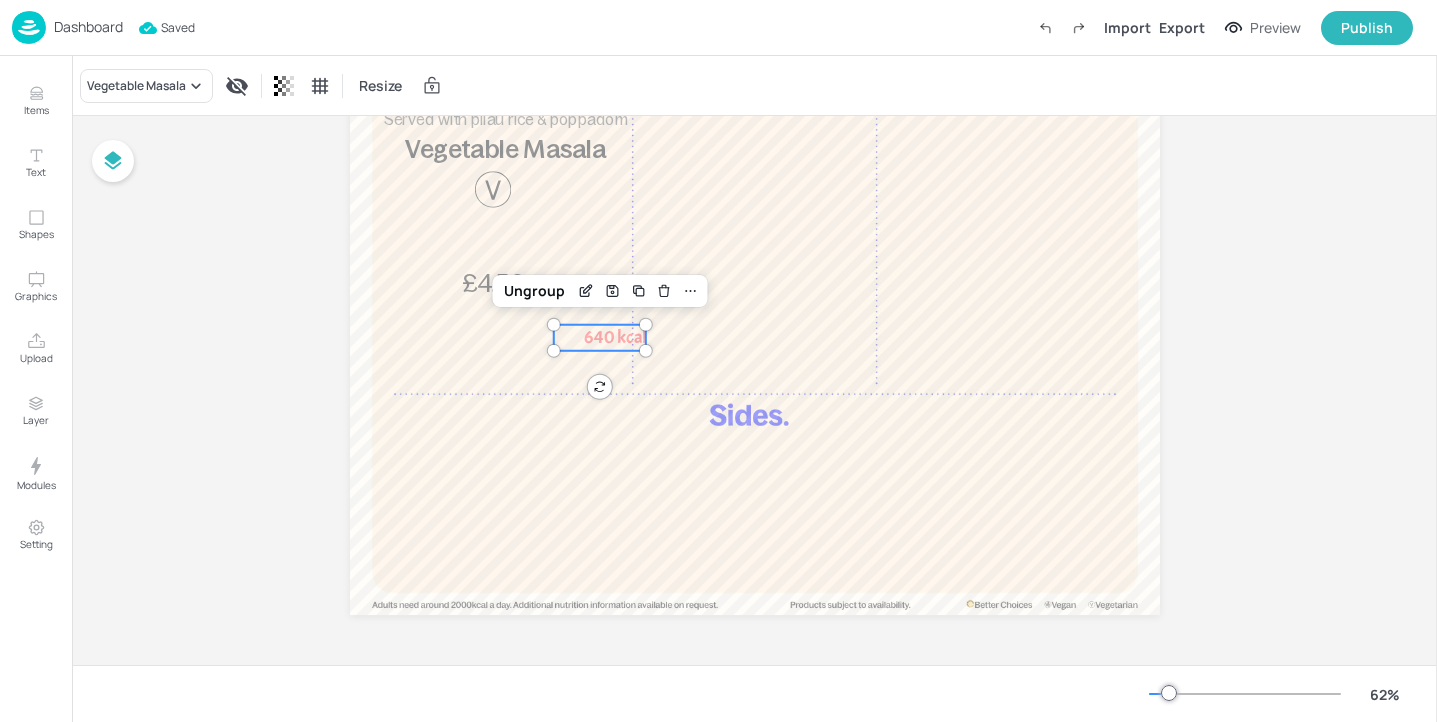 click on "640 kcal" at bounding box center (615, 337) 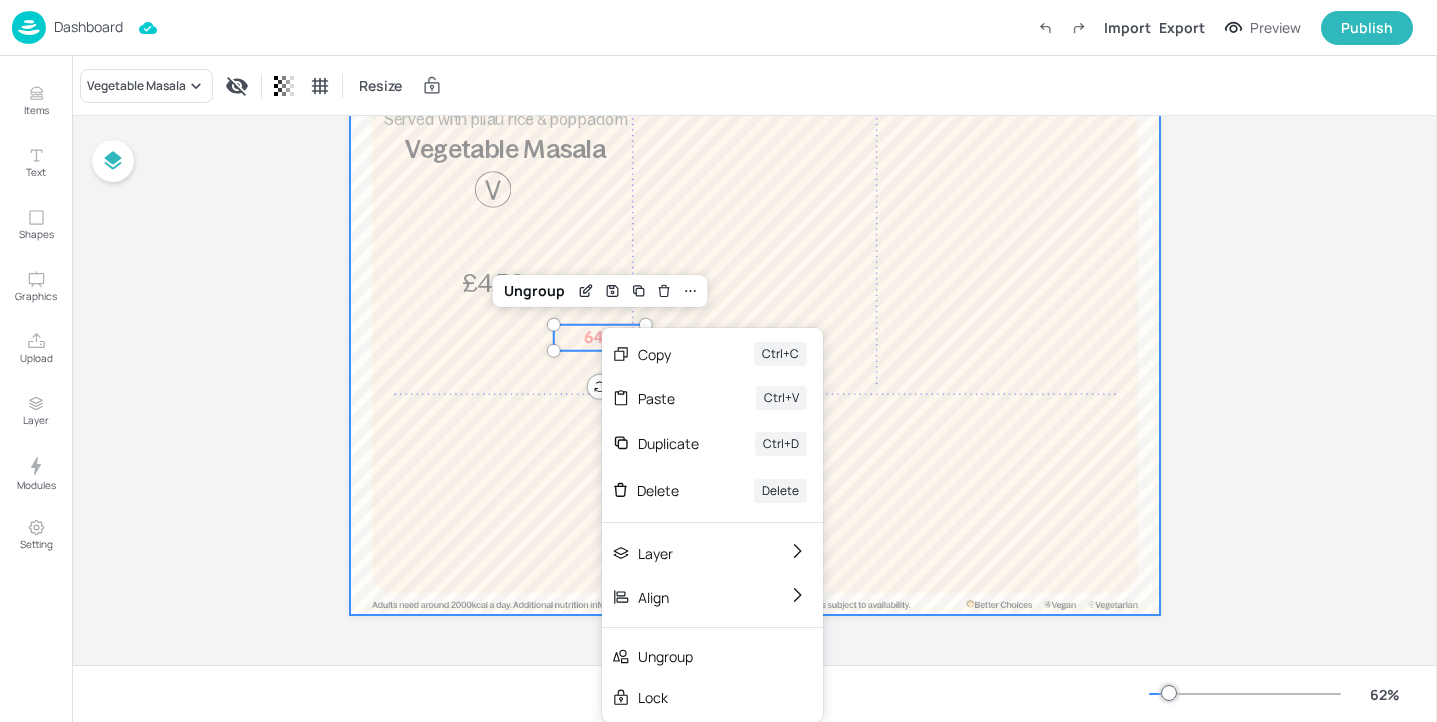 drag, startPoint x: 602, startPoint y: 336, endPoint x: 426, endPoint y: 499, distance: 239.88539 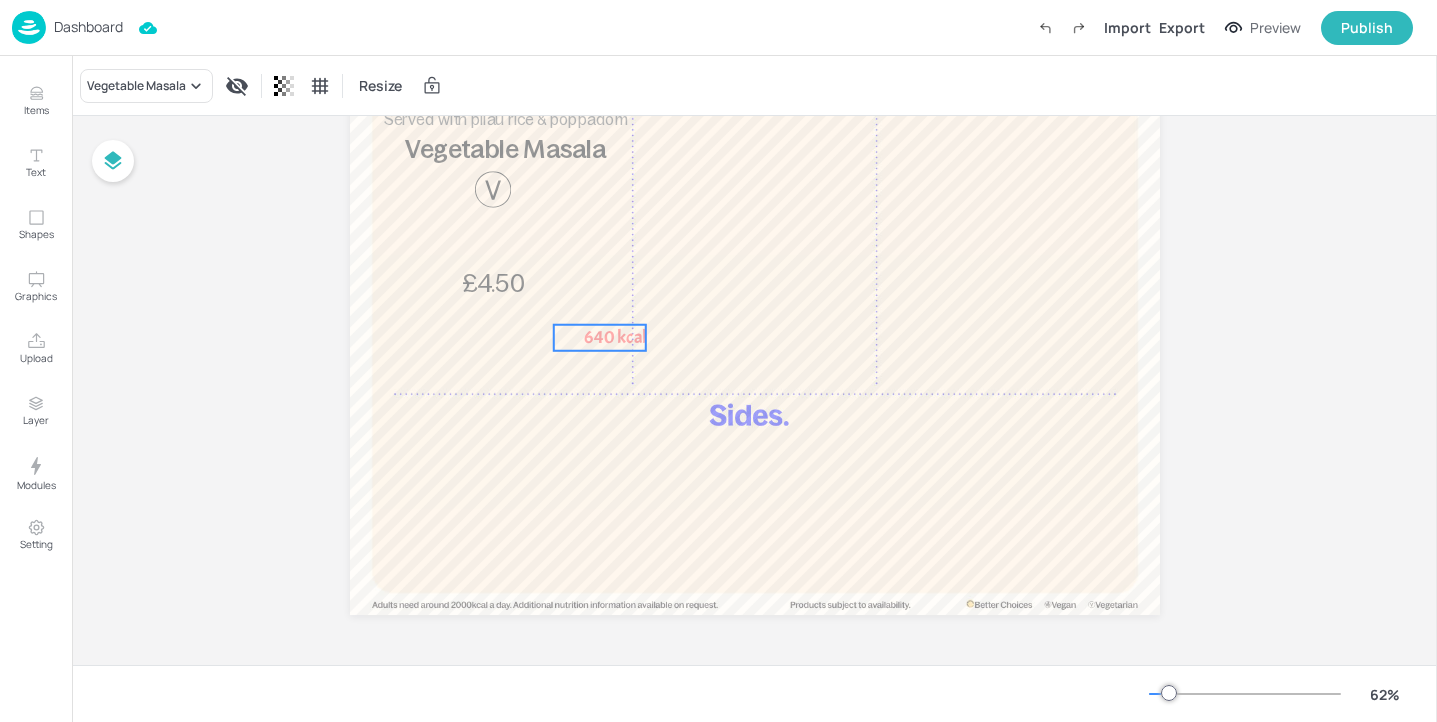 click on "640 kcal" at bounding box center (599, 338) 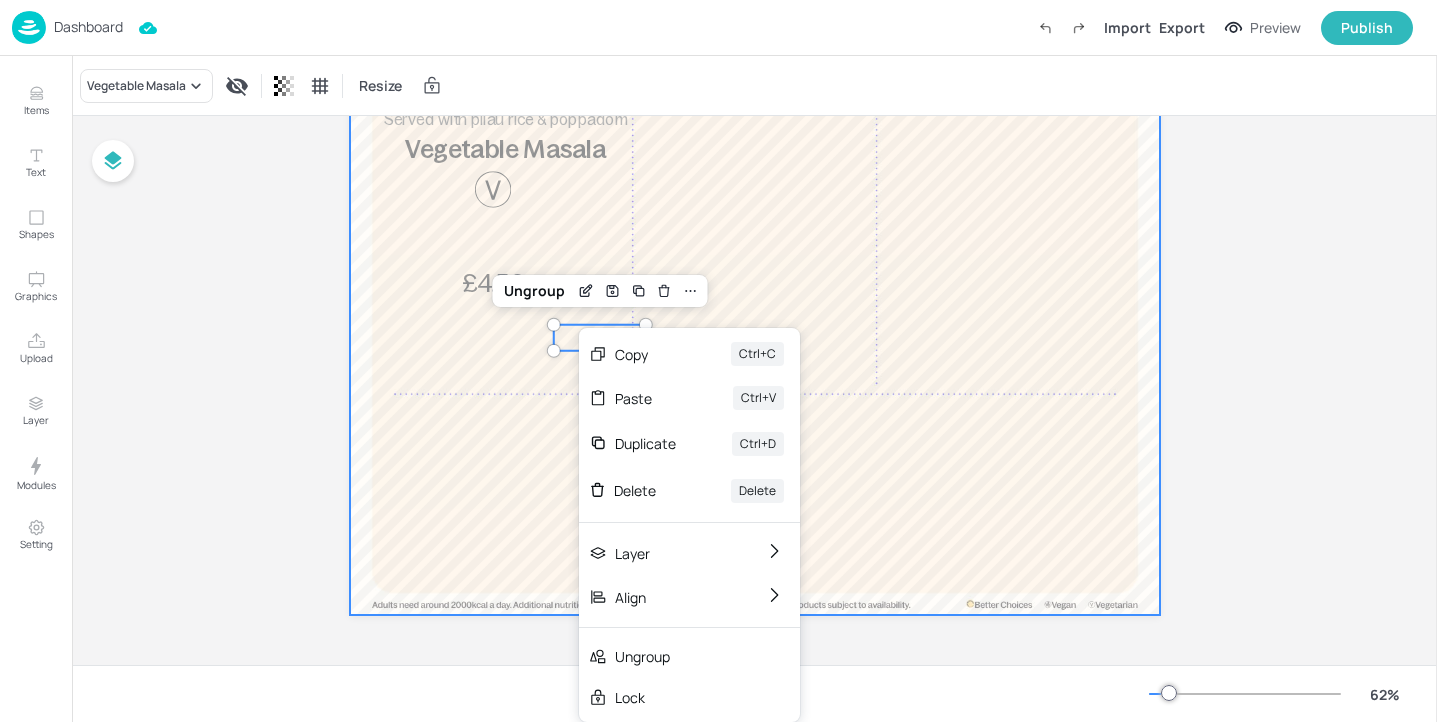 drag, startPoint x: 579, startPoint y: 338, endPoint x: 481, endPoint y: 382, distance: 107.42439 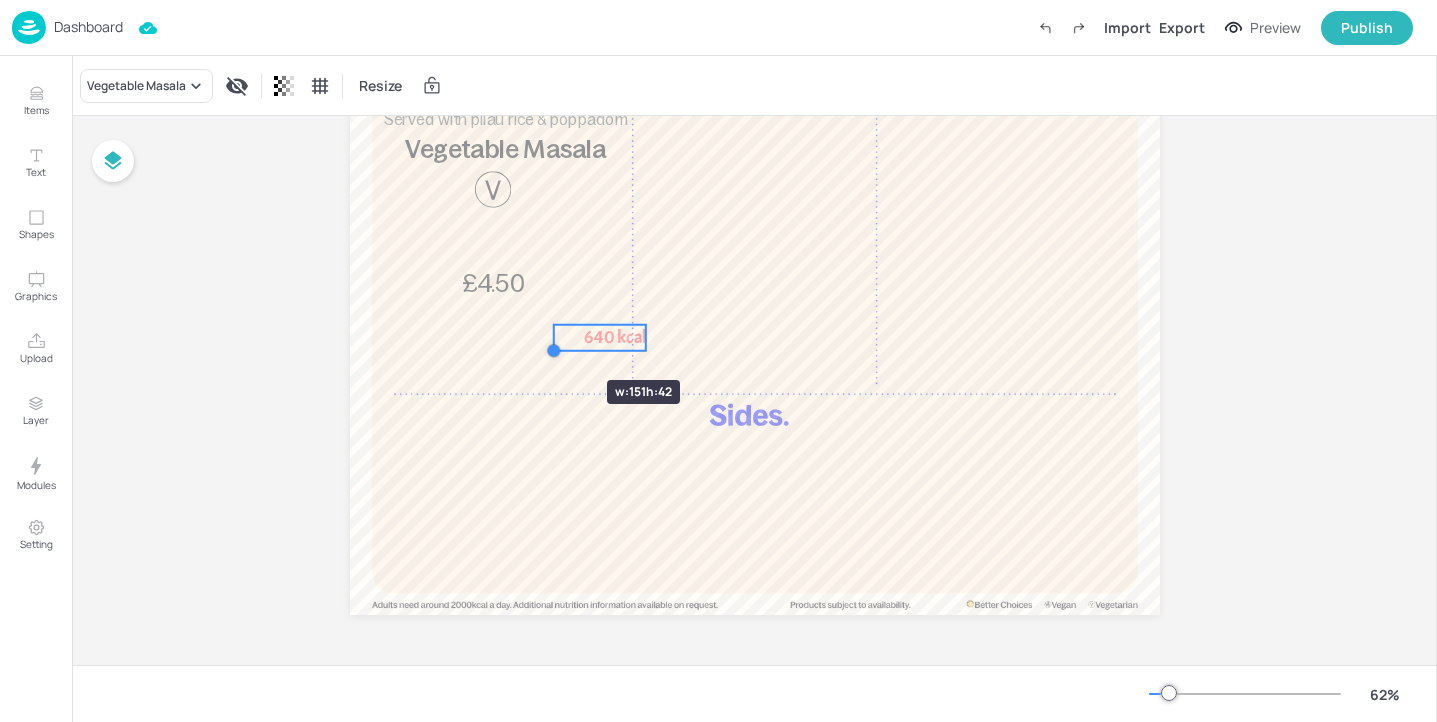 click at bounding box center (553, 351) 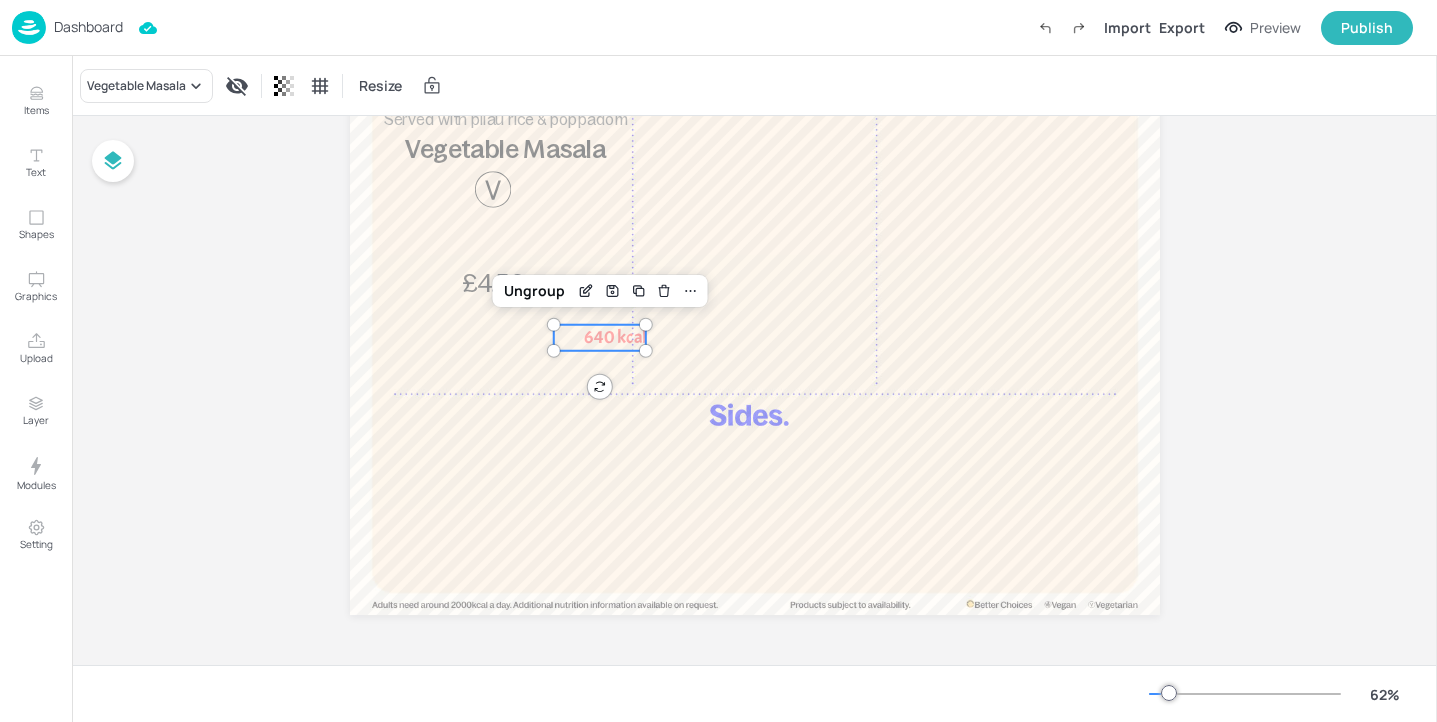 click on "640 kcal" at bounding box center (599, 338) 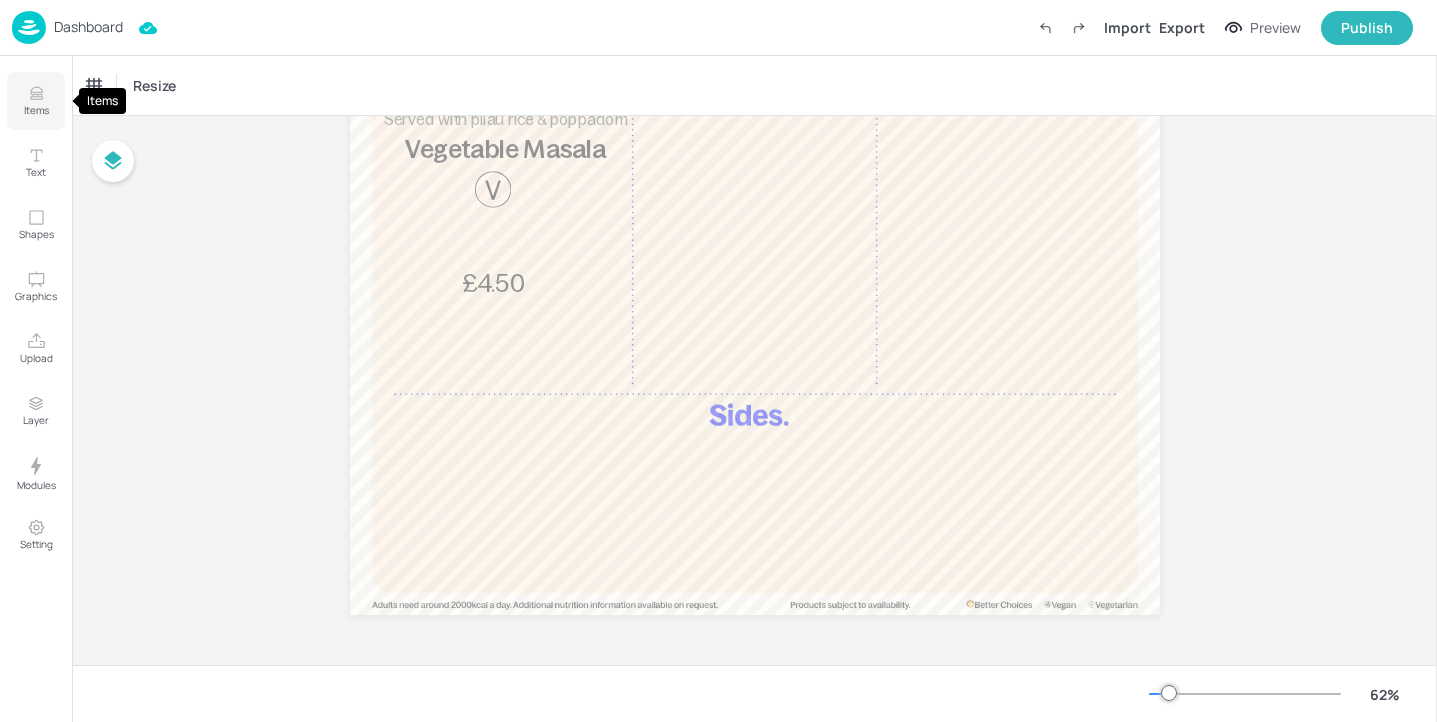 click on "Items" at bounding box center [36, 101] 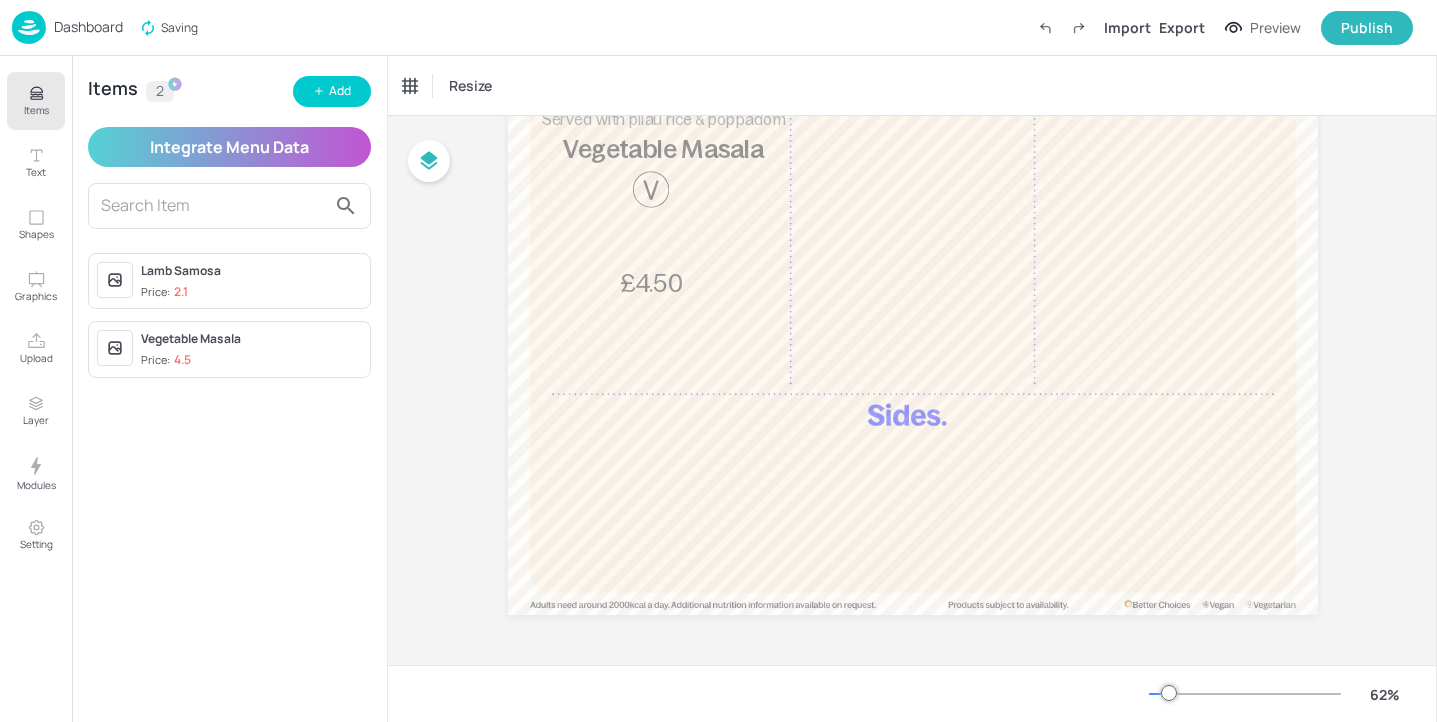 click on "Vegetable Masala" at bounding box center [251, 339] 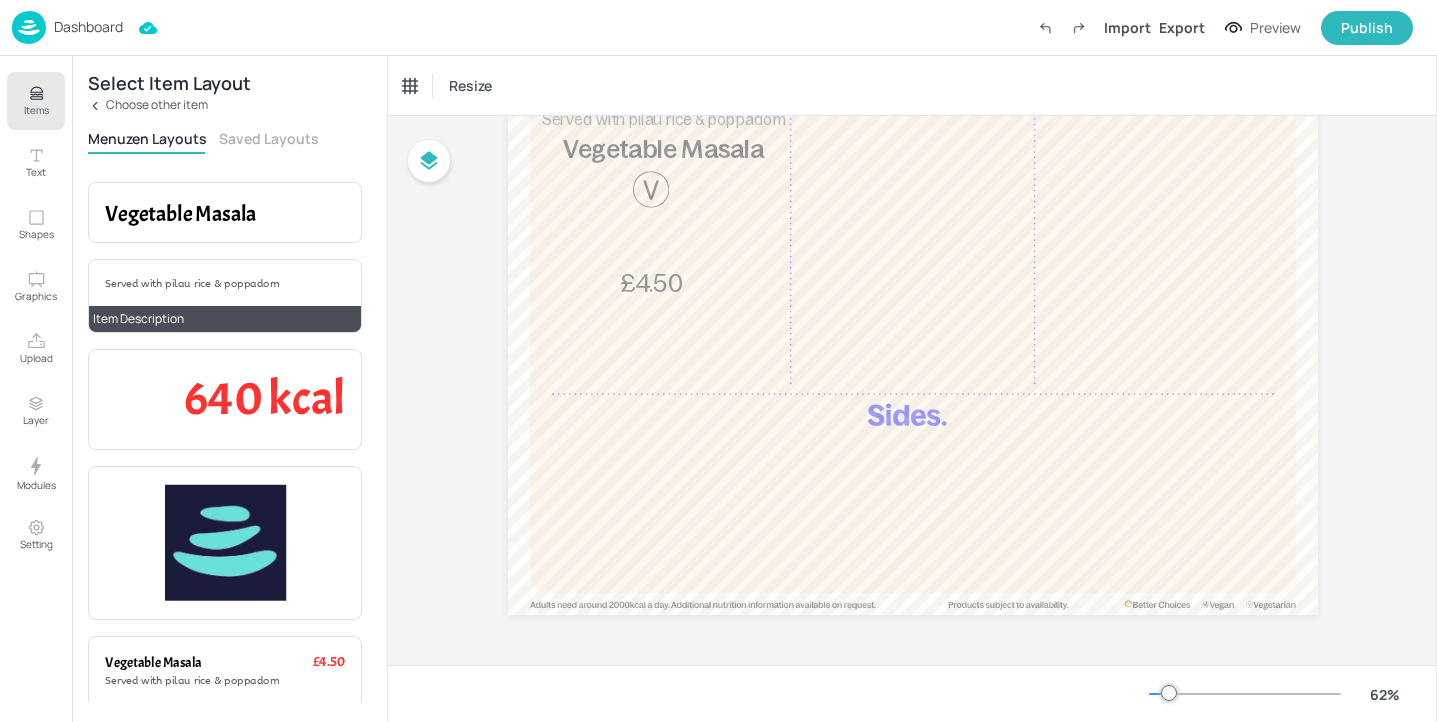 scroll, scrollTop: 0, scrollLeft: 0, axis: both 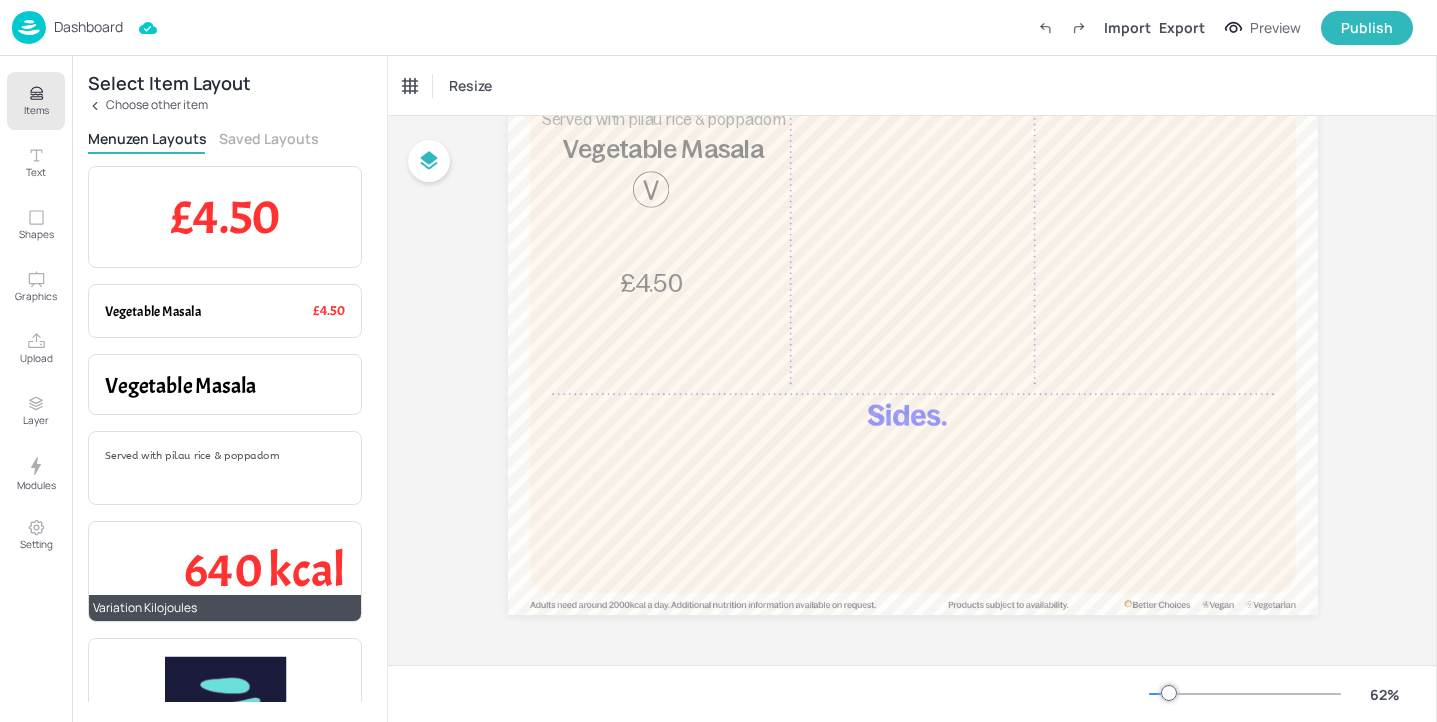 click on "640 kcal" at bounding box center (264, 571) 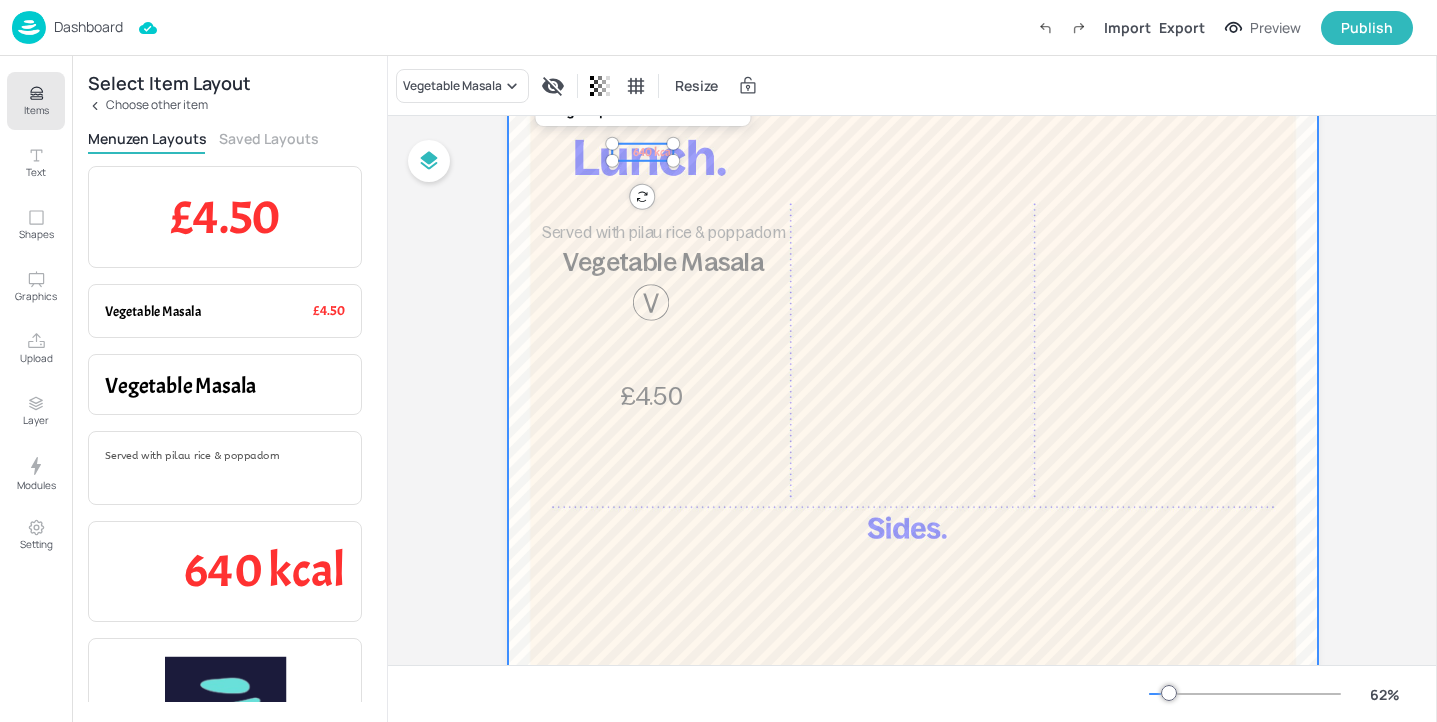 scroll, scrollTop: 13, scrollLeft: 0, axis: vertical 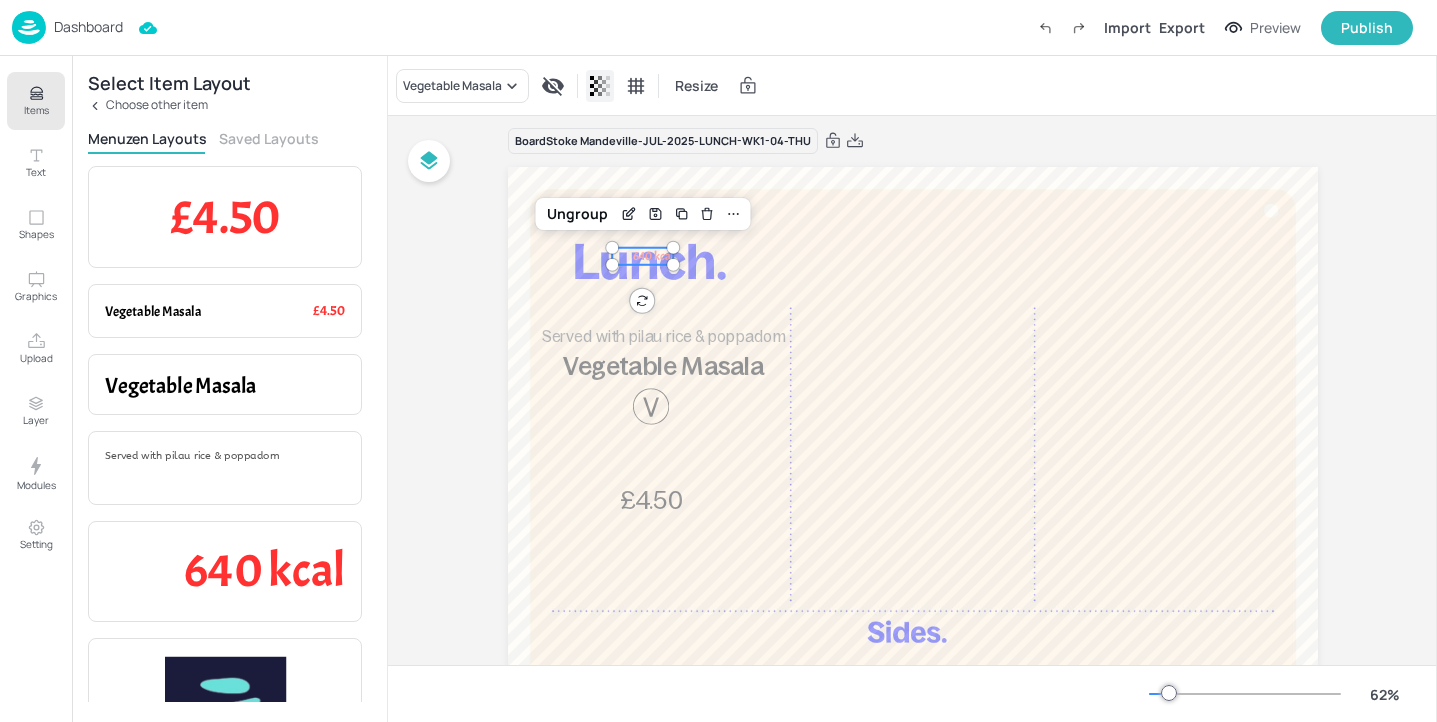click 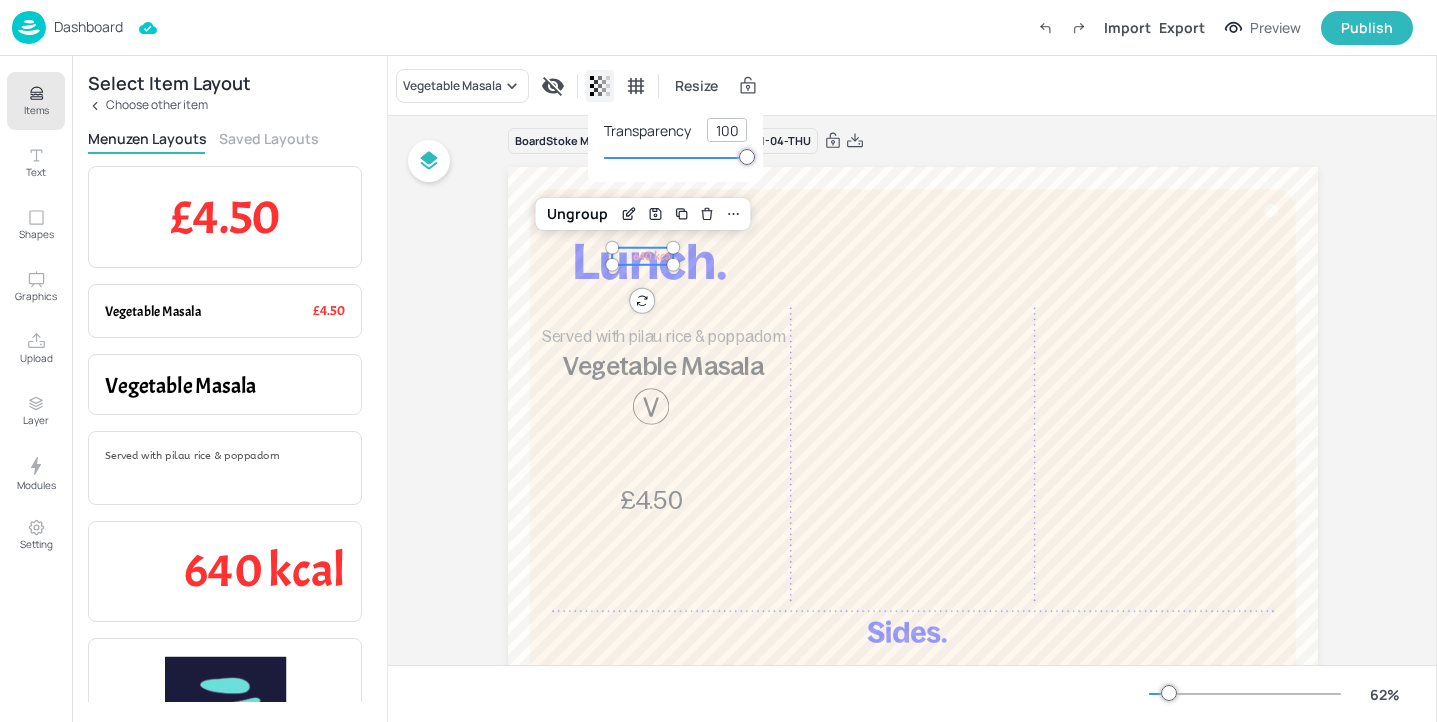 click at bounding box center [718, 361] 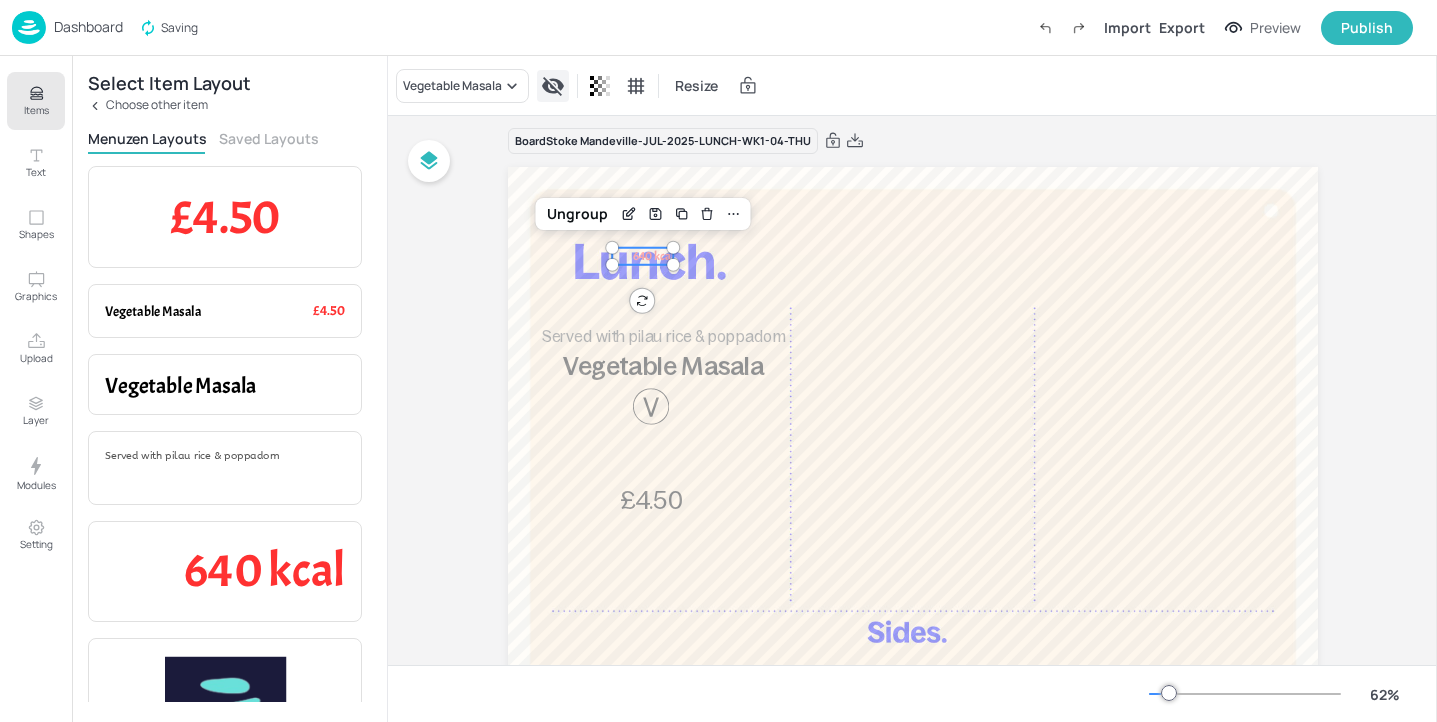 click 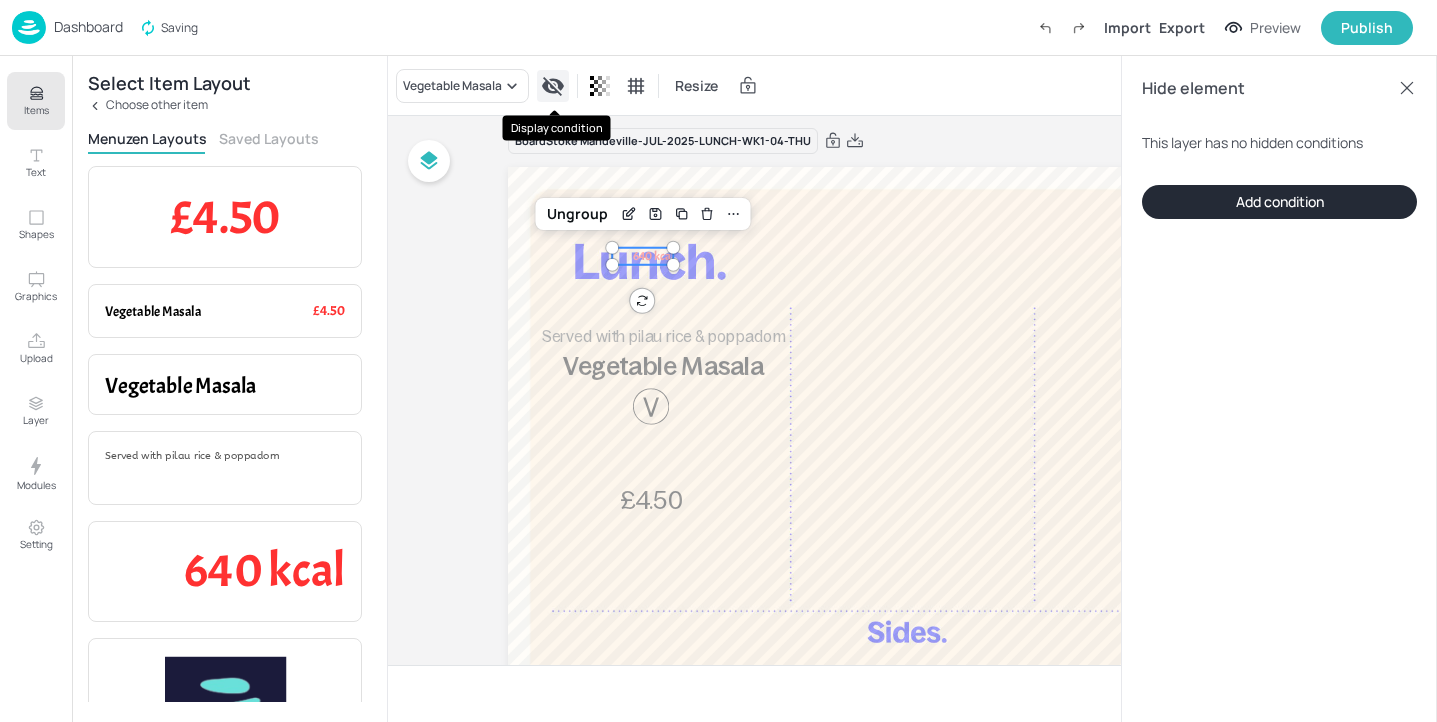 click 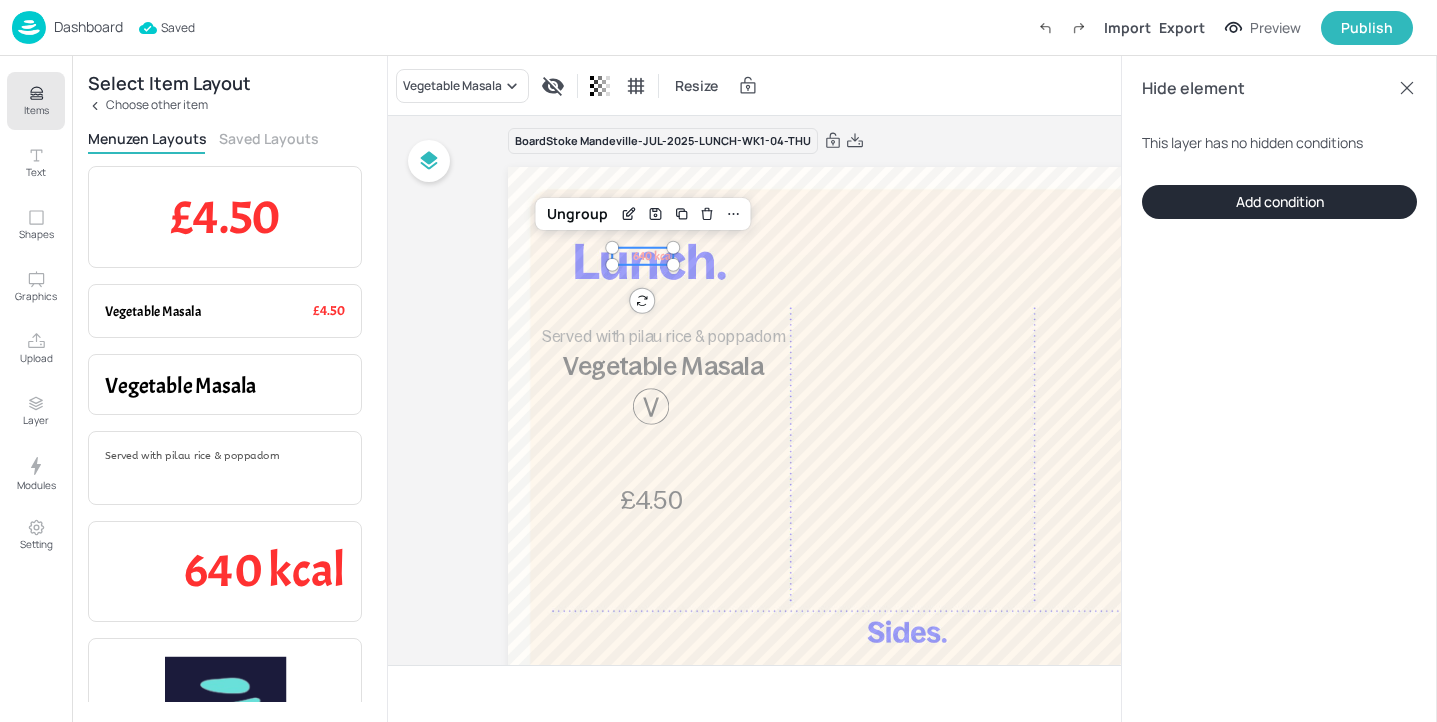 click 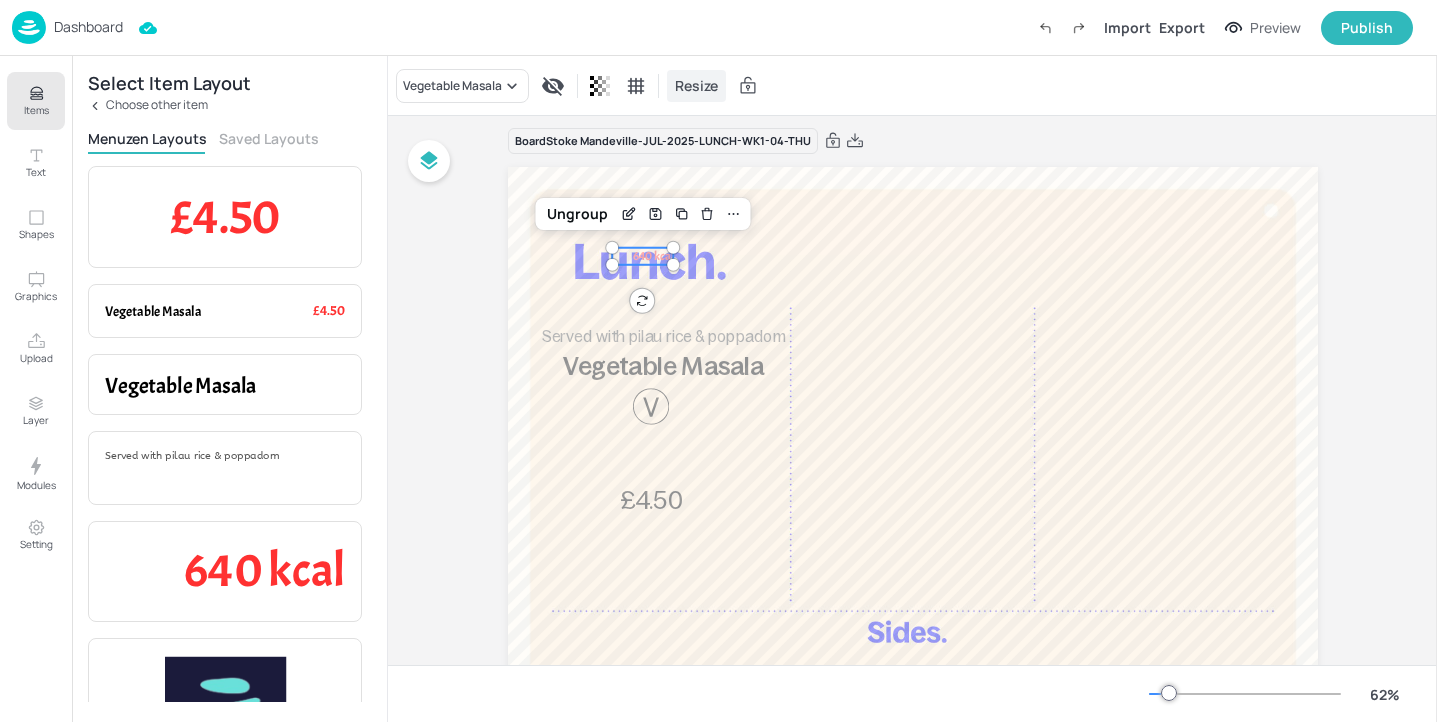 click on "Resize" at bounding box center [696, 86] 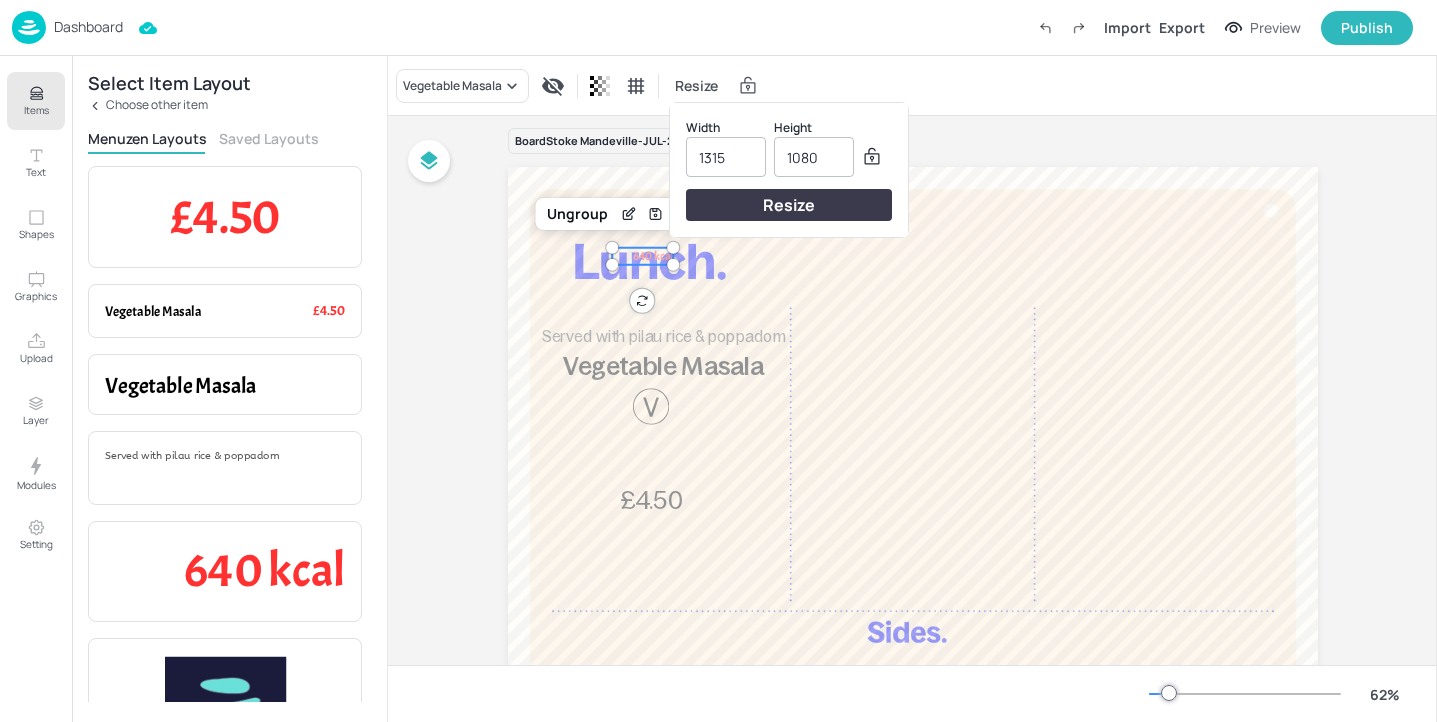 click at bounding box center (718, 361) 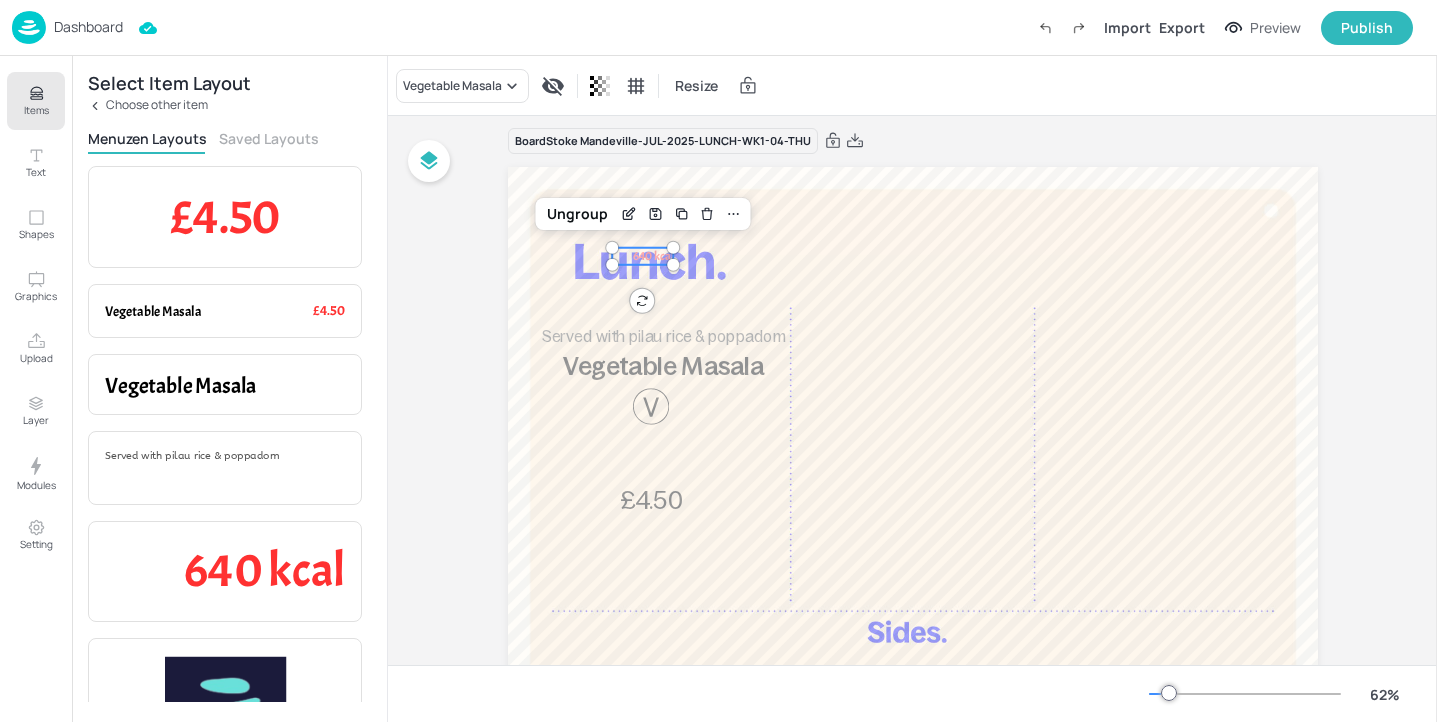 click on "640 kcal" at bounding box center [652, 255] 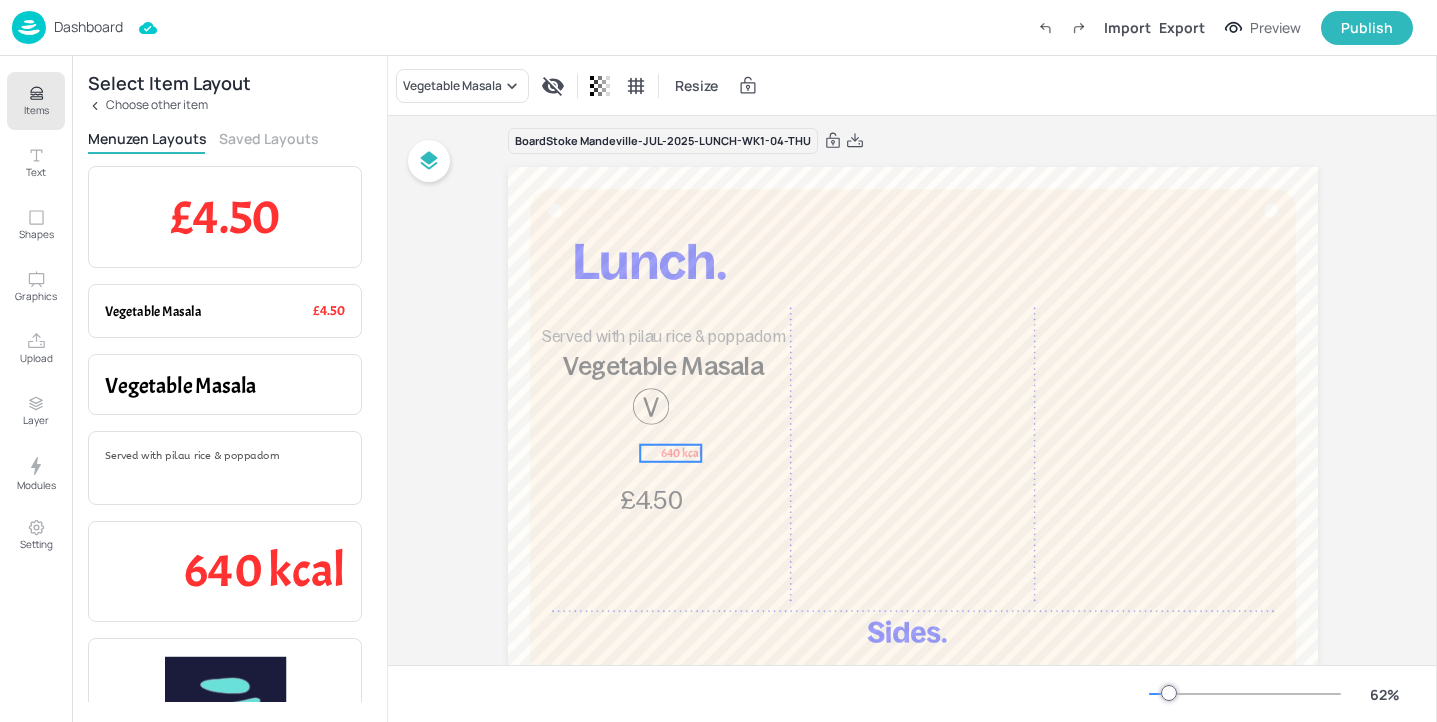 drag, startPoint x: 641, startPoint y: 256, endPoint x: 669, endPoint y: 453, distance: 198.9799 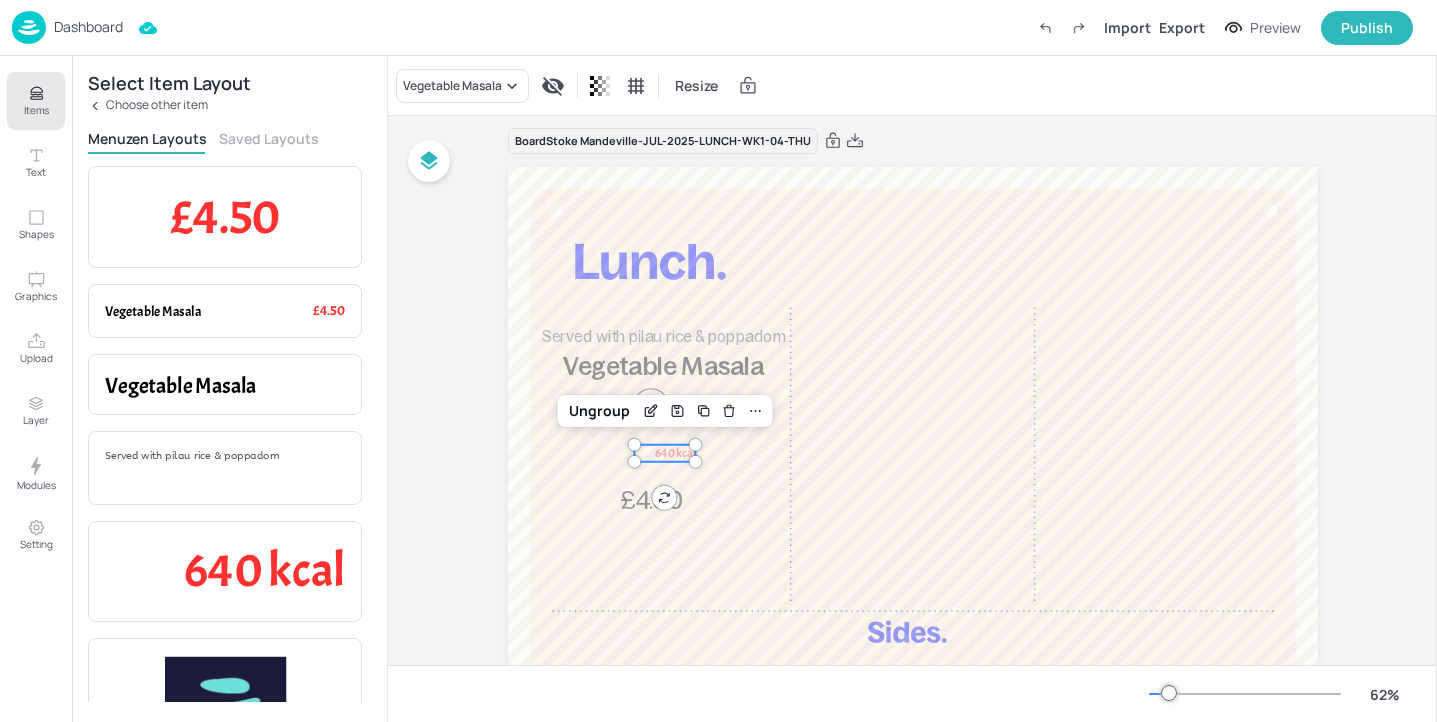 click on "640 kcal" at bounding box center [674, 452] 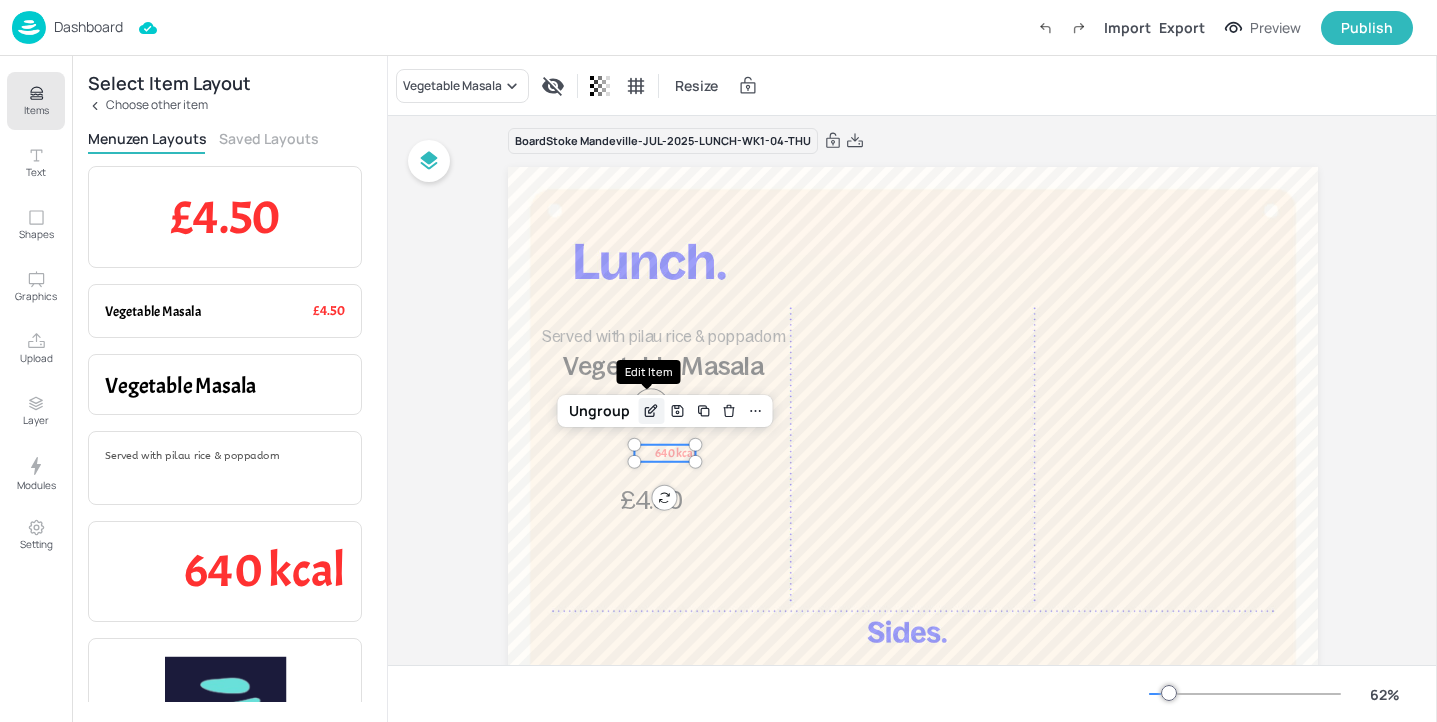 click 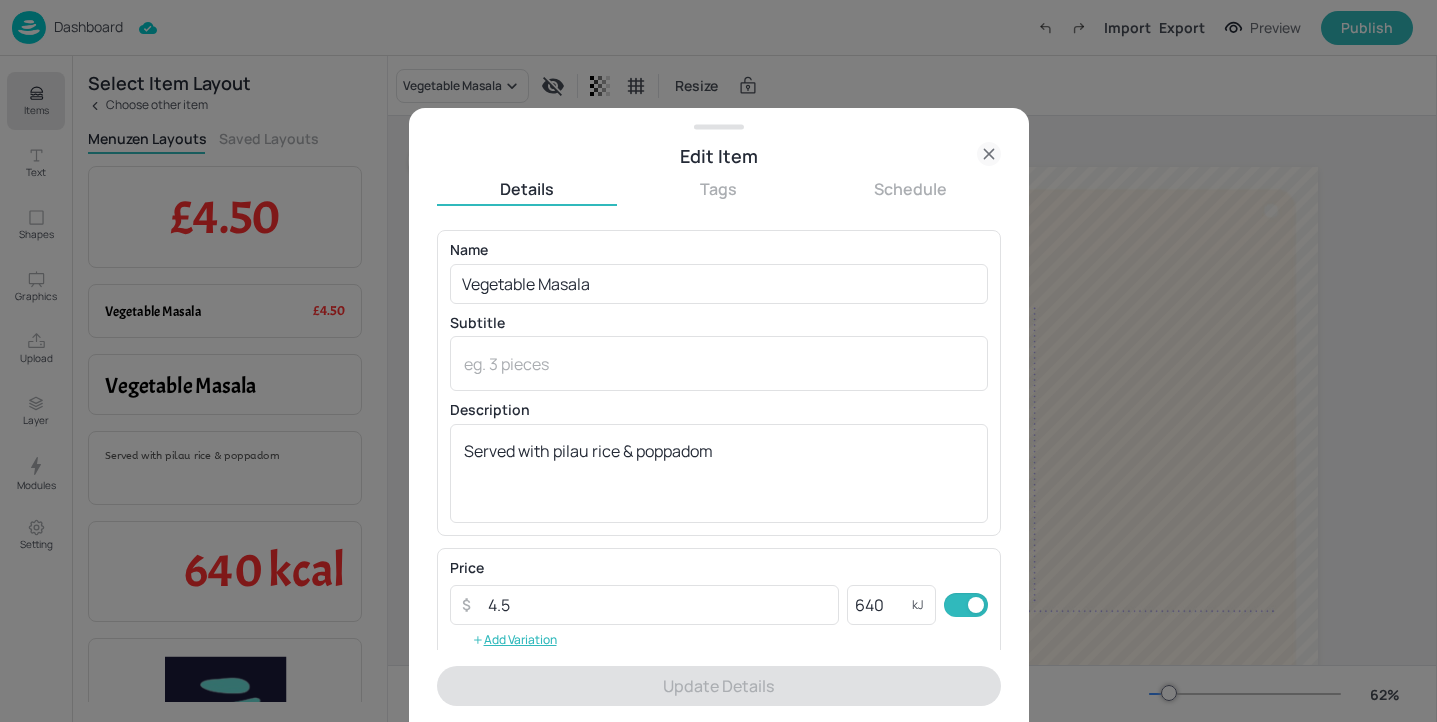 click on "Tags" at bounding box center (719, 189) 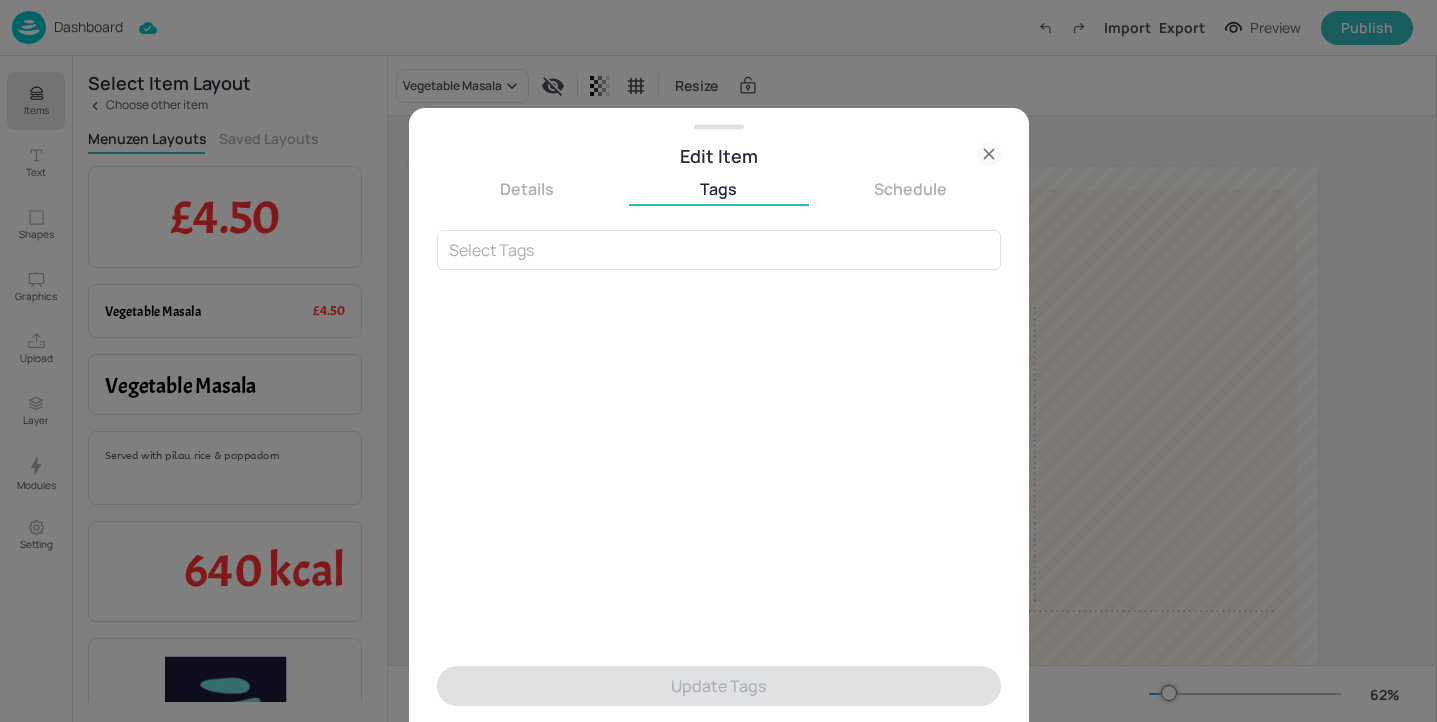 click on "Edit Item" at bounding box center (719, 156) 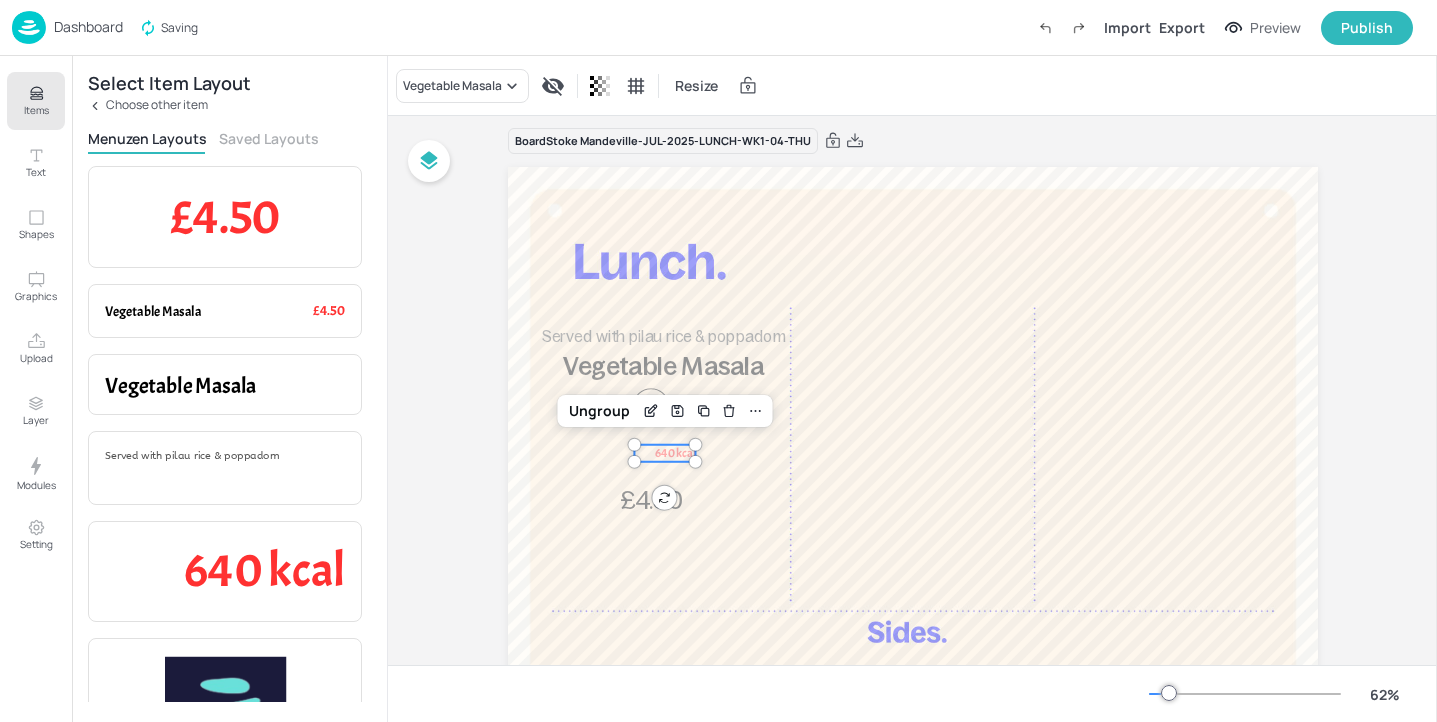 click on "Select Item Layout Choose other item Menuzen Layouts Saved Layouts £4.50 Item Price Vegetable Masala £4.50 Item Name + Item Price Vegetable Masala Item Name Served with pilau rice & poppadom Item Description 640 kcal Variation Kilojoules Item Image Vegetable Masala Served with pilau rice & poppadom £4.50 Item Name + Item Description + Item Price Vegetable Masala £4.50 Shape + Item Name + Item Price + Item Image Item Icon" at bounding box center [229, 389] 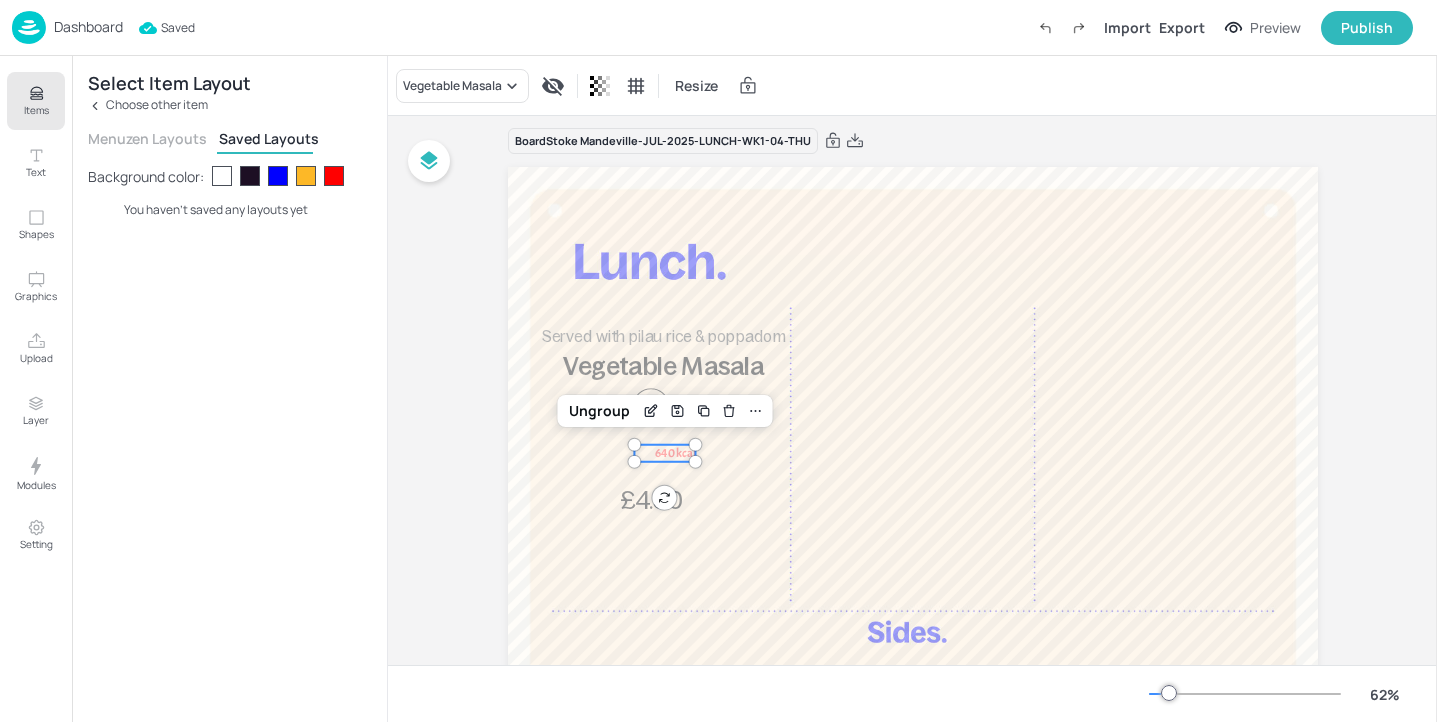 click at bounding box center [250, 176] 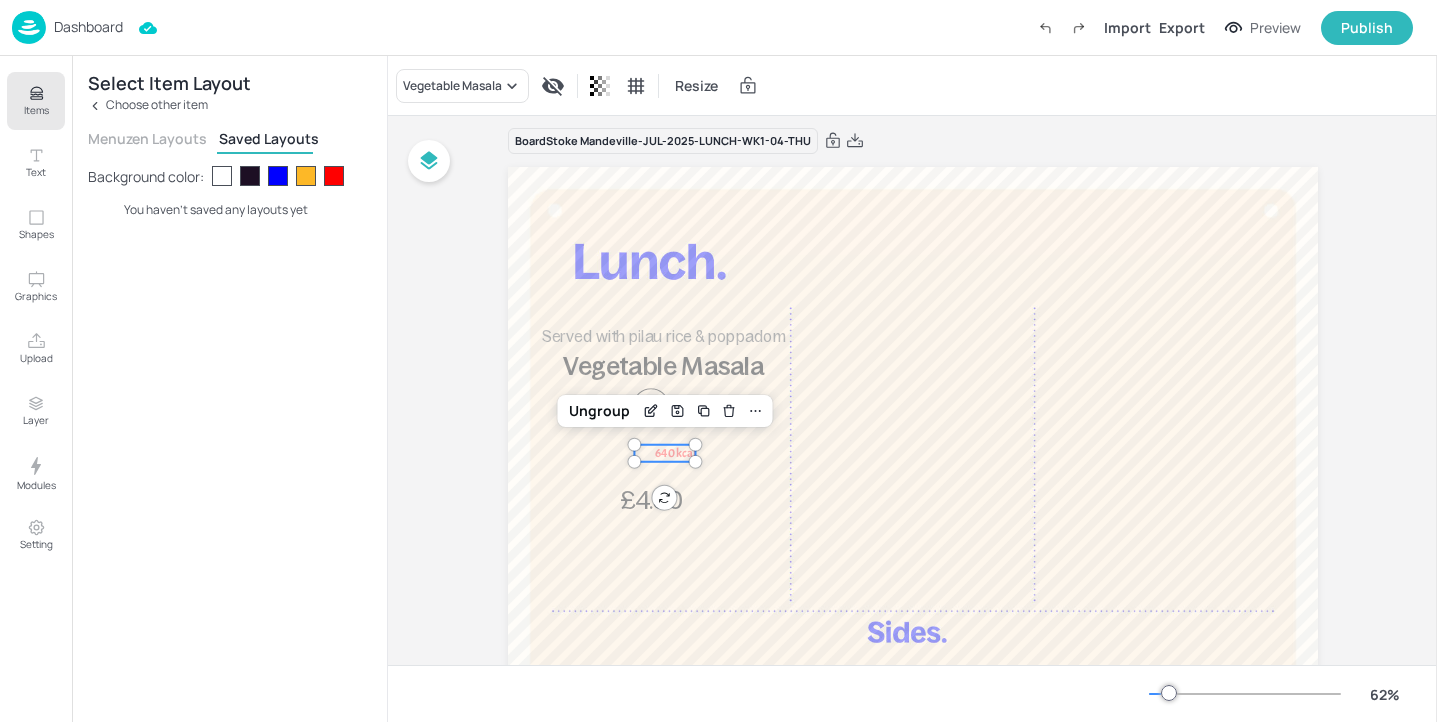 click at bounding box center (222, 176) 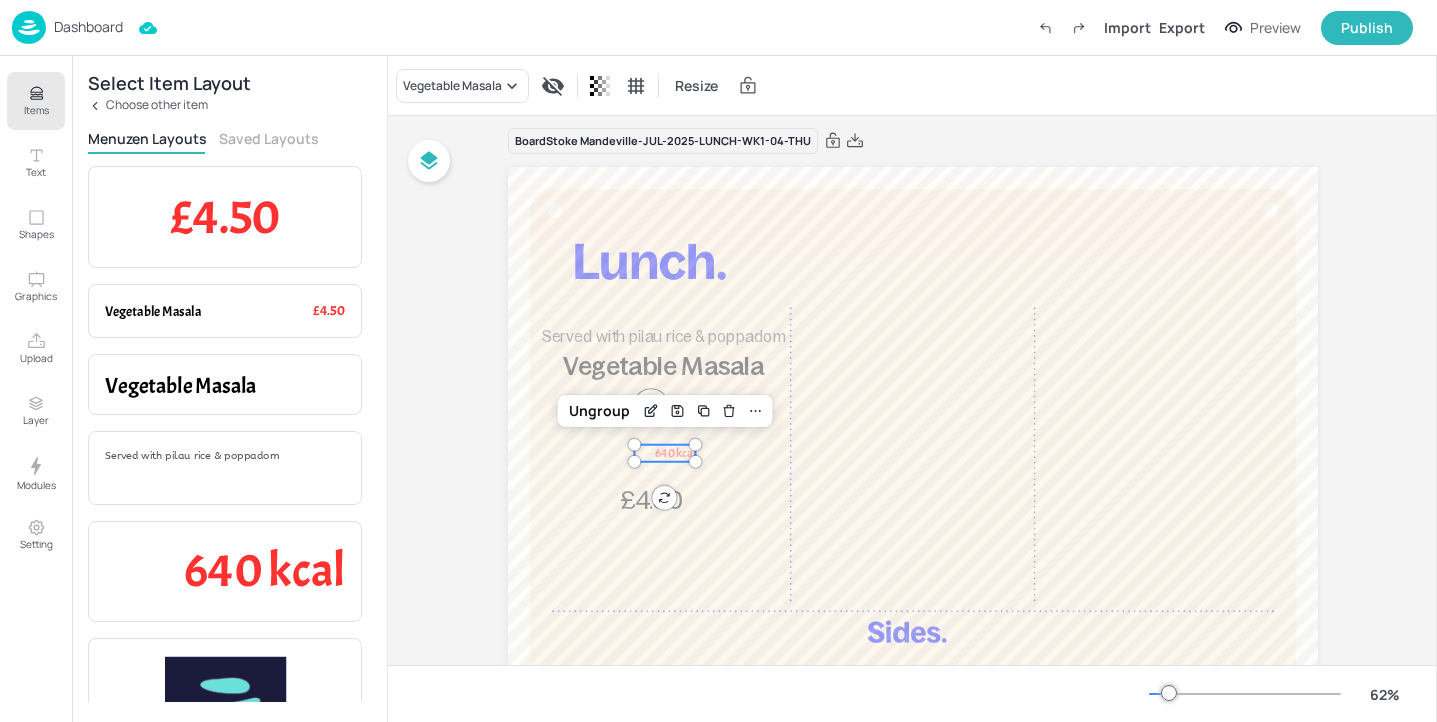 click on "Saved Layouts" at bounding box center (269, 138) 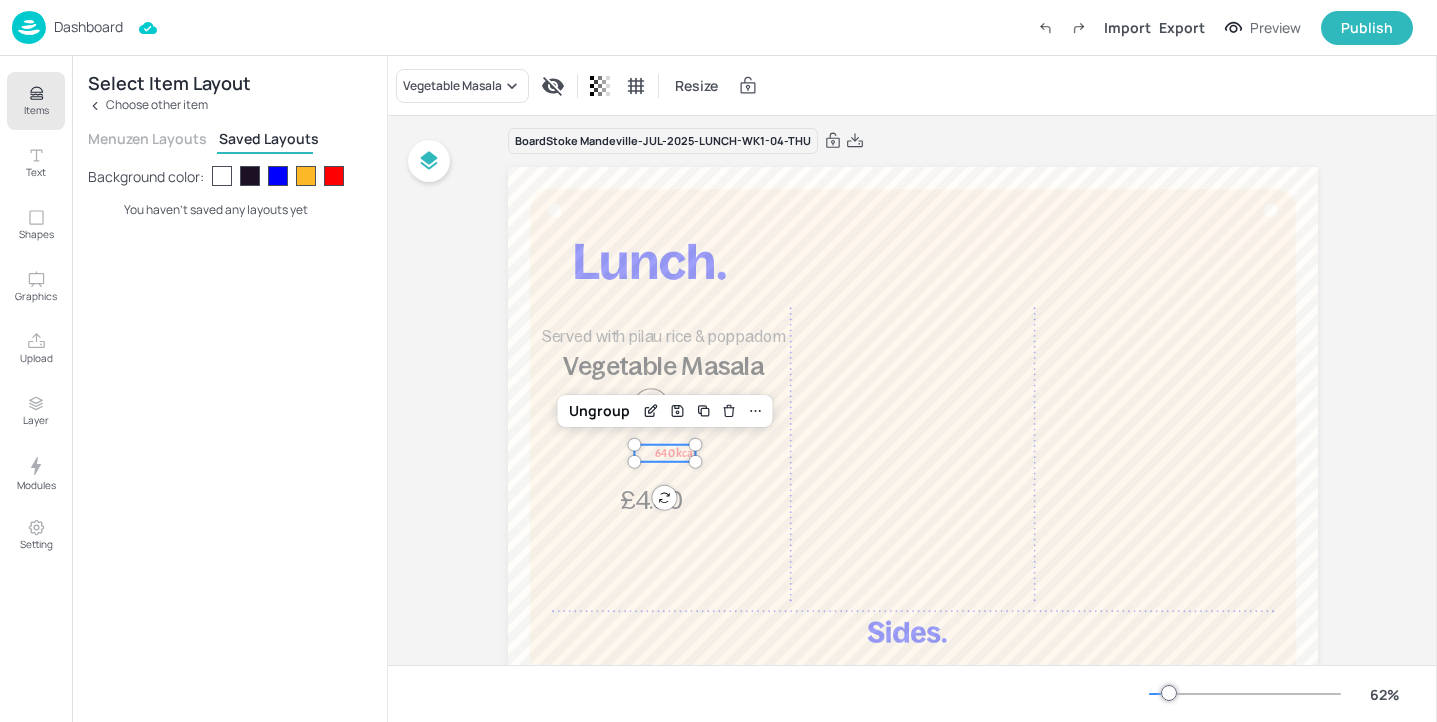 click on "Menuzen Layouts Saved Layouts" at bounding box center (229, 141) 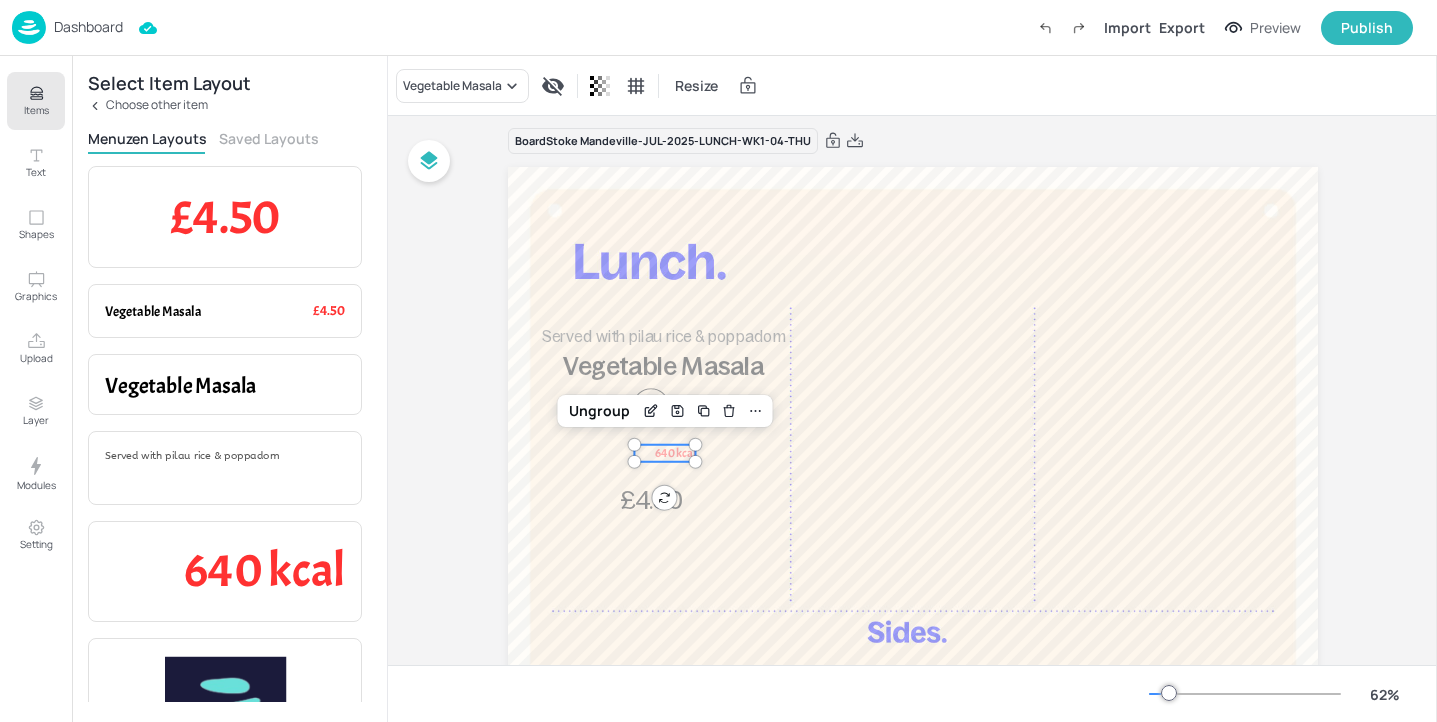 click on "Dashboard" at bounding box center (88, 27) 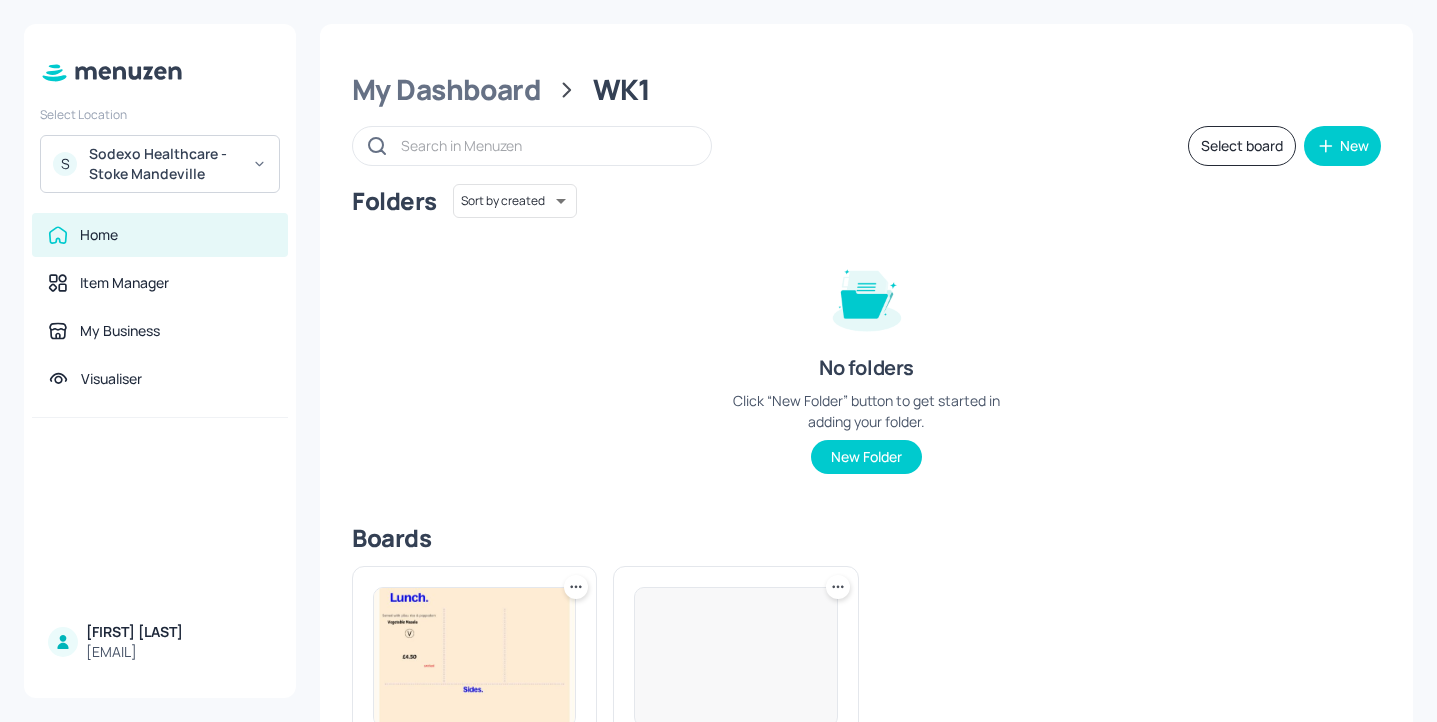 click at bounding box center (474, 657) 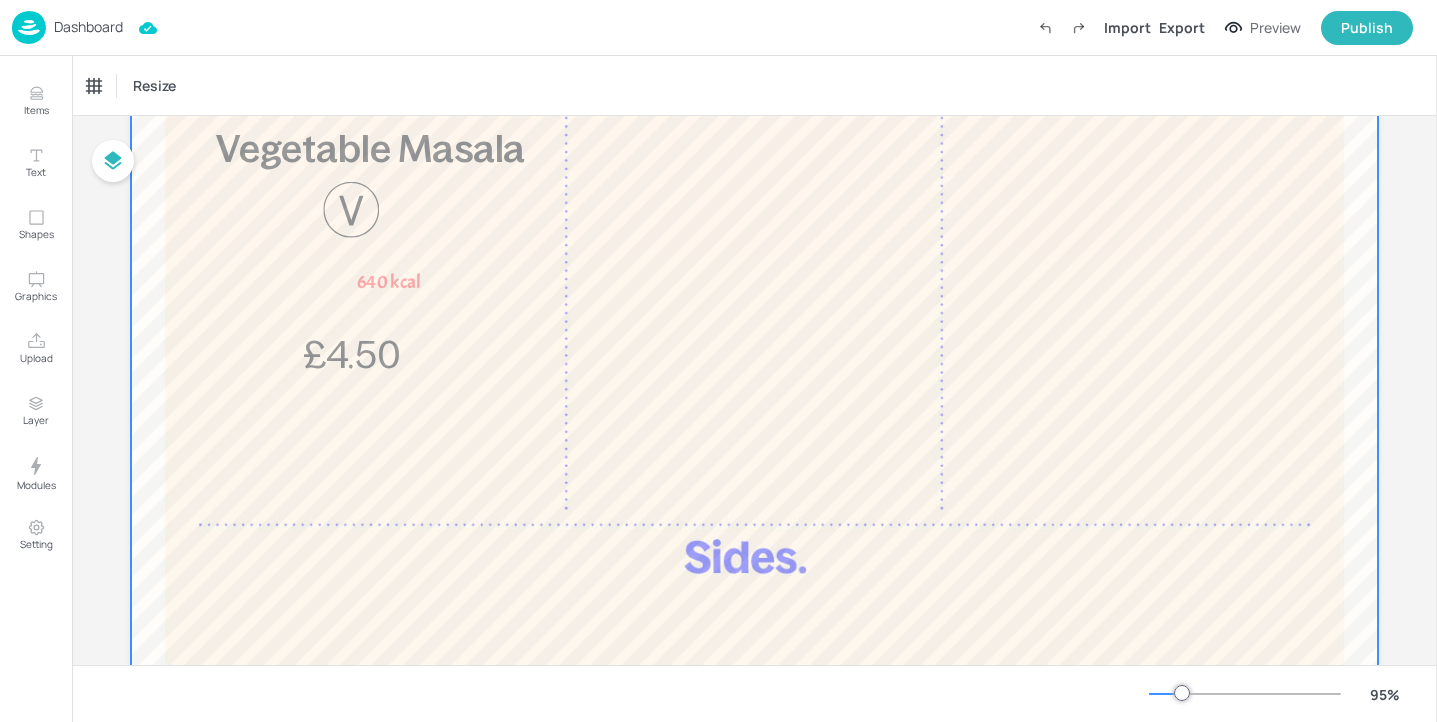scroll, scrollTop: 290, scrollLeft: 0, axis: vertical 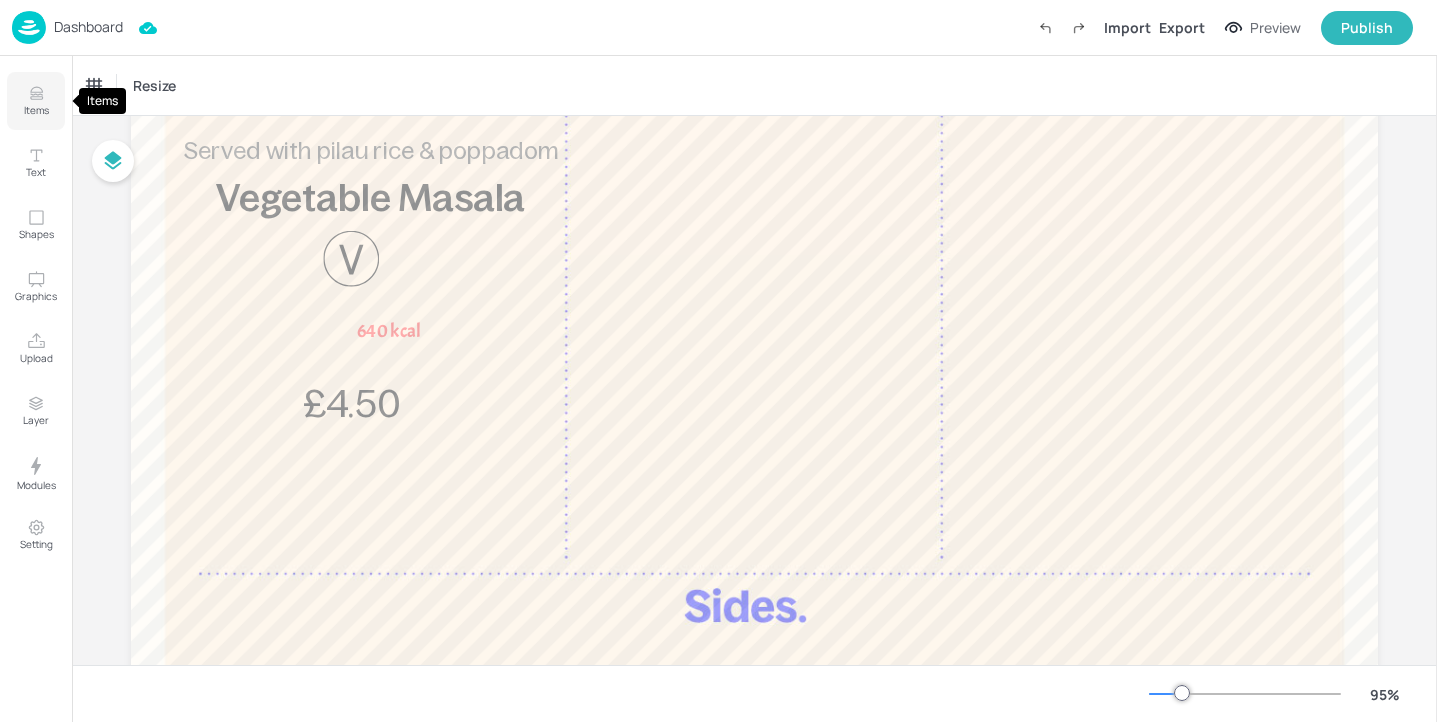click 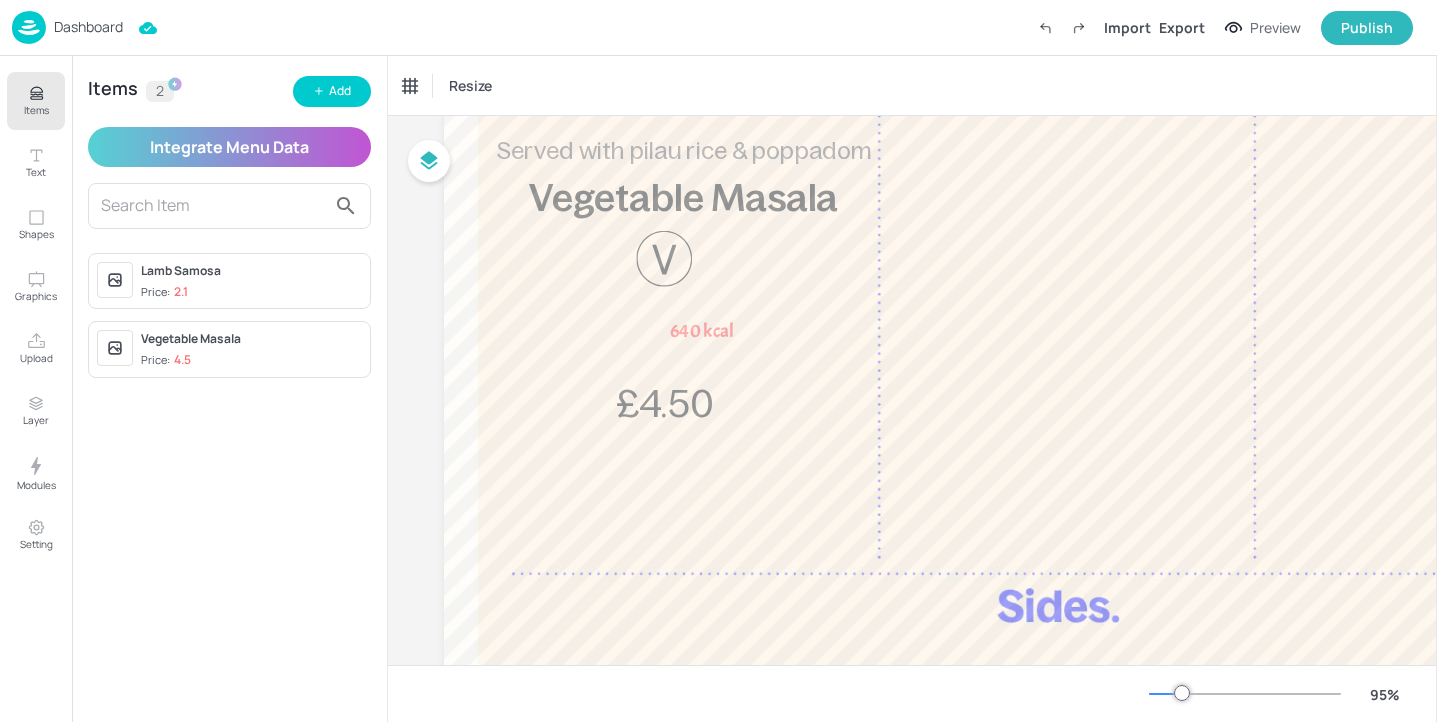 click on "Lamb Samosa" at bounding box center [251, 271] 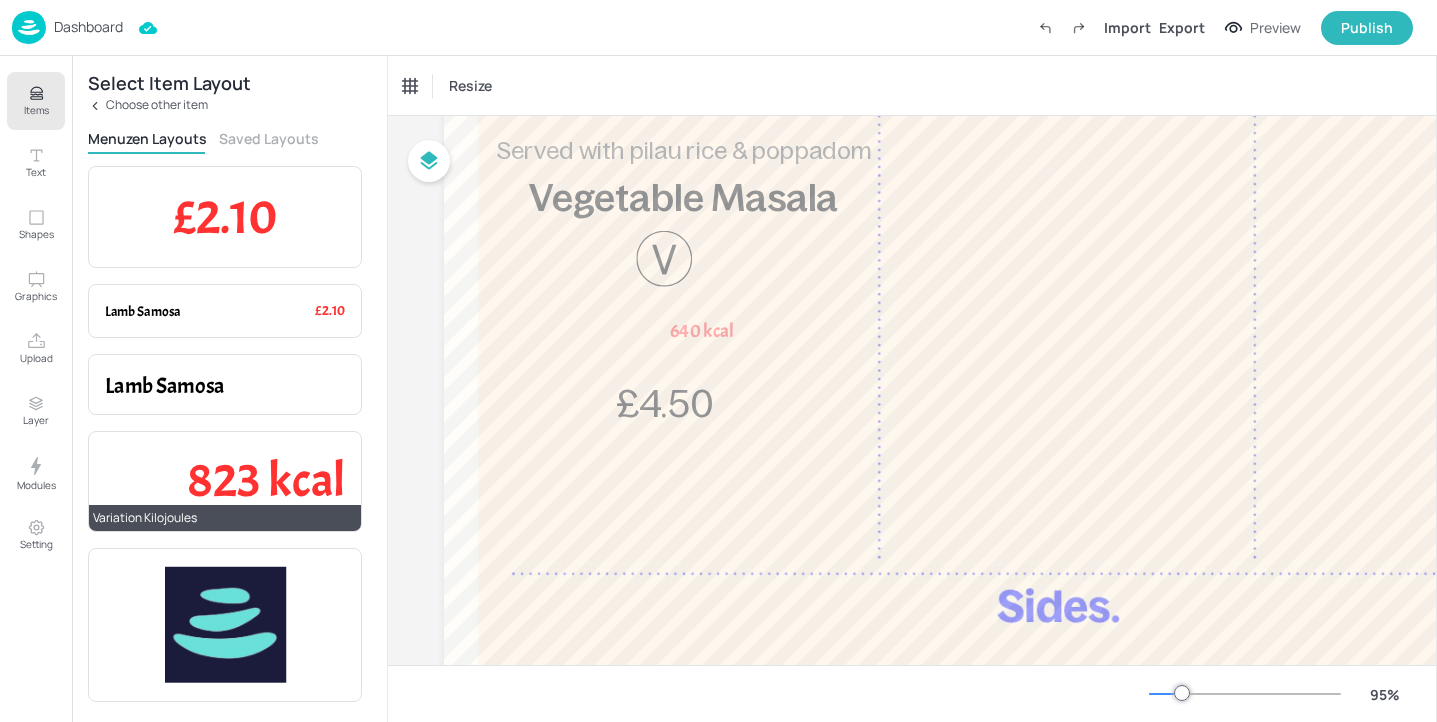 click on "823 kcal" at bounding box center (266, 480) 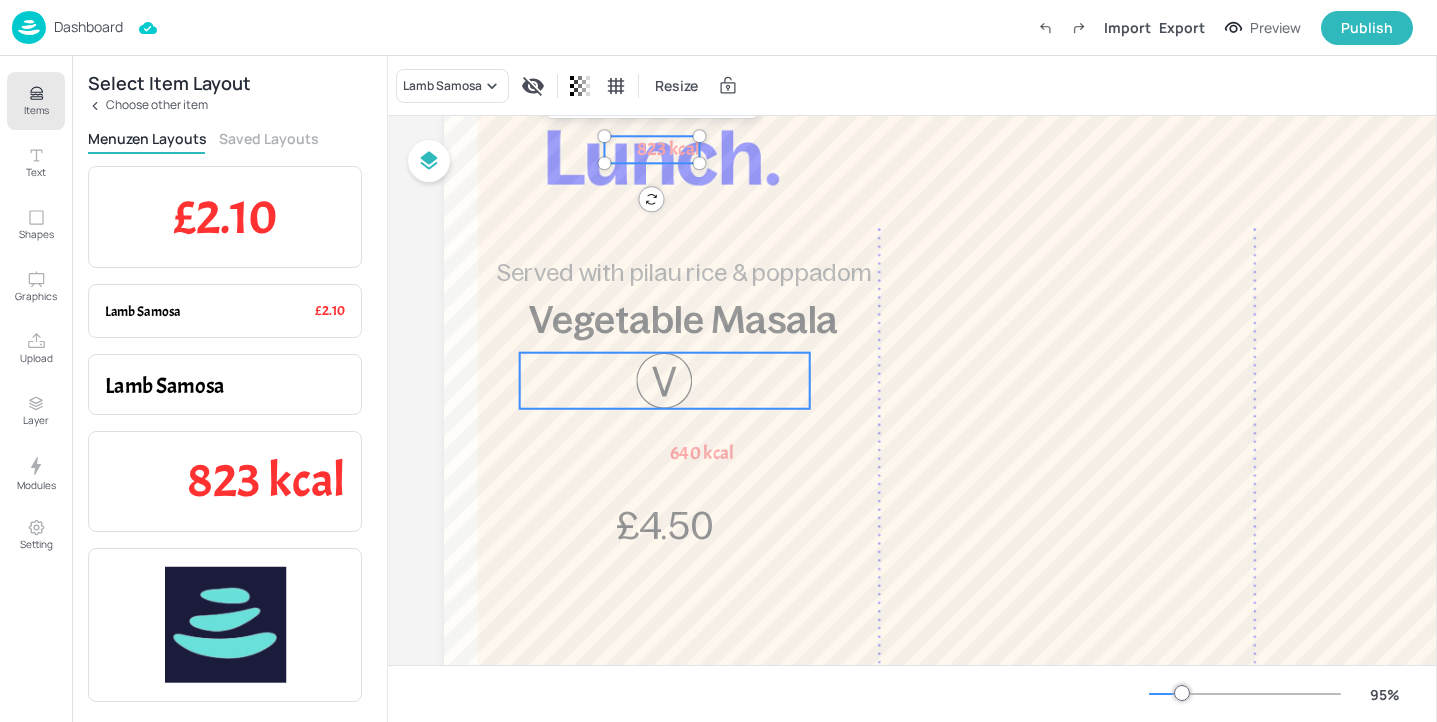 scroll, scrollTop: 139, scrollLeft: 0, axis: vertical 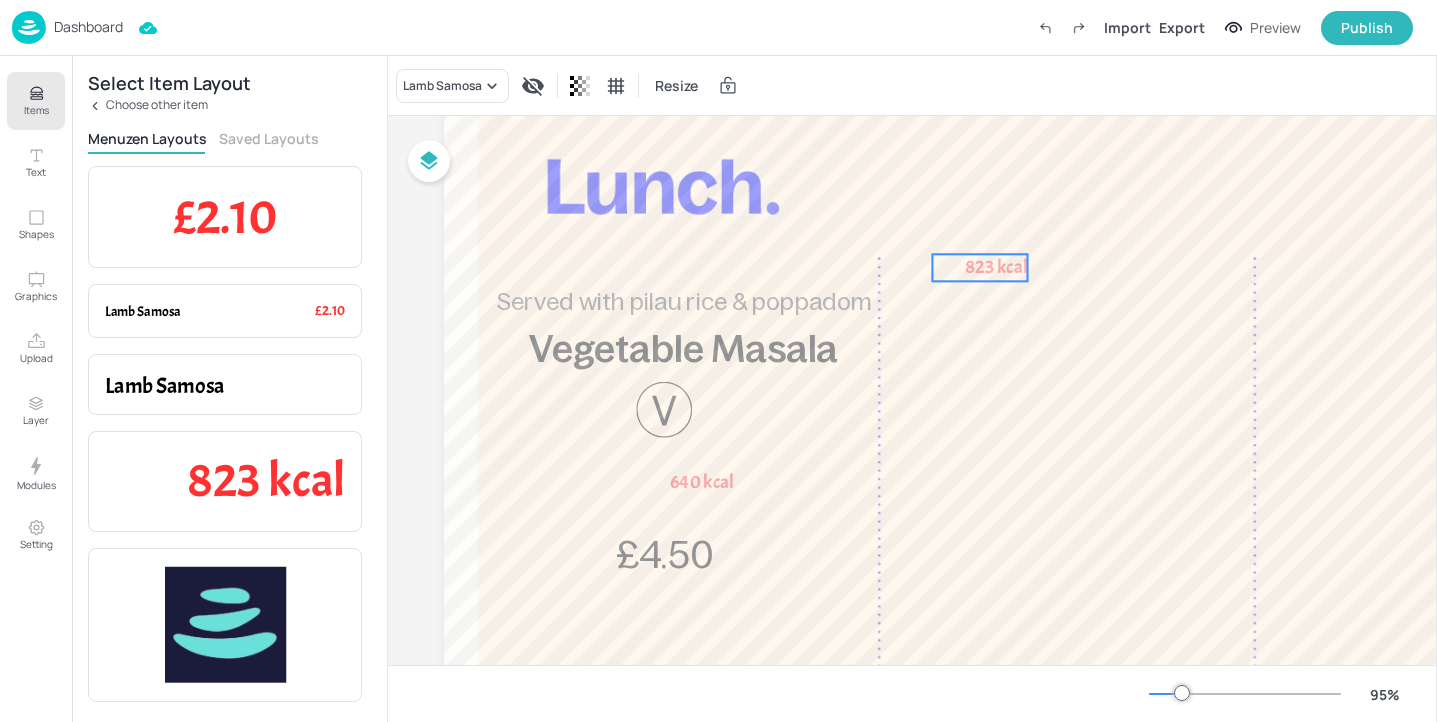 drag, startPoint x: 659, startPoint y: 179, endPoint x: 984, endPoint y: 268, distance: 336.96588 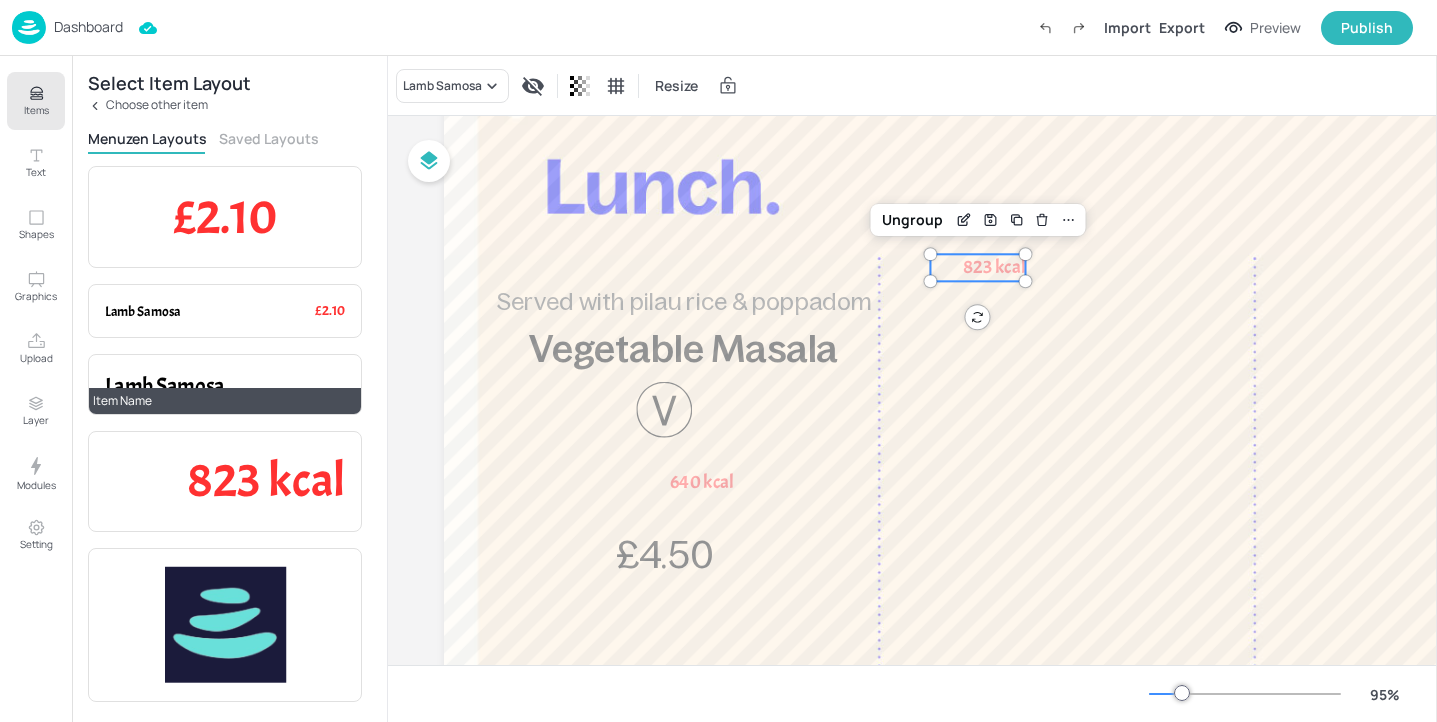 click on "Lamb Samosa" at bounding box center [225, 386] 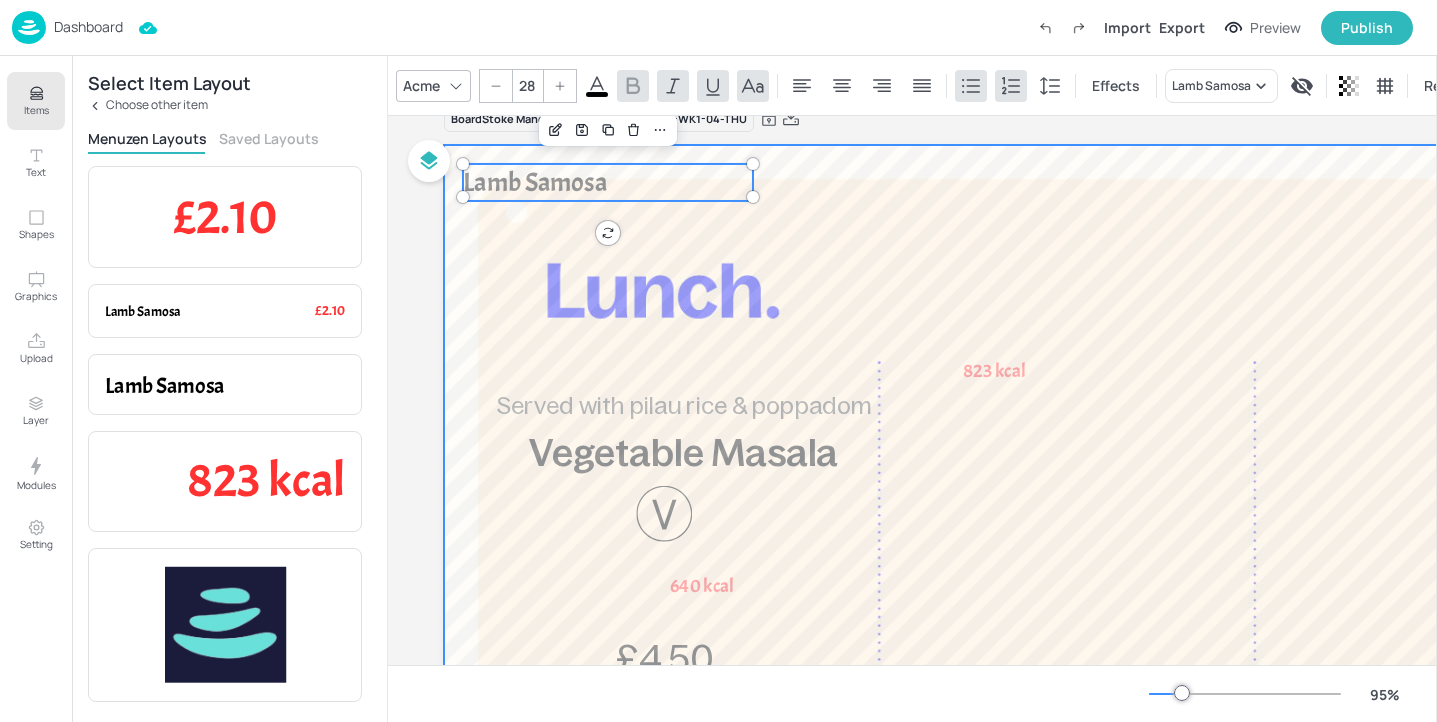 scroll, scrollTop: 0, scrollLeft: 0, axis: both 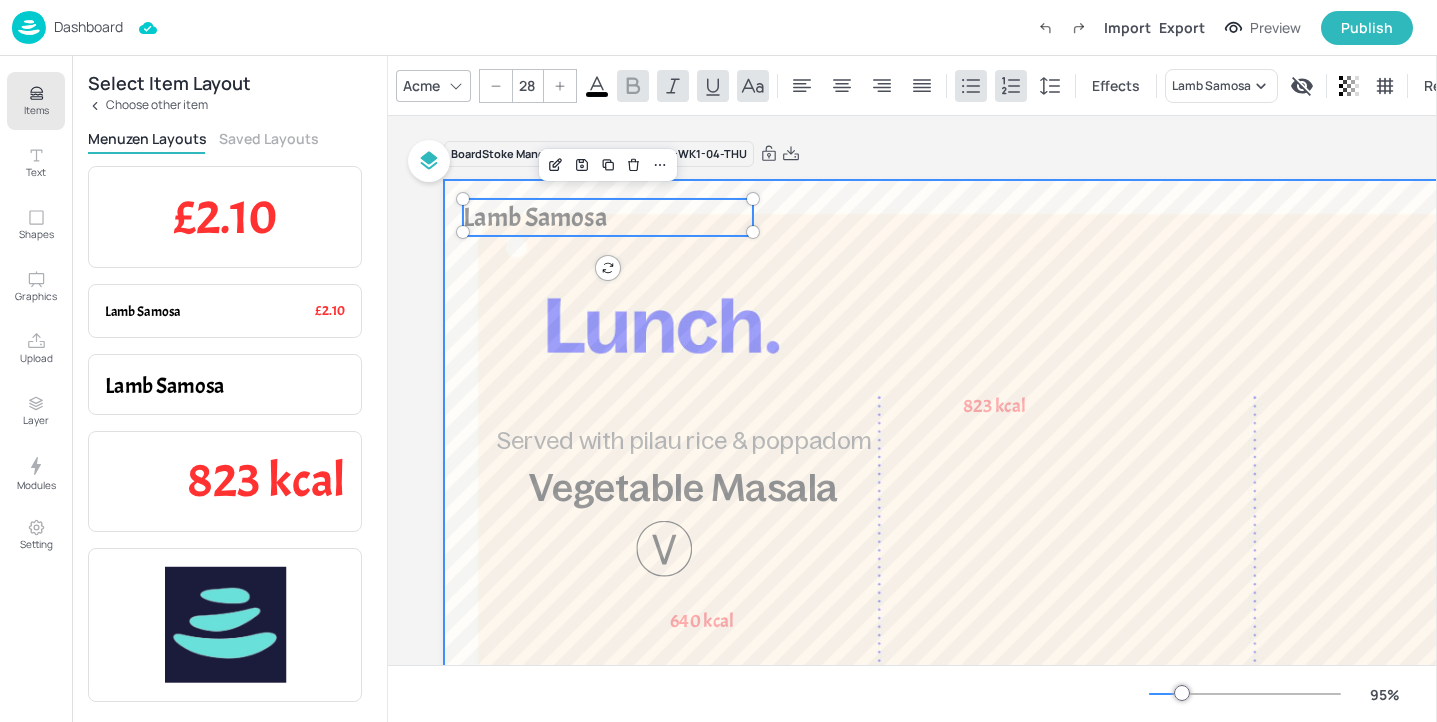 click on "823 kcal" at bounding box center [994, 406] 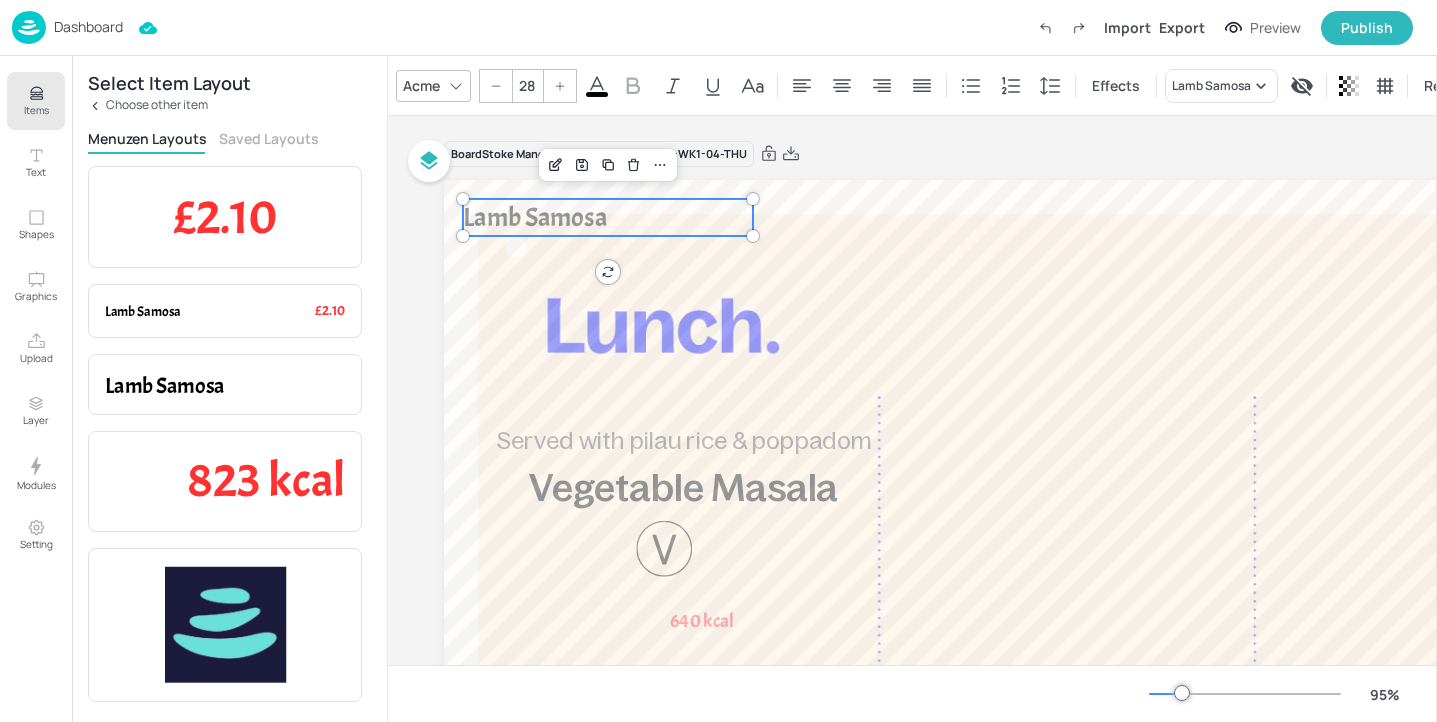 click on "Lamb Samosa" at bounding box center [535, 217] 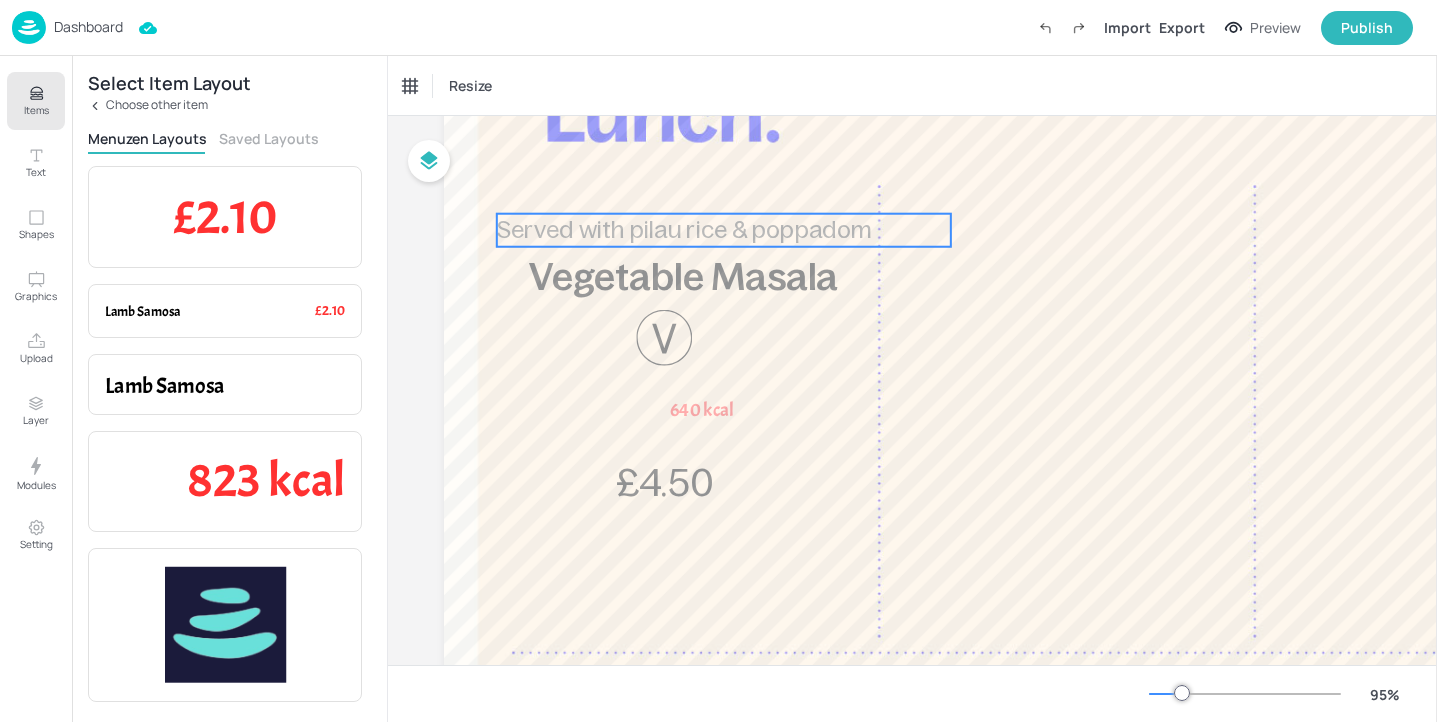scroll, scrollTop: 237, scrollLeft: 0, axis: vertical 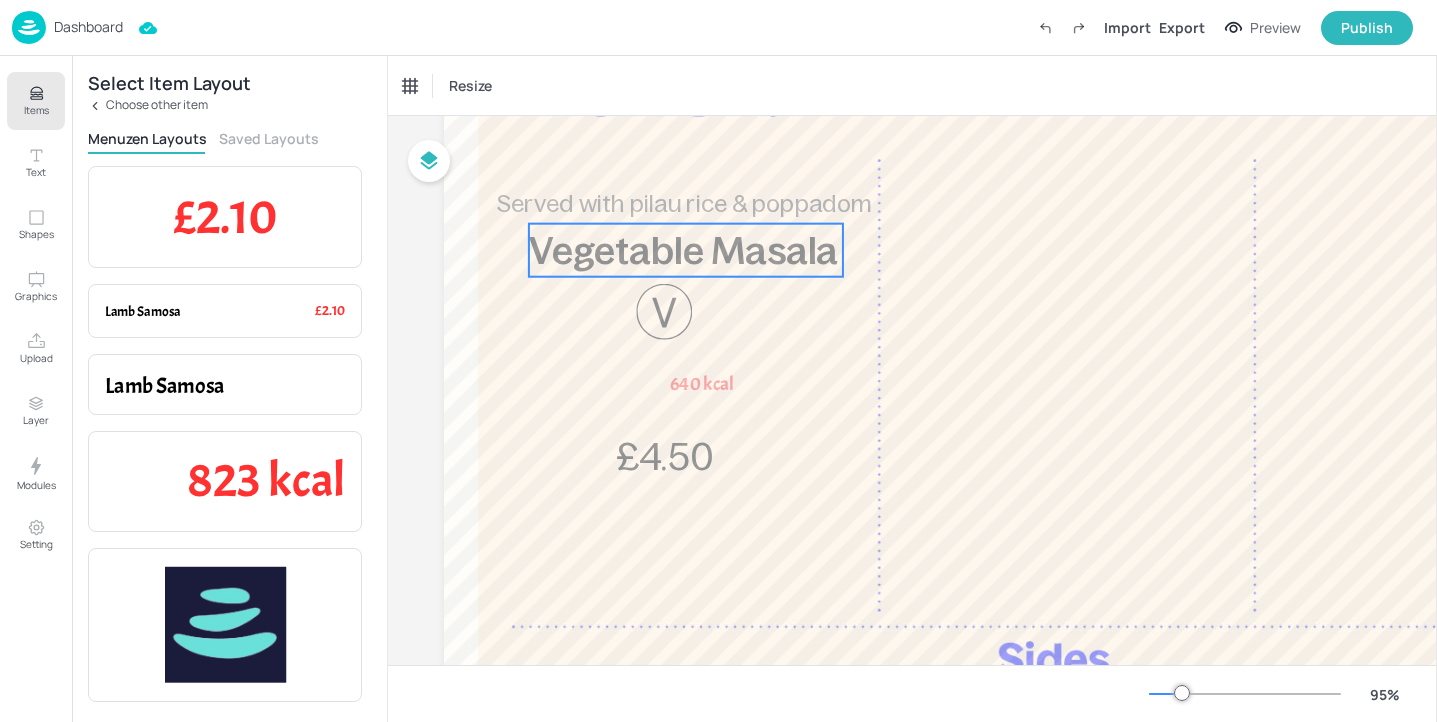 click on "Vegetable Masala" at bounding box center [683, 250] 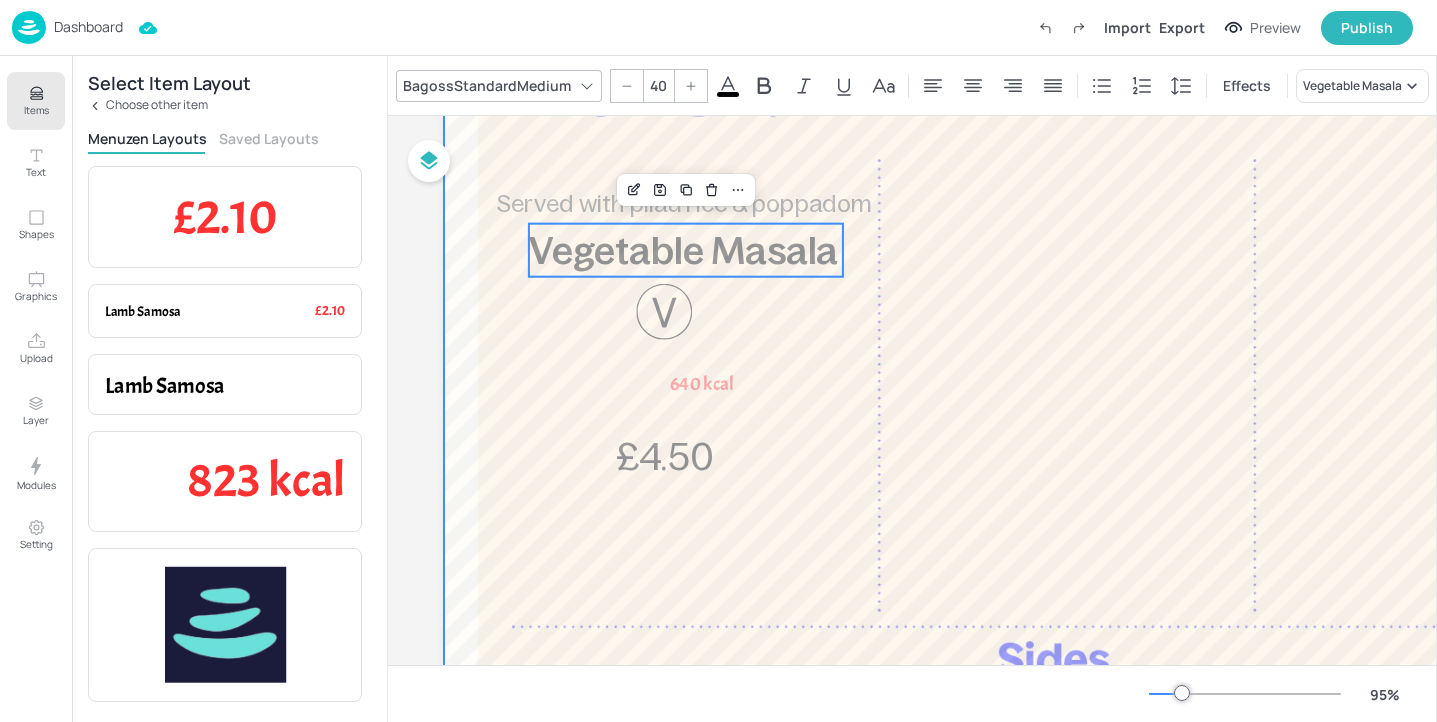 click at bounding box center (1067, 455) 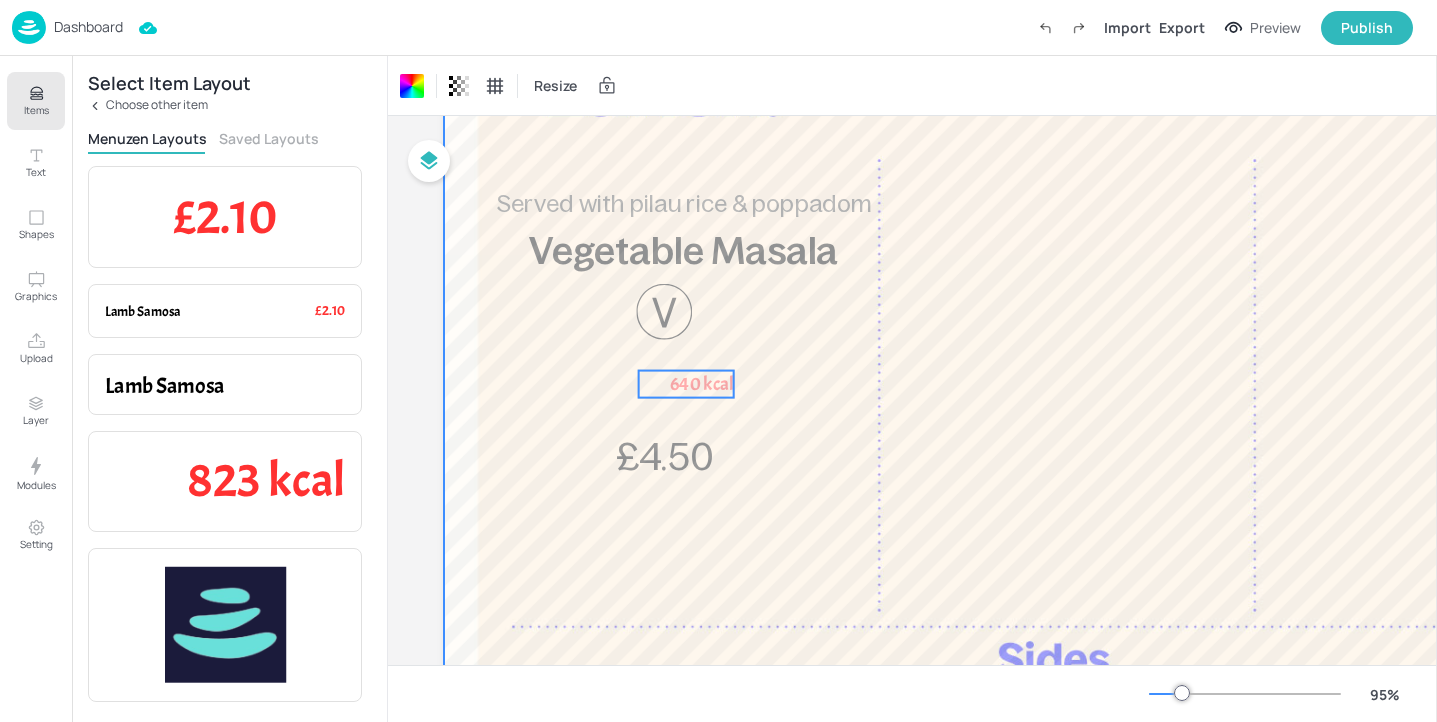 click on "640 kcal" at bounding box center (702, 384) 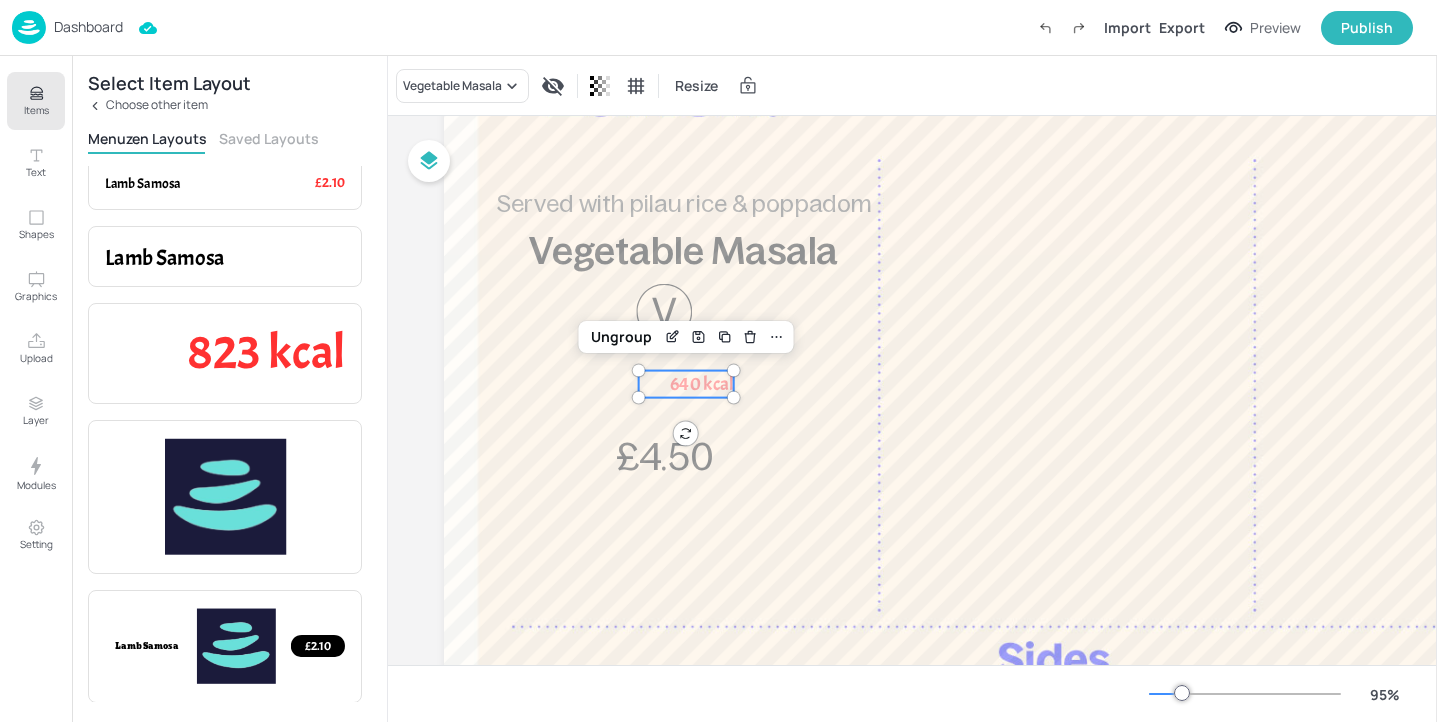 scroll, scrollTop: 0, scrollLeft: 0, axis: both 